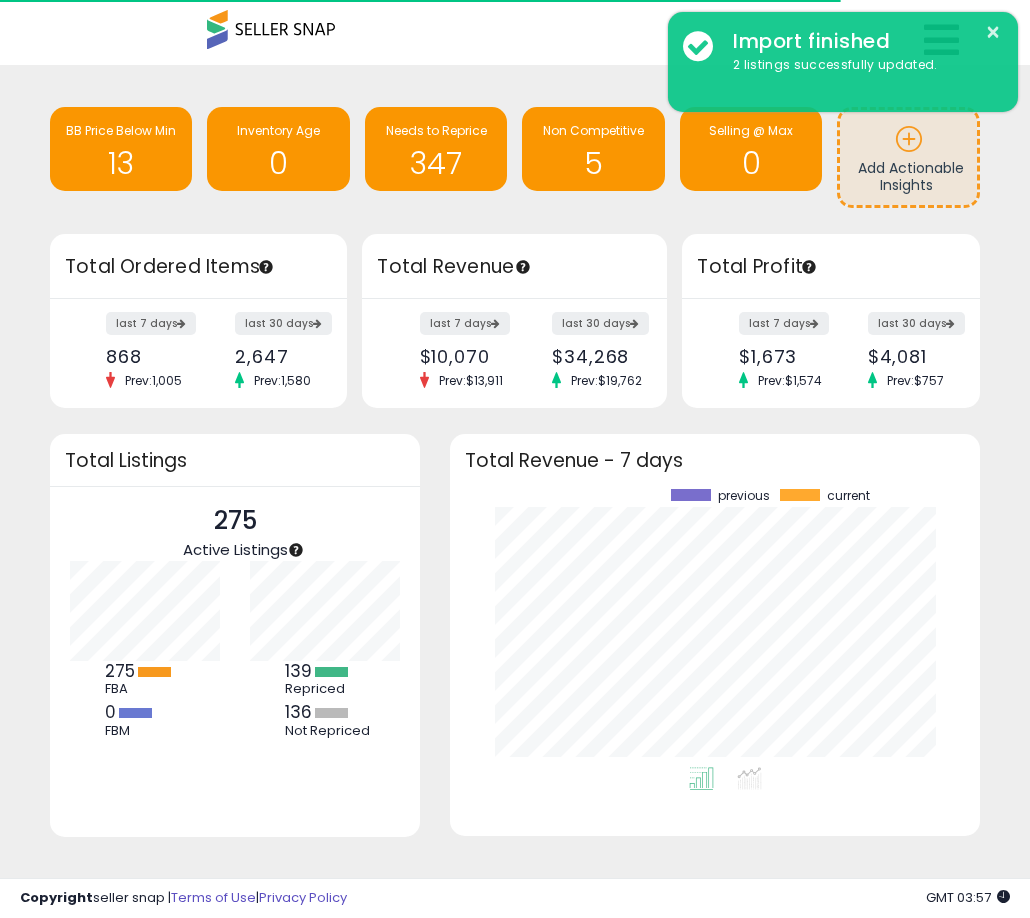 scroll, scrollTop: 20, scrollLeft: 0, axis: vertical 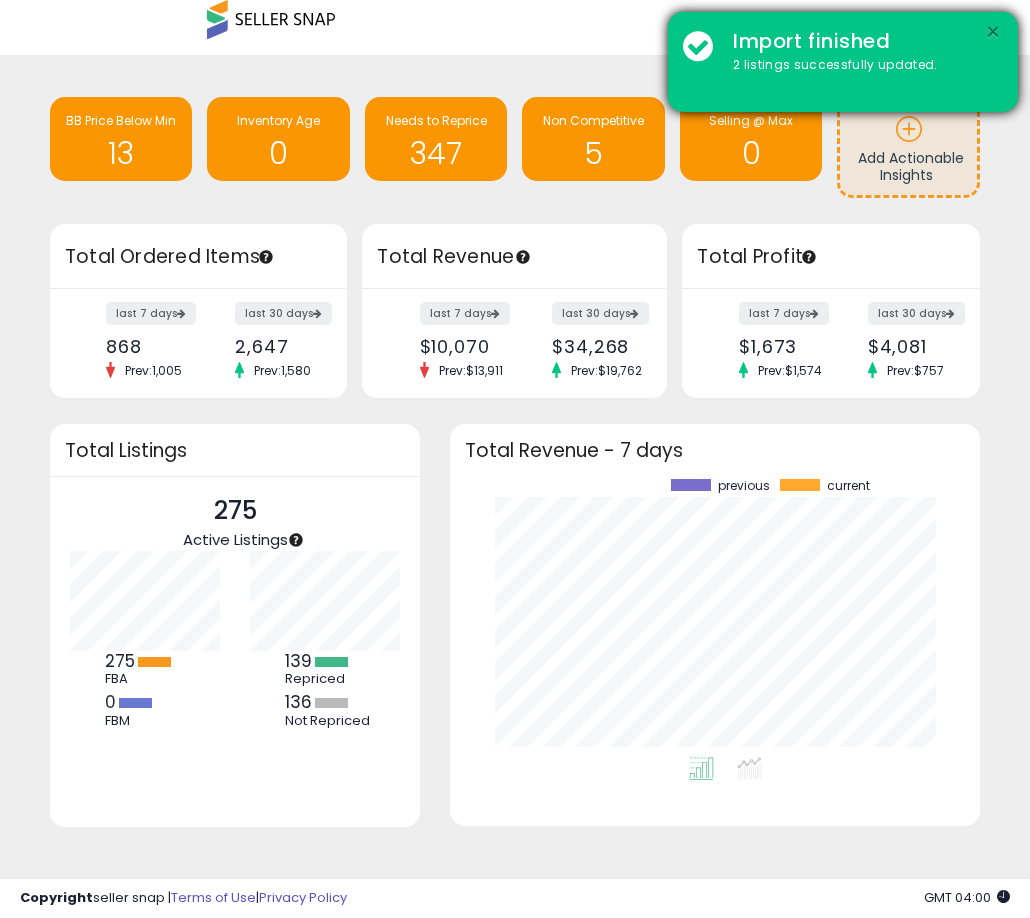 click on "×" at bounding box center (993, 32) 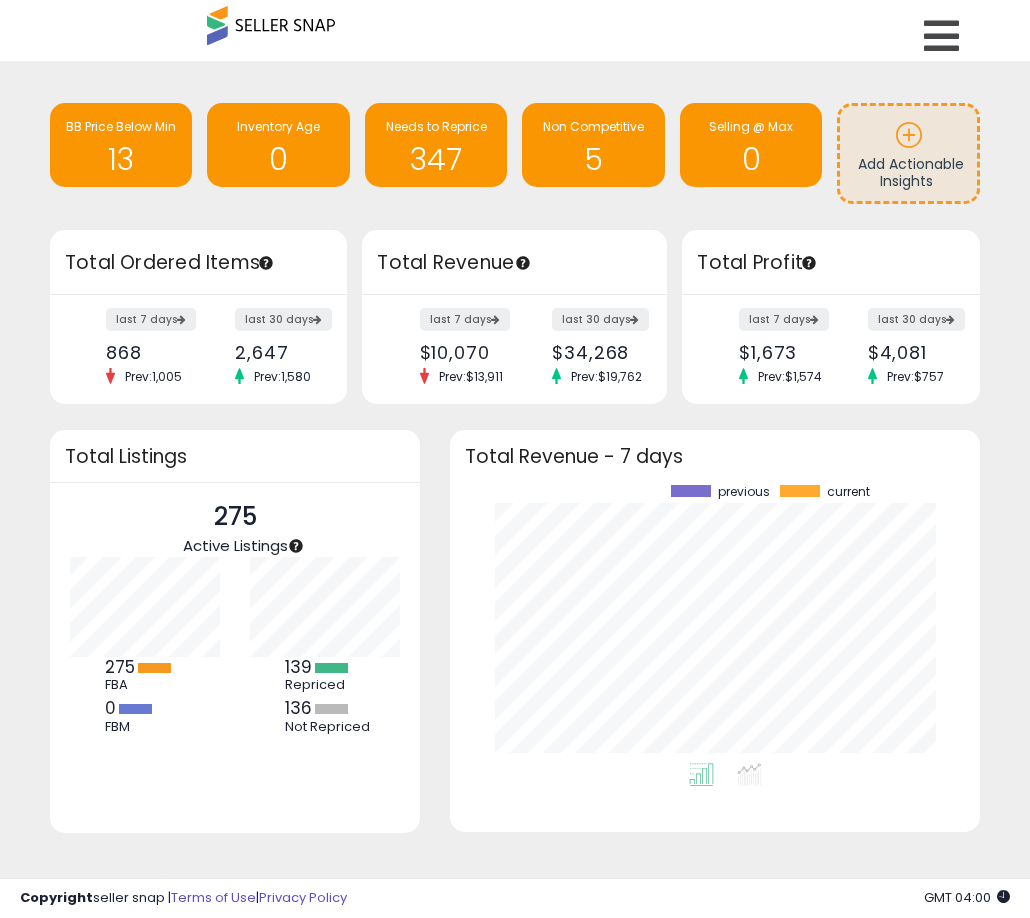scroll, scrollTop: 0, scrollLeft: 0, axis: both 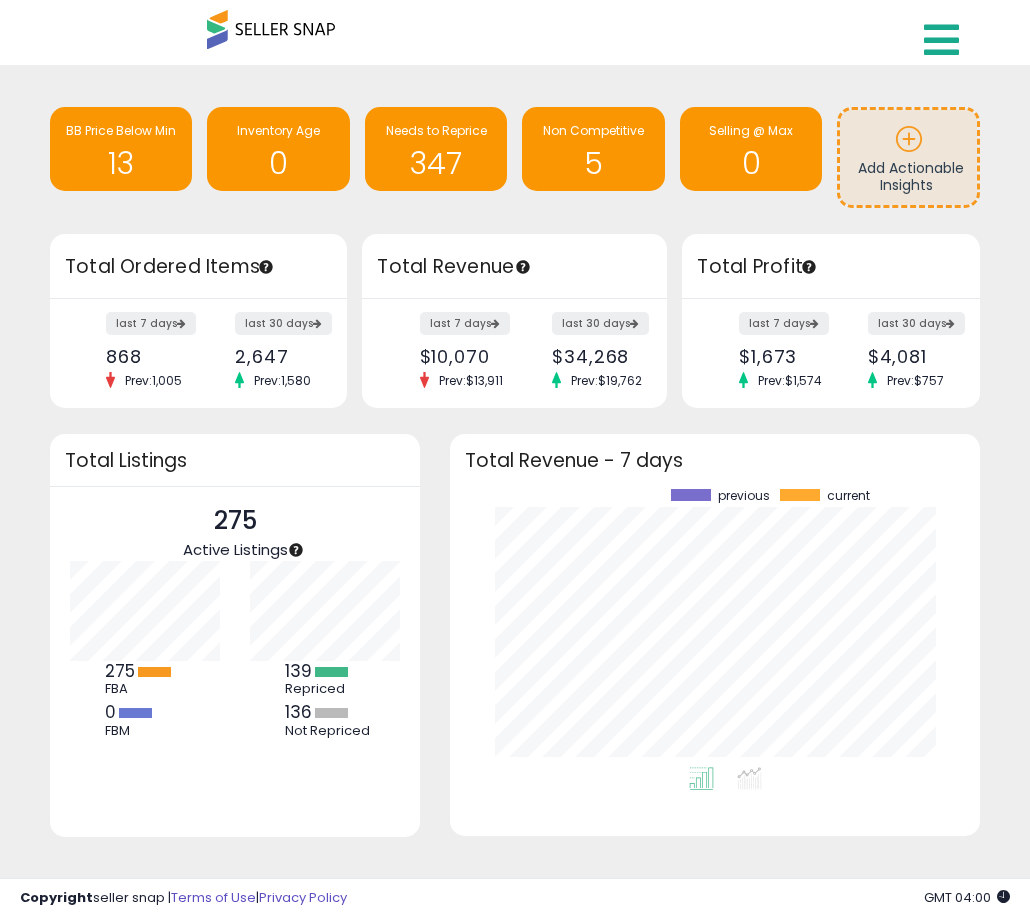 click at bounding box center [941, 40] 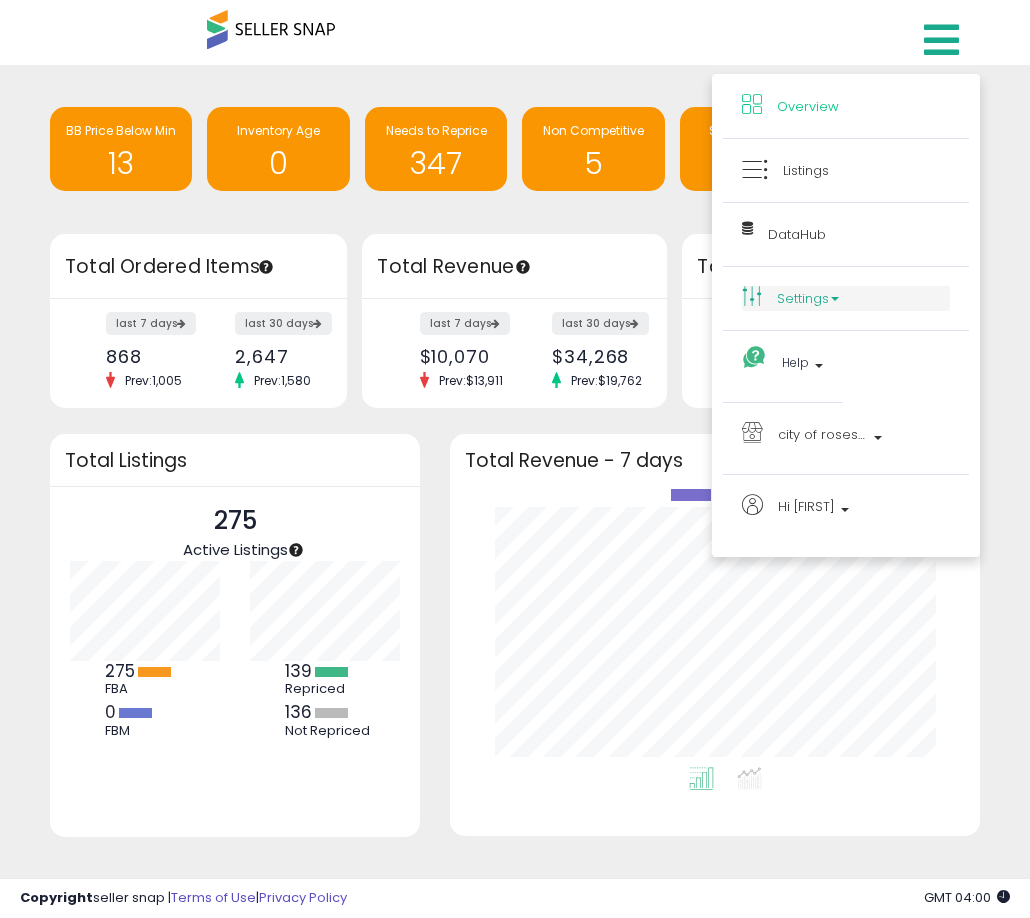 click on "Settings" at bounding box center (846, 298) 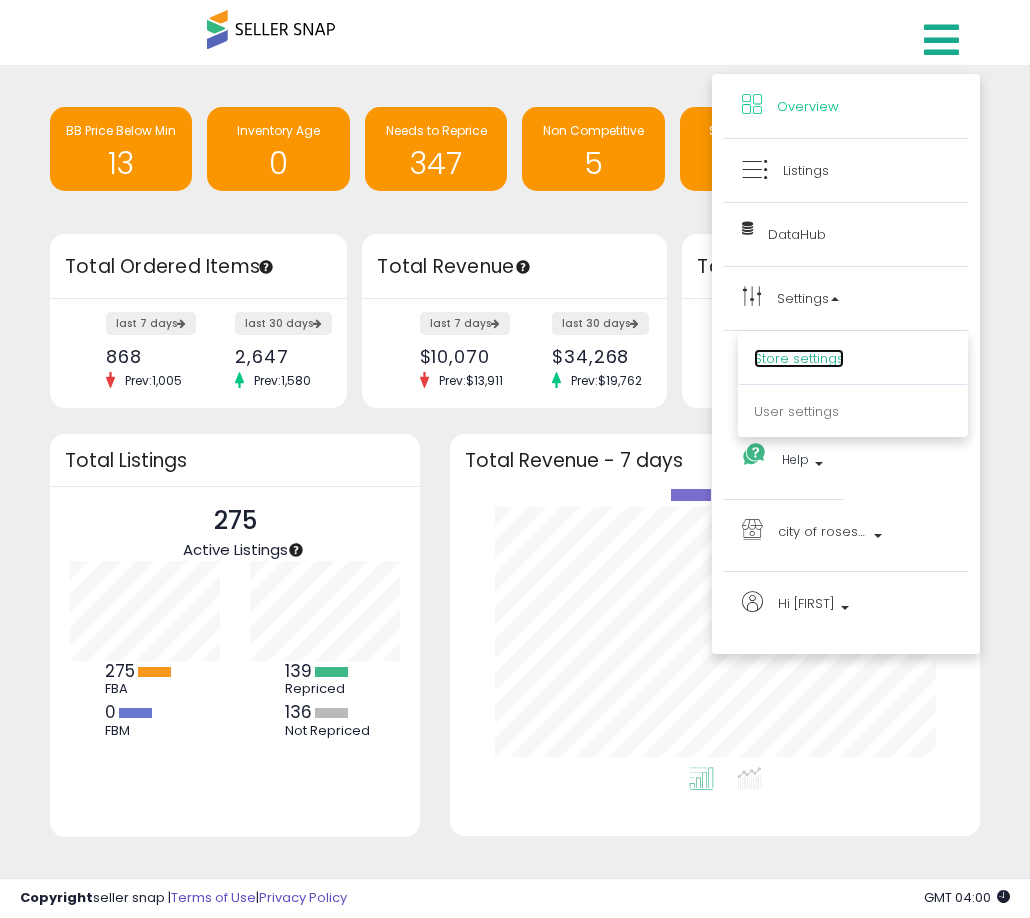 click on "Store
settings" at bounding box center (799, 358) 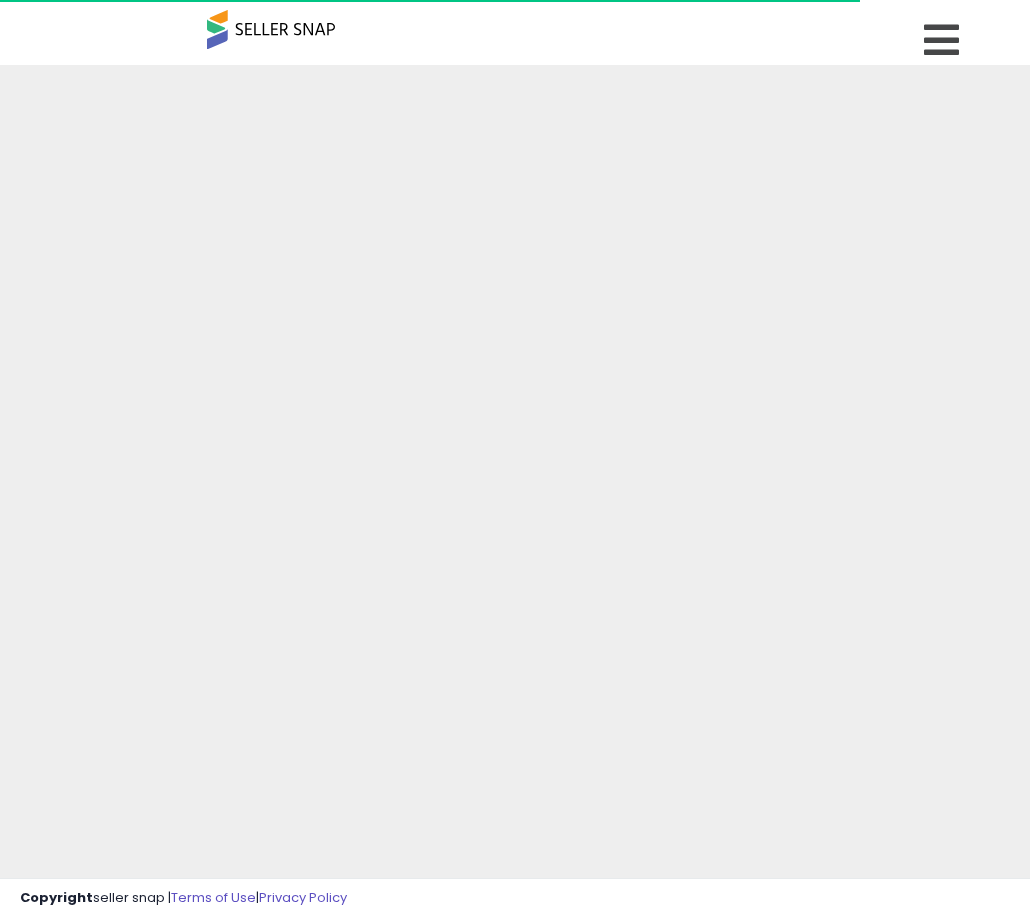 scroll, scrollTop: 0, scrollLeft: 0, axis: both 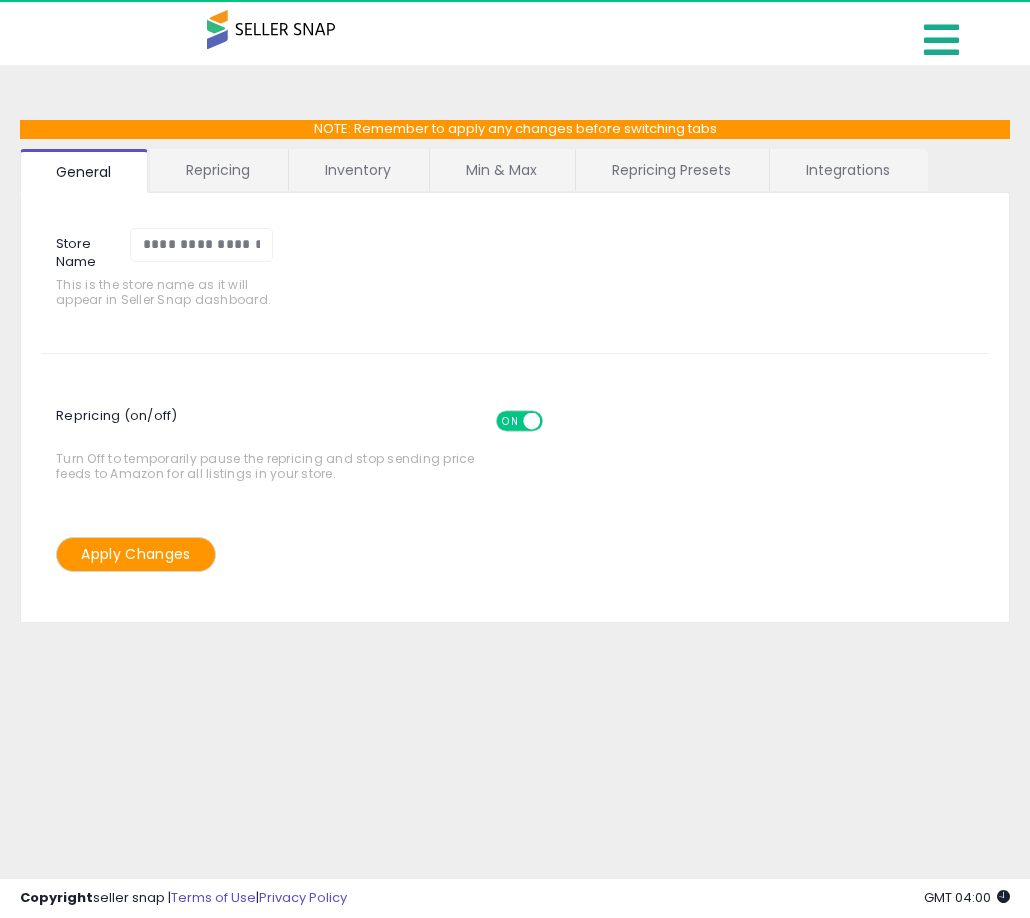 drag, startPoint x: 922, startPoint y: 40, endPoint x: 914, endPoint y: 69, distance: 30.083218 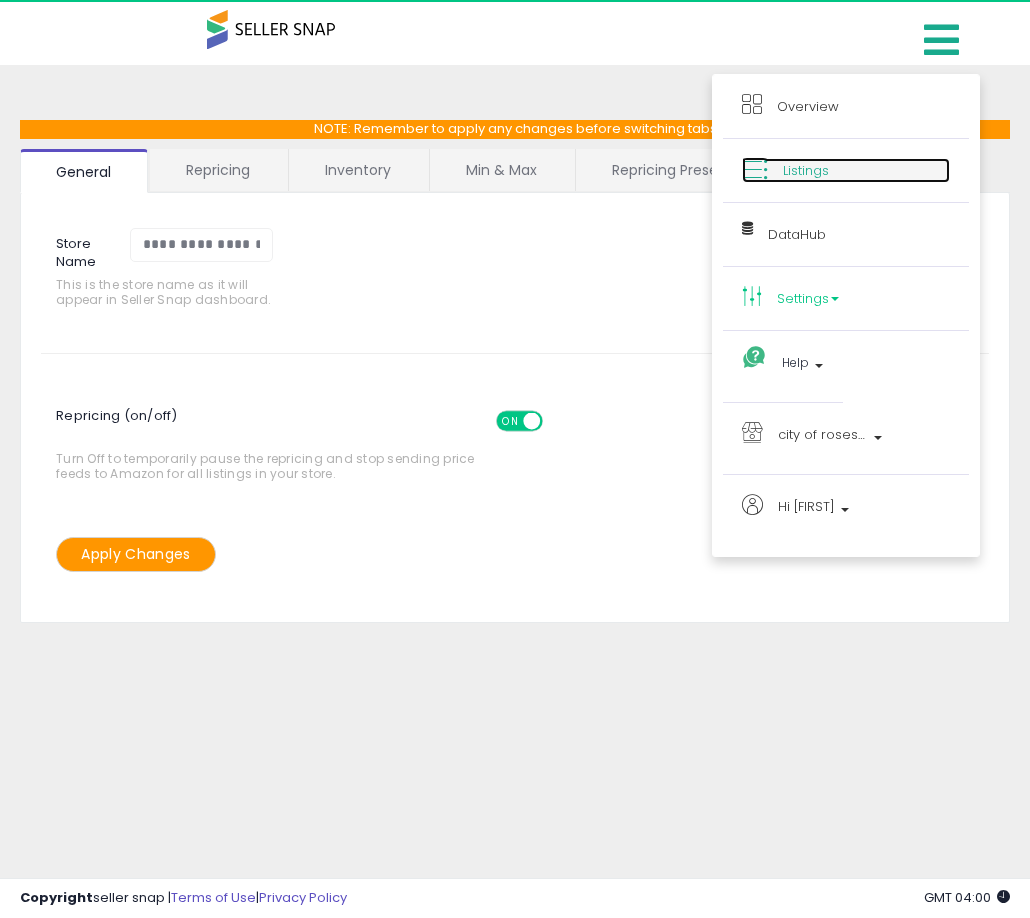 click on "Listings" at bounding box center [806, 170] 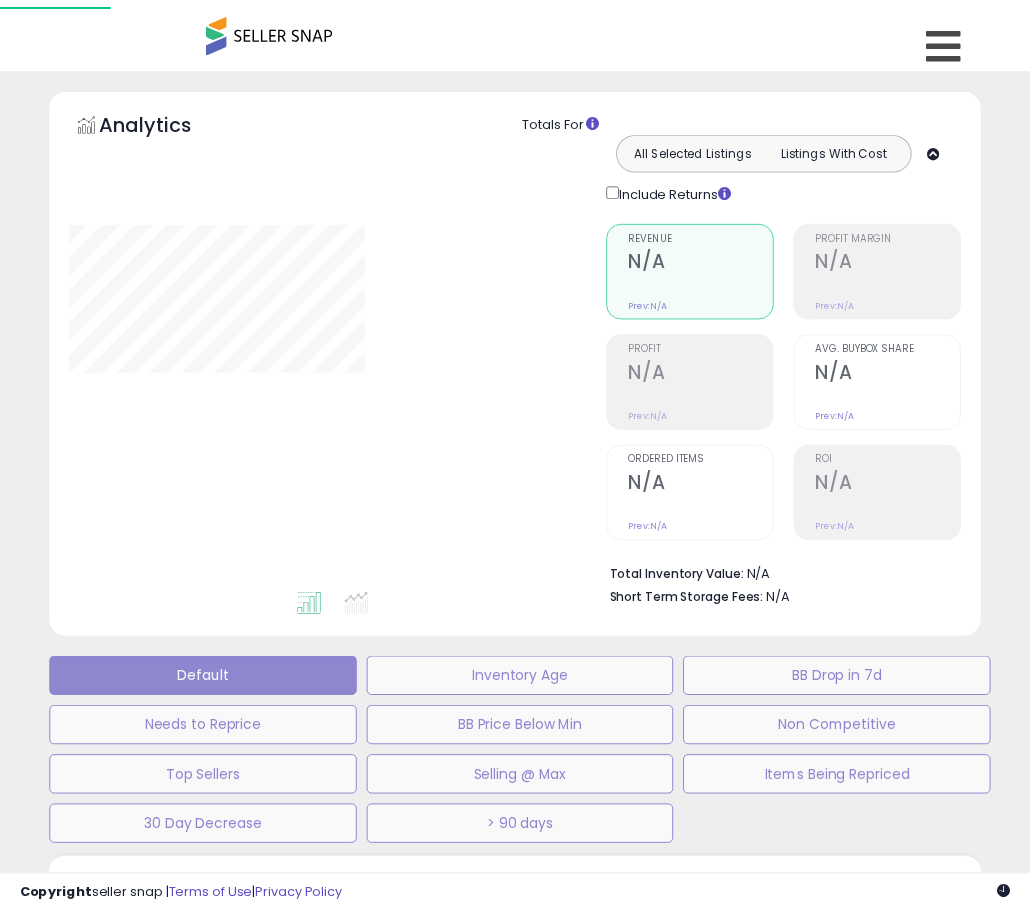 scroll, scrollTop: 0, scrollLeft: 0, axis: both 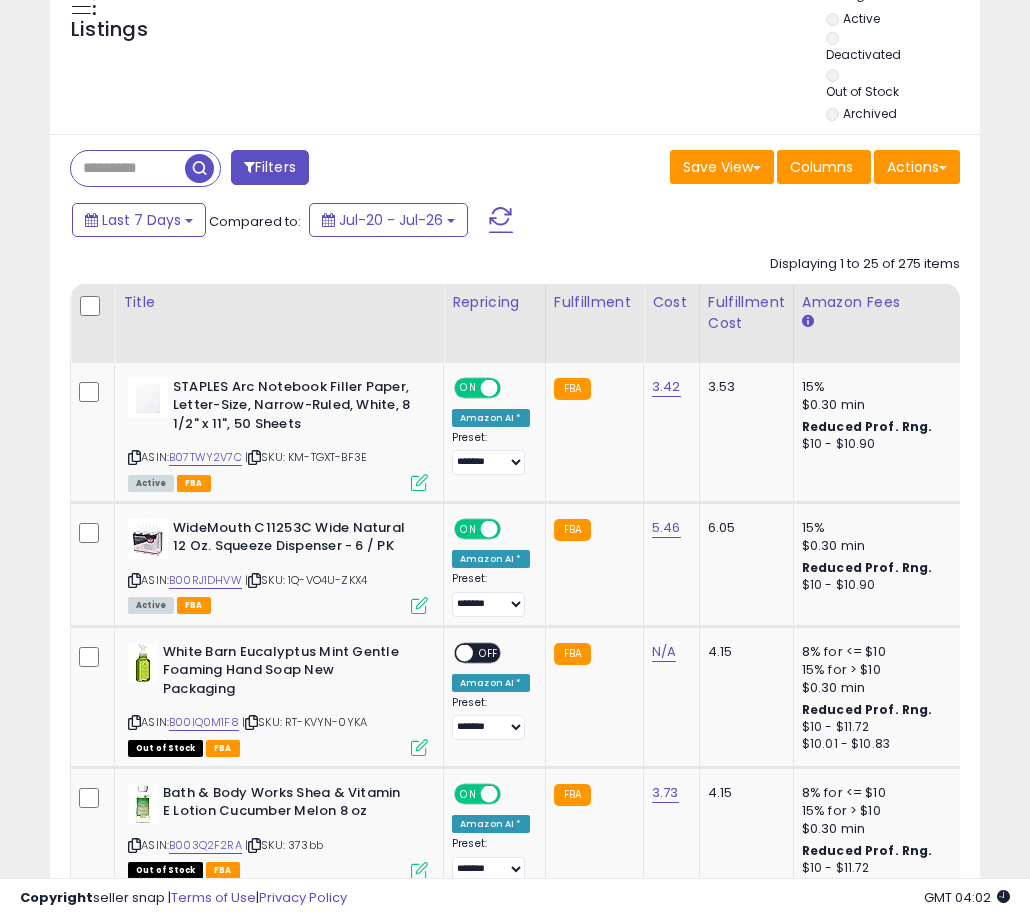 click at bounding box center (128, 168) 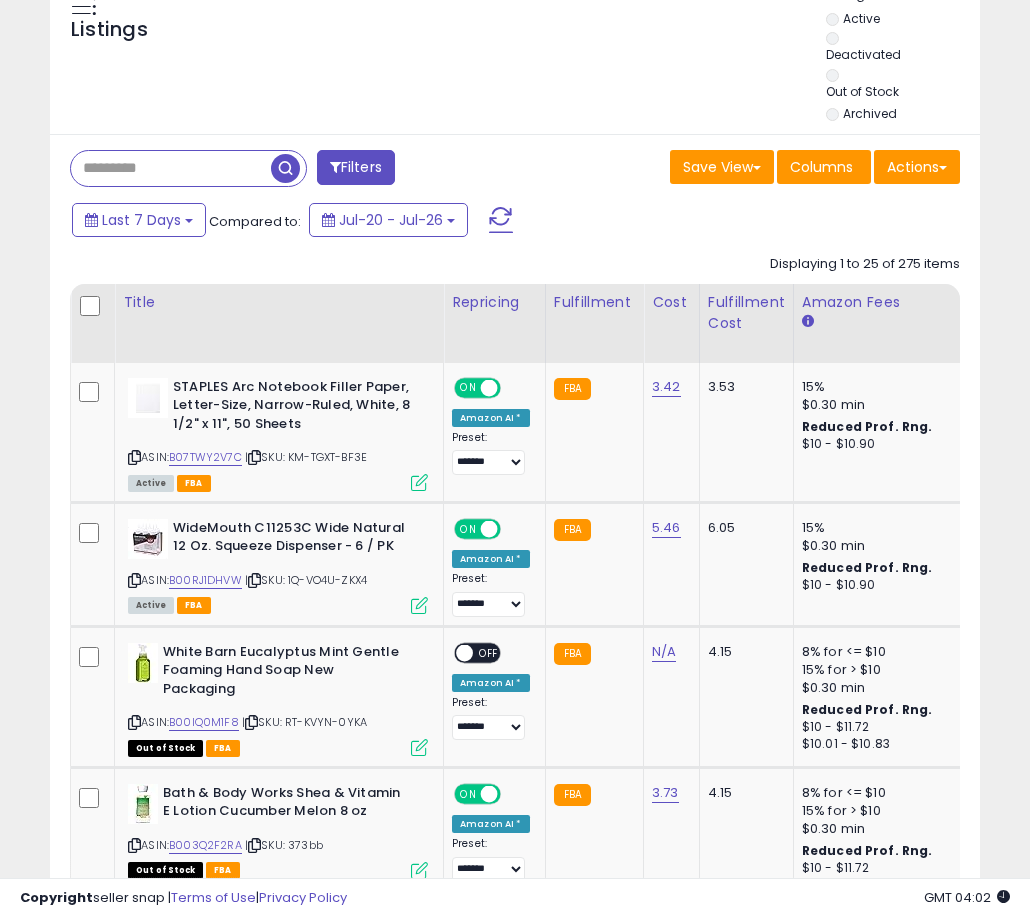 paste on "**********" 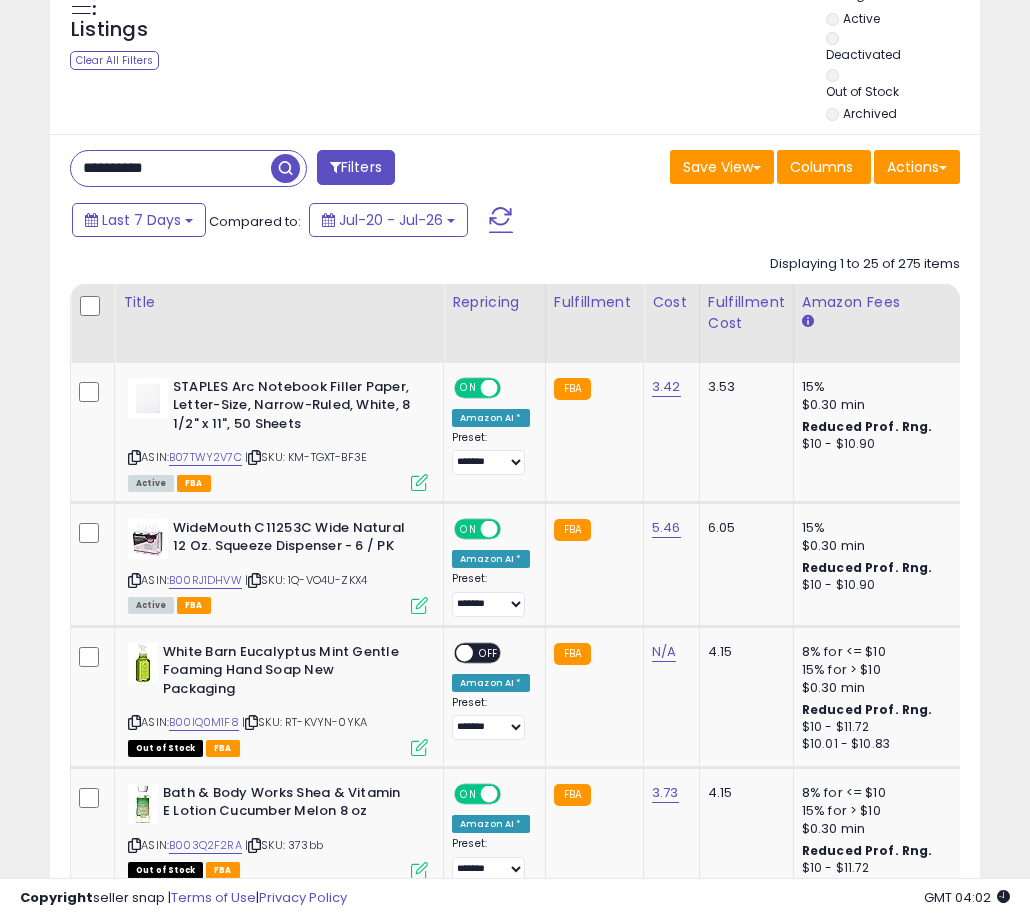 type on "**********" 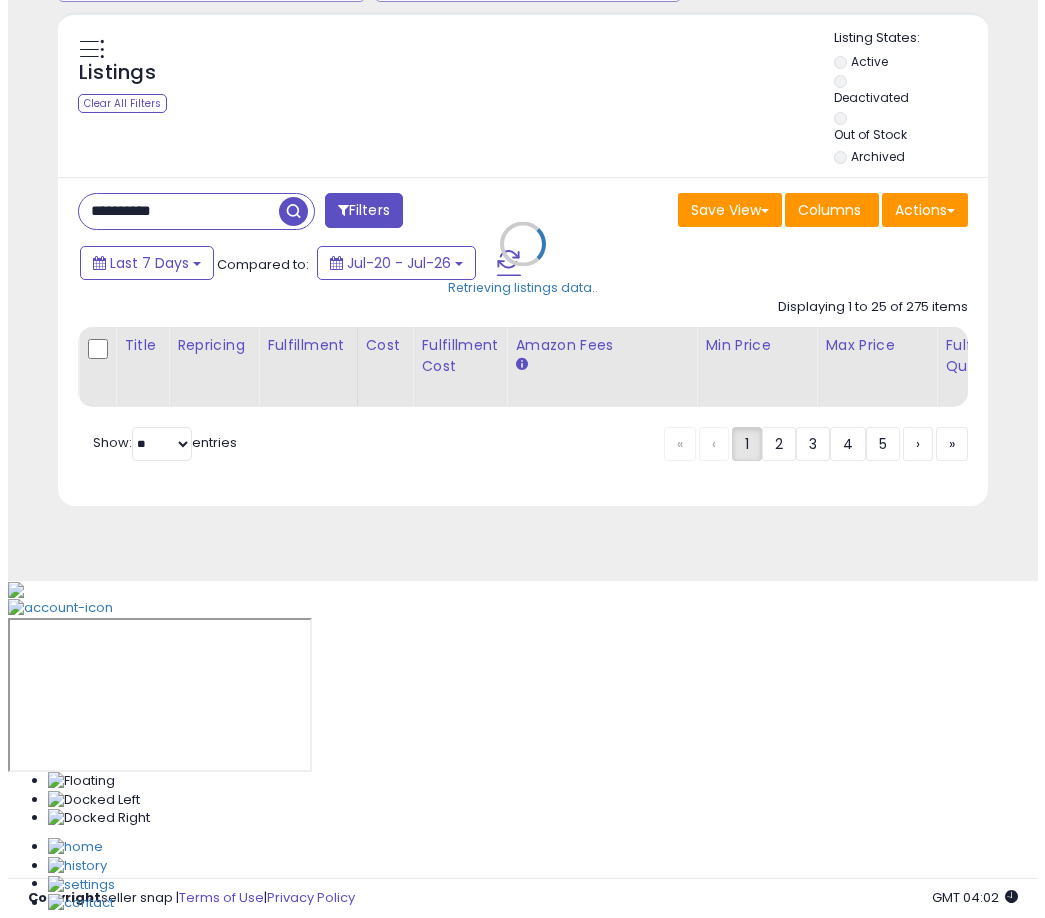 scroll, scrollTop: 524, scrollLeft: 0, axis: vertical 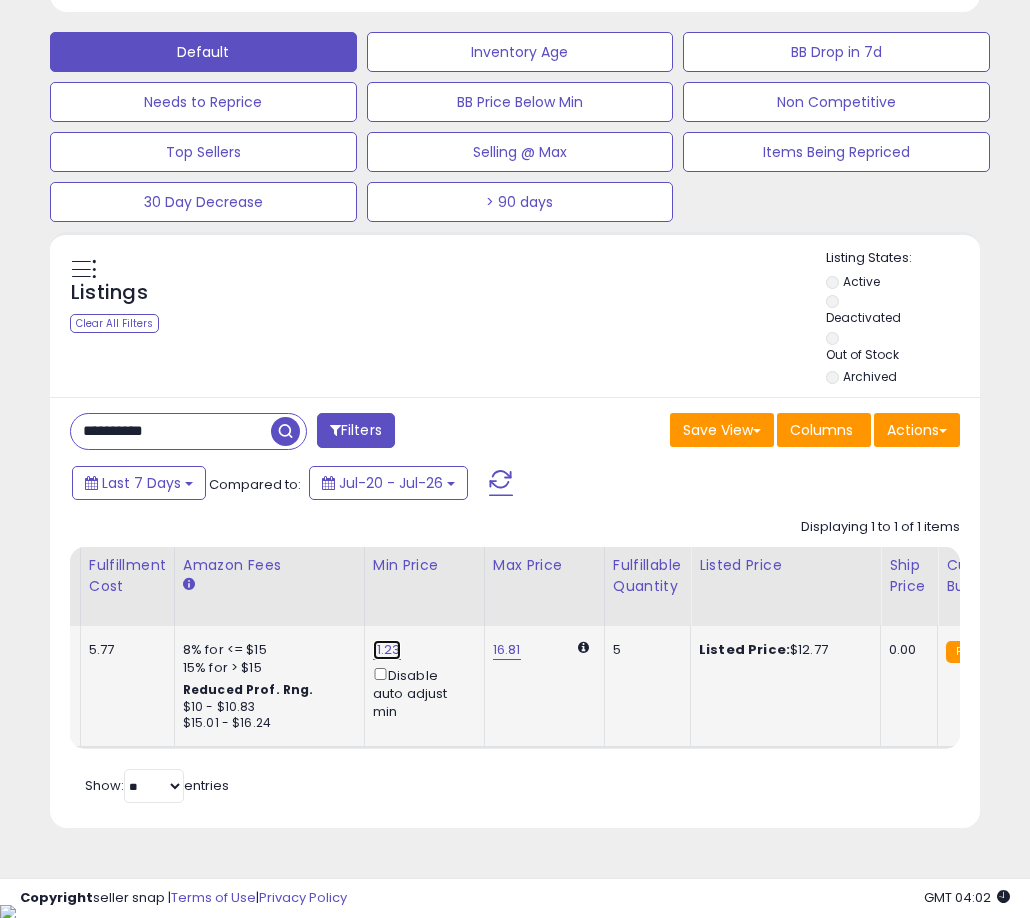 click on "11.23" at bounding box center (387, 650) 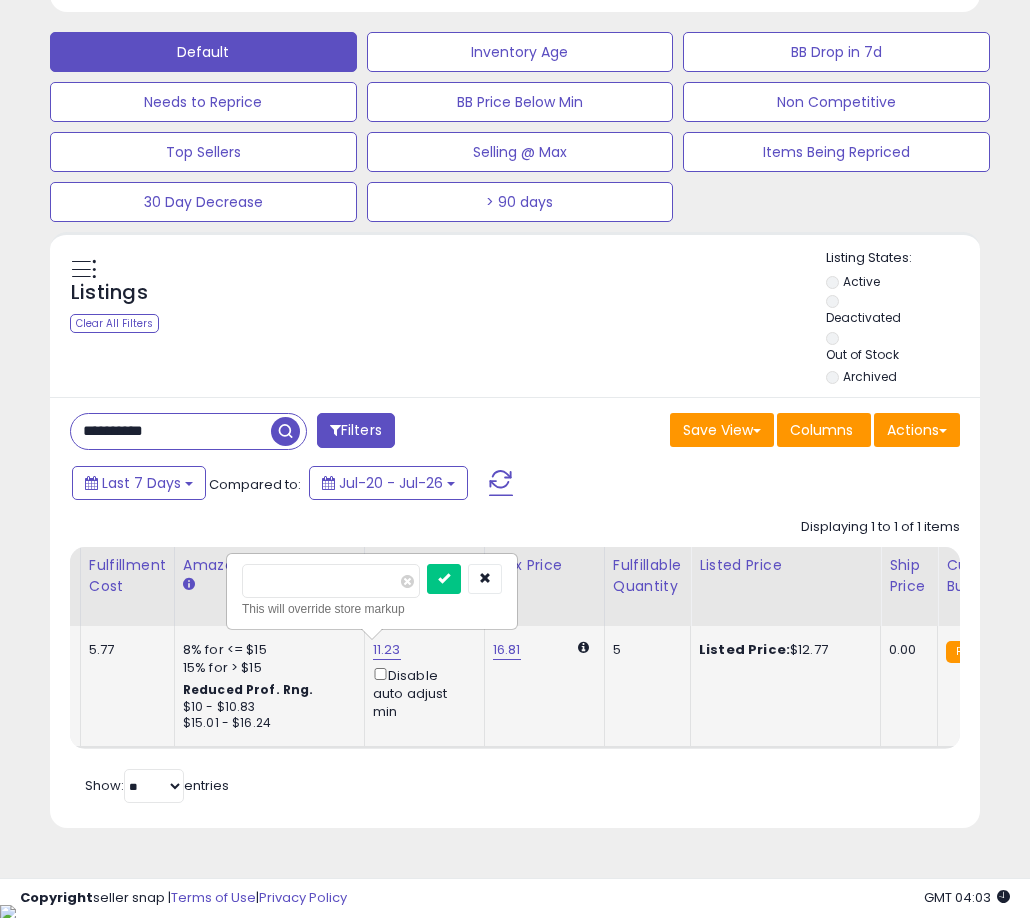 type on "*" 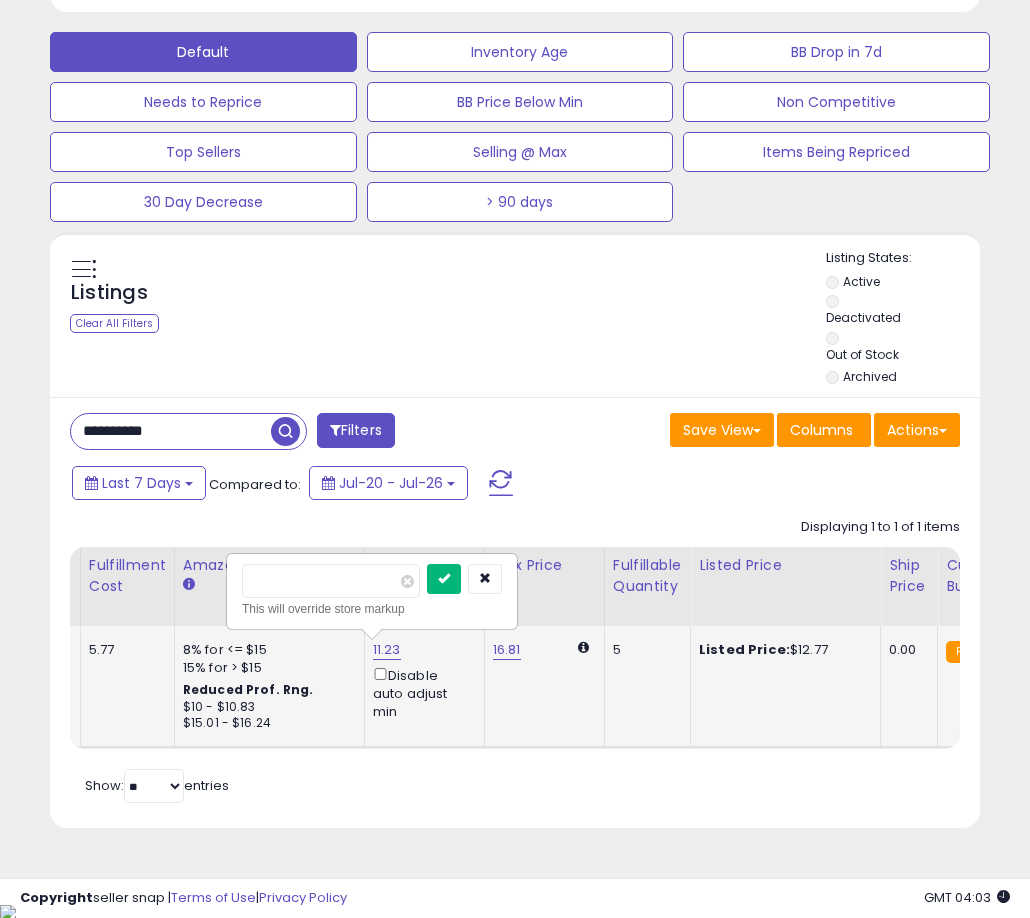 type on "*****" 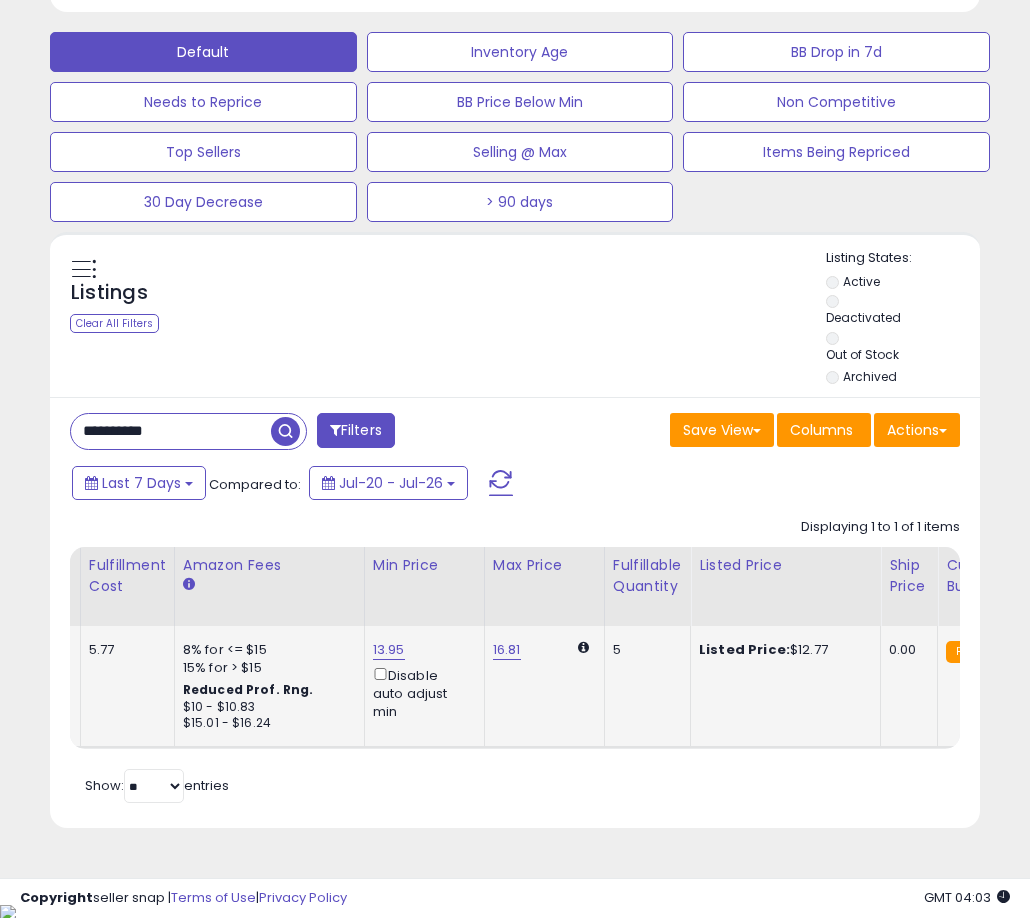 scroll, scrollTop: 0, scrollLeft: 928, axis: horizontal 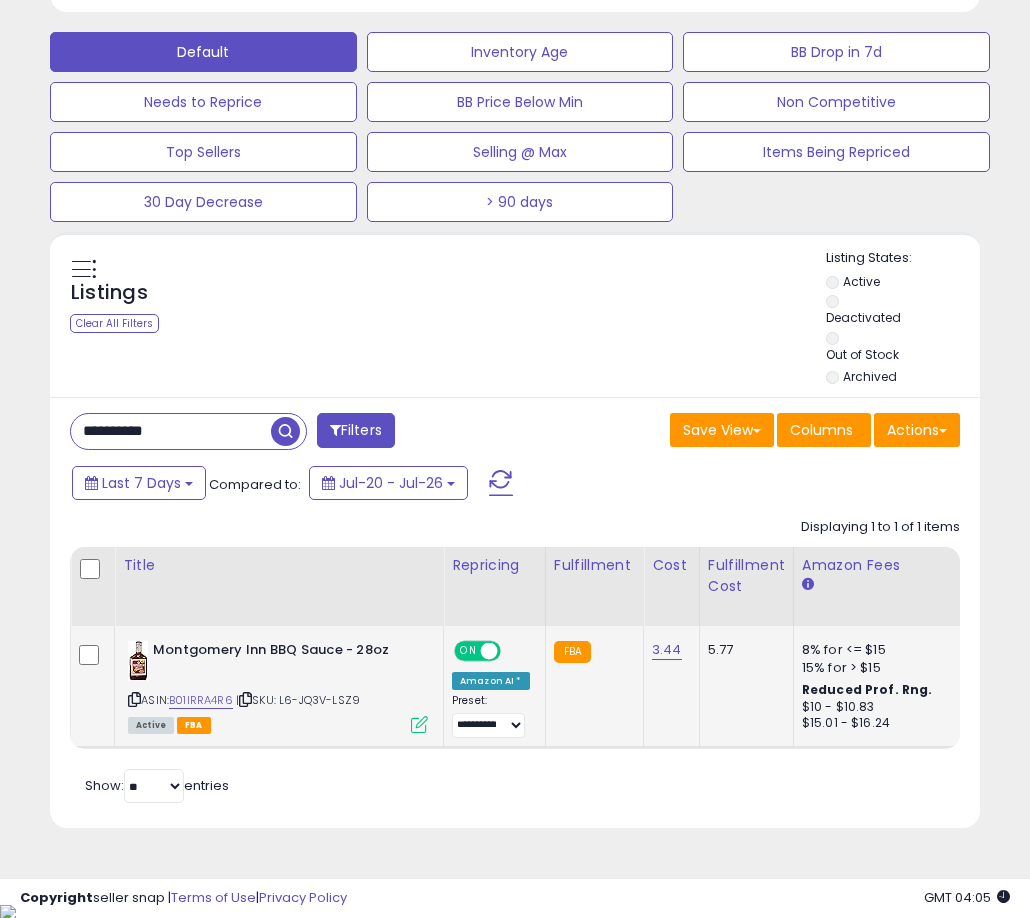 click on "**********" at bounding box center (171, 431) 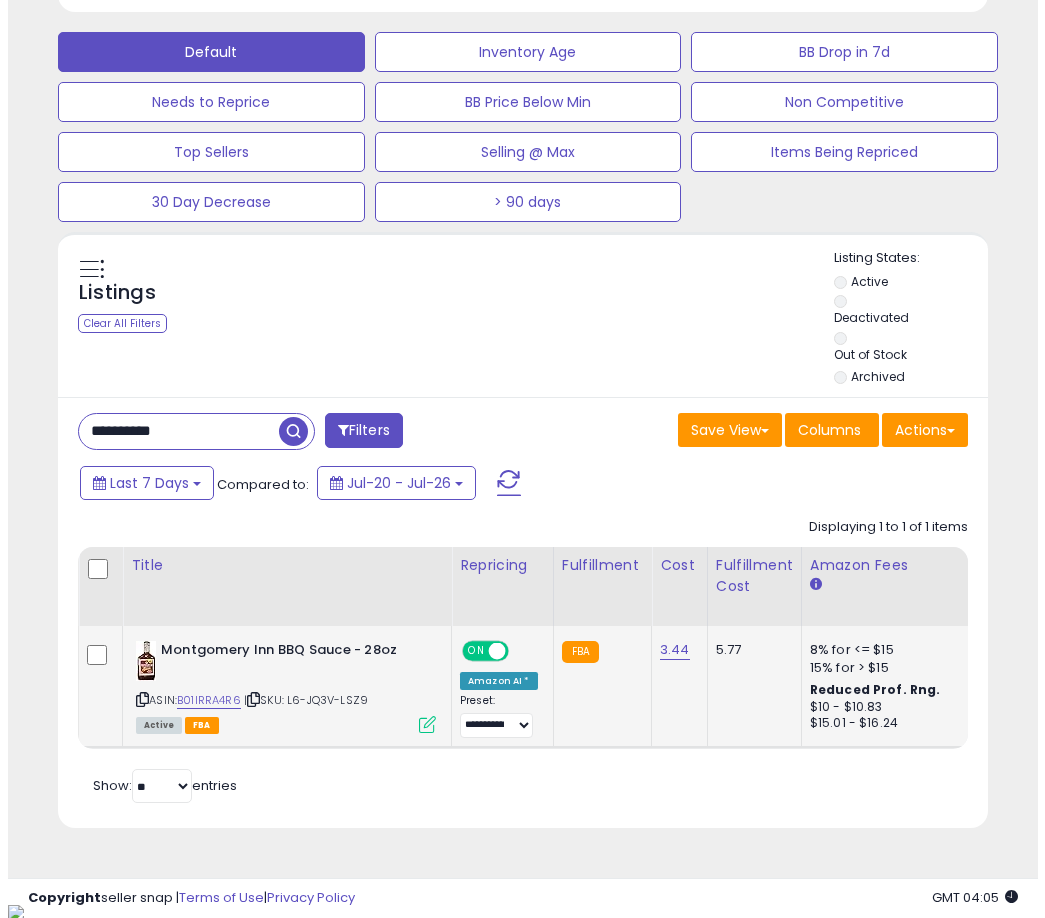 scroll, scrollTop: 504, scrollLeft: 0, axis: vertical 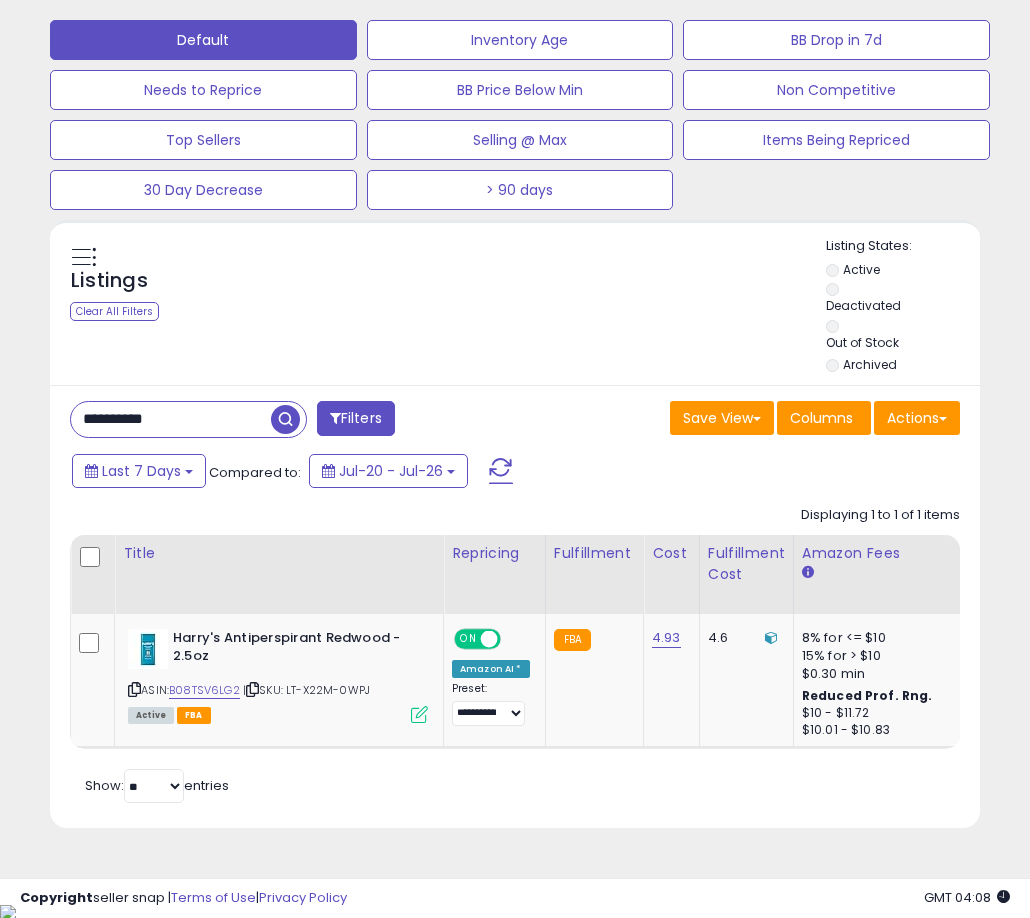 click on "**********" at bounding box center (171, 419) 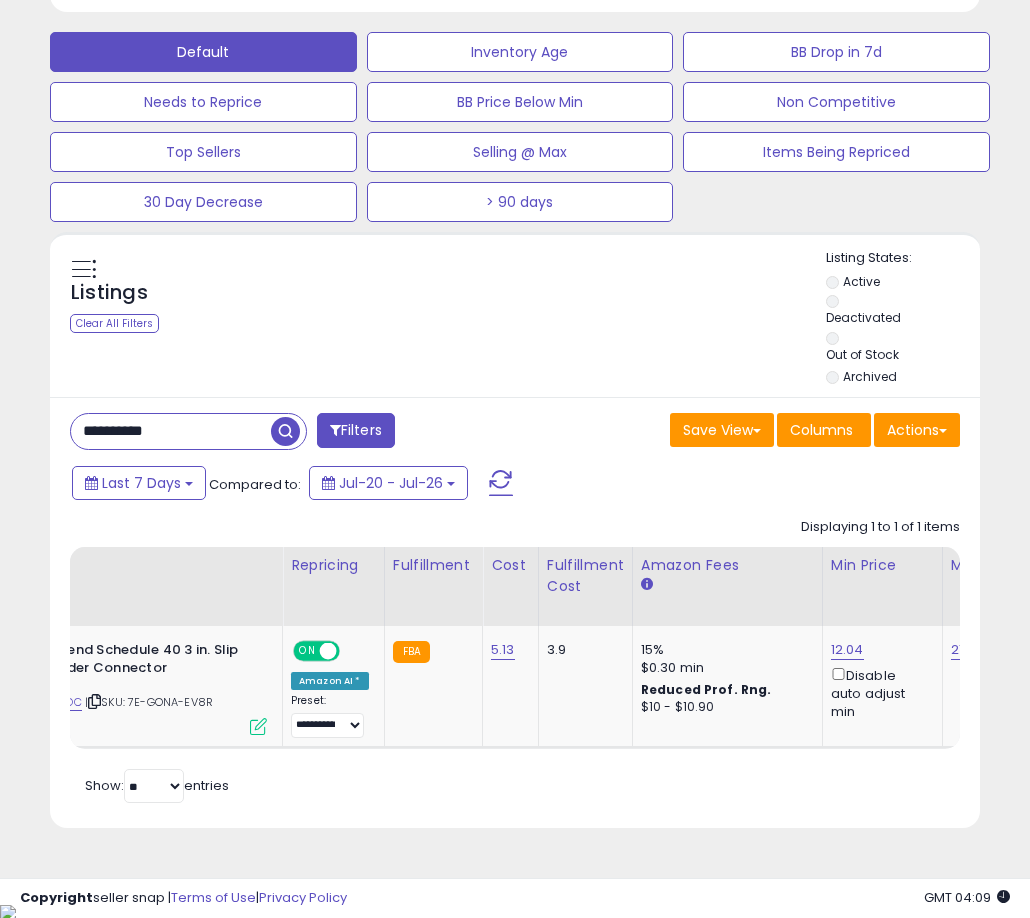 click on "**********" at bounding box center [171, 431] 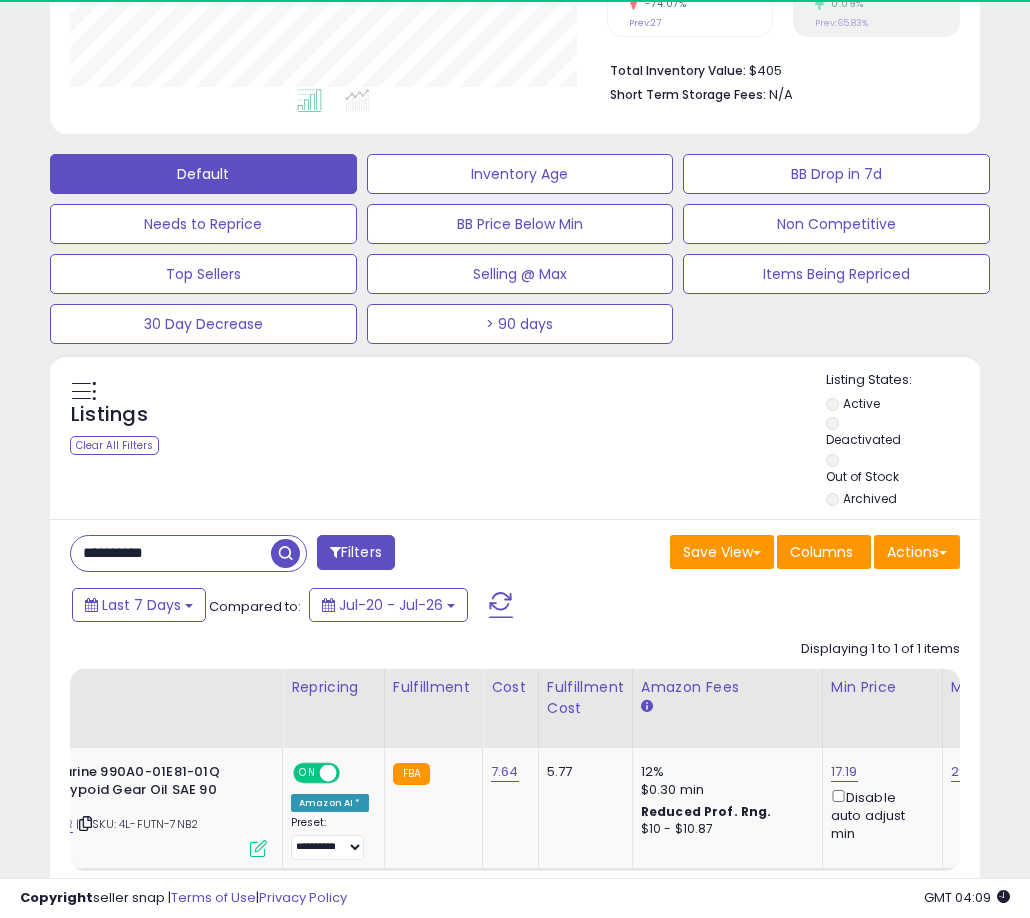 scroll, scrollTop: 999590, scrollLeft: 999463, axis: both 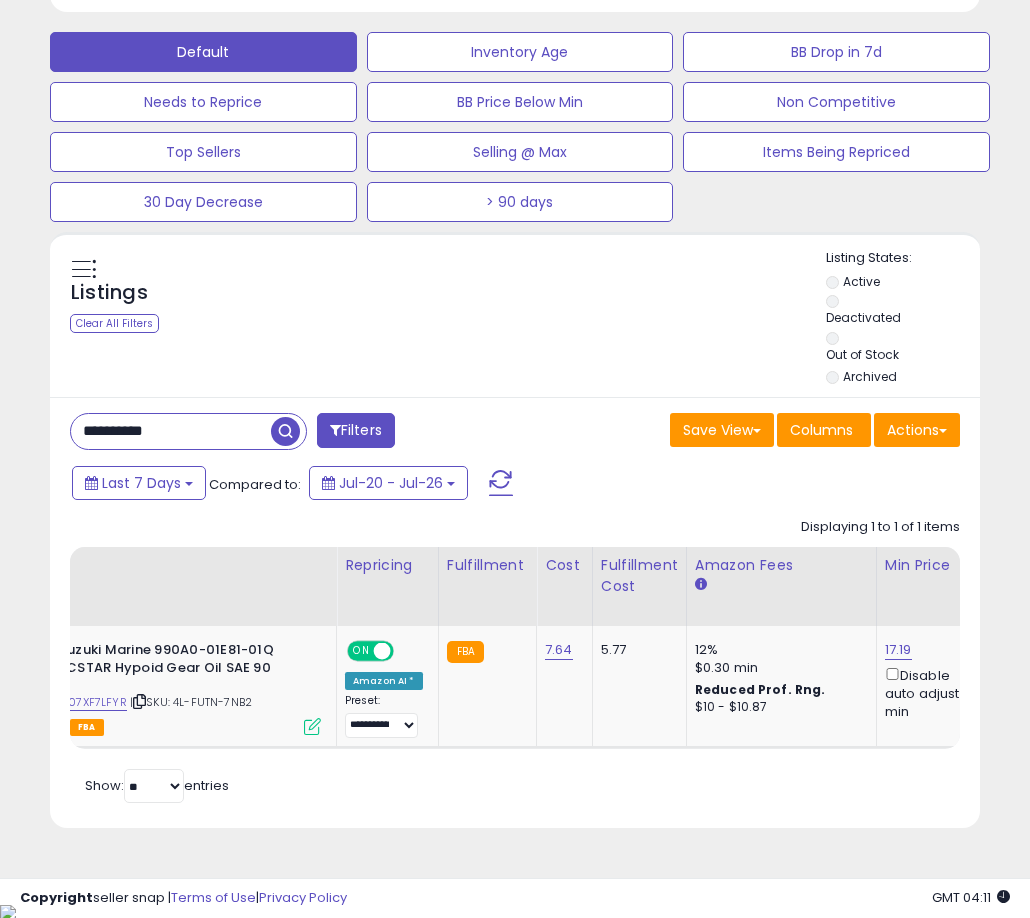 click on "**********" at bounding box center [171, 431] 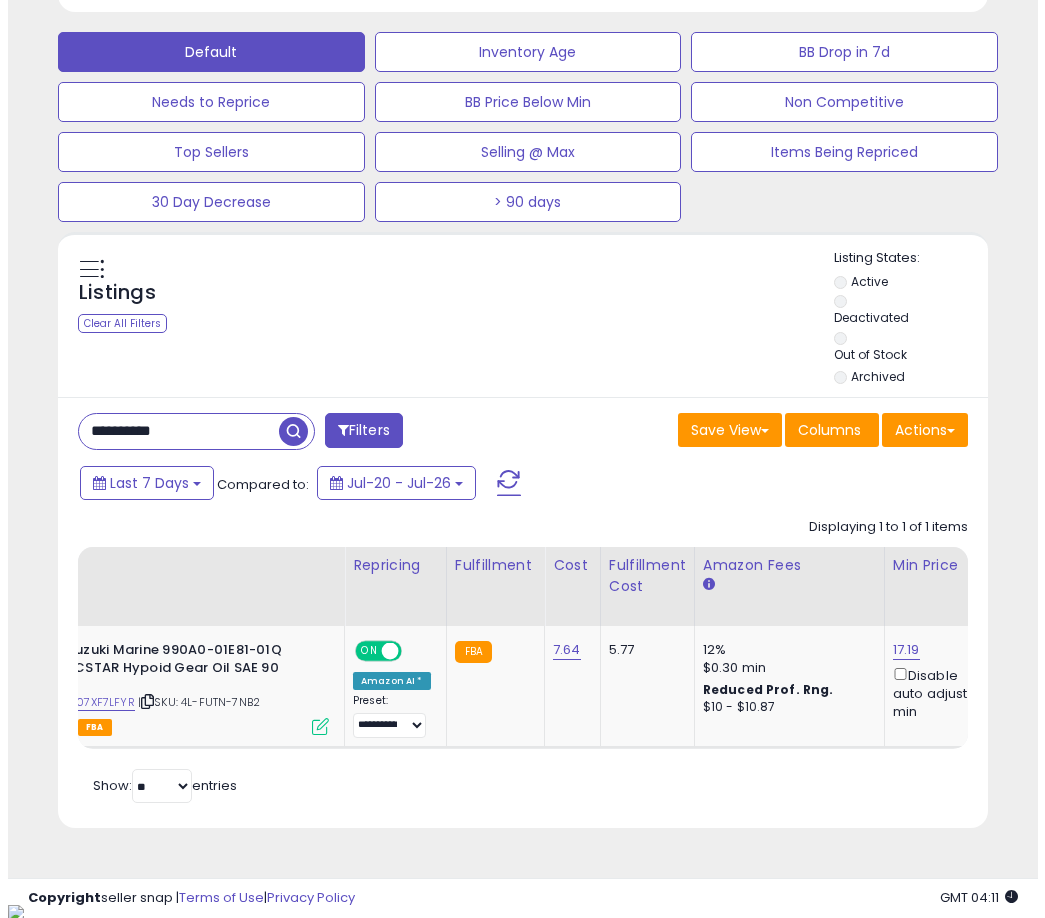 scroll, scrollTop: 504, scrollLeft: 0, axis: vertical 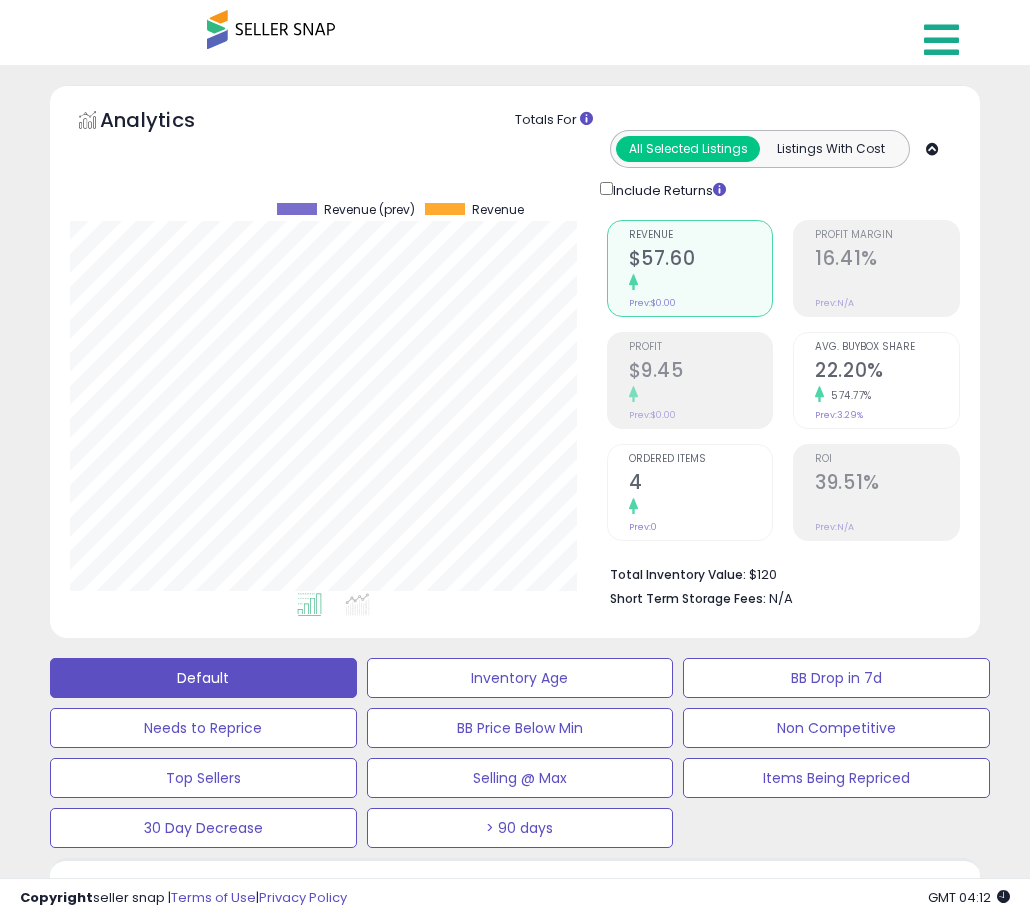 click at bounding box center (941, 40) 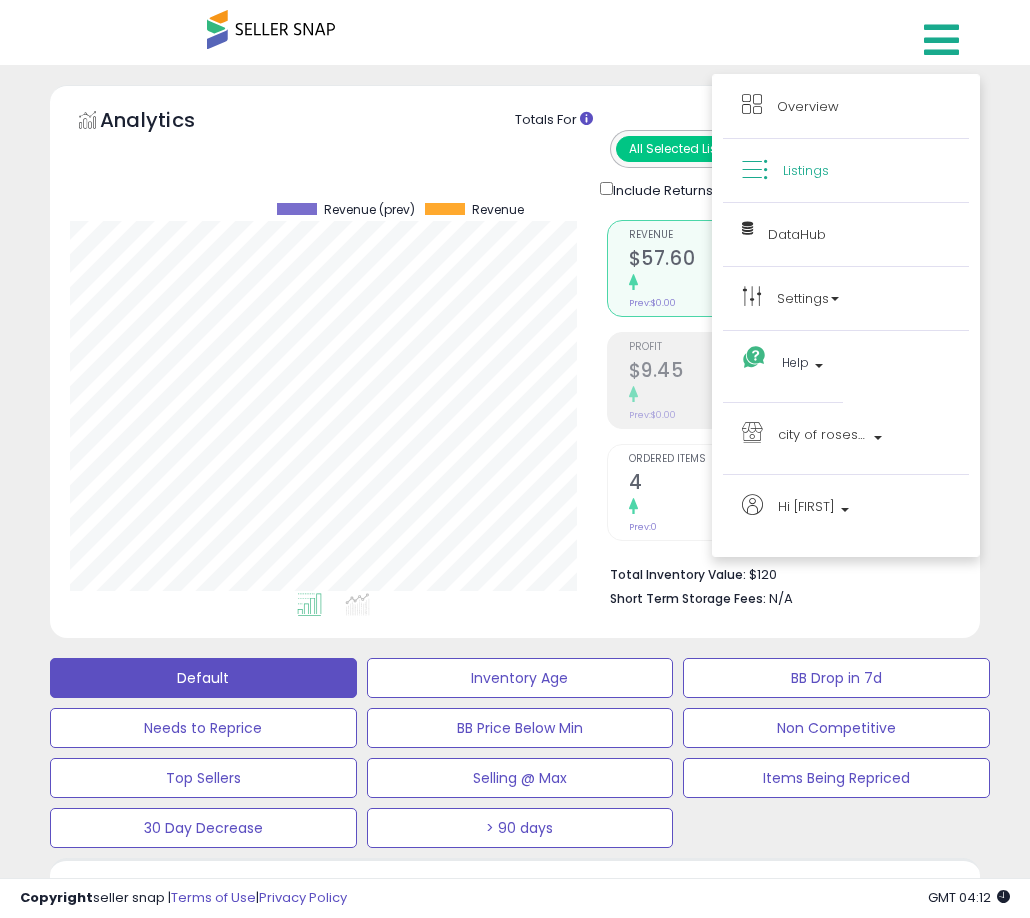click on "Listings" at bounding box center (806, 170) 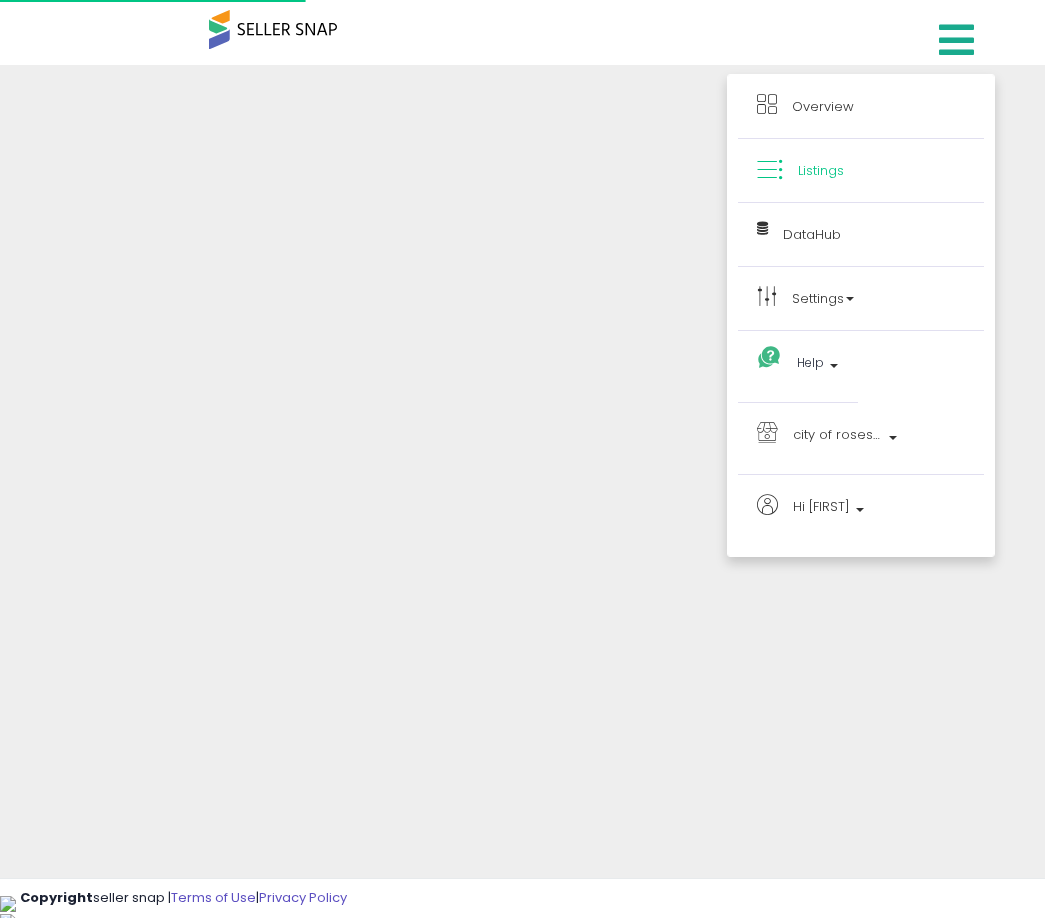 scroll, scrollTop: 0, scrollLeft: 0, axis: both 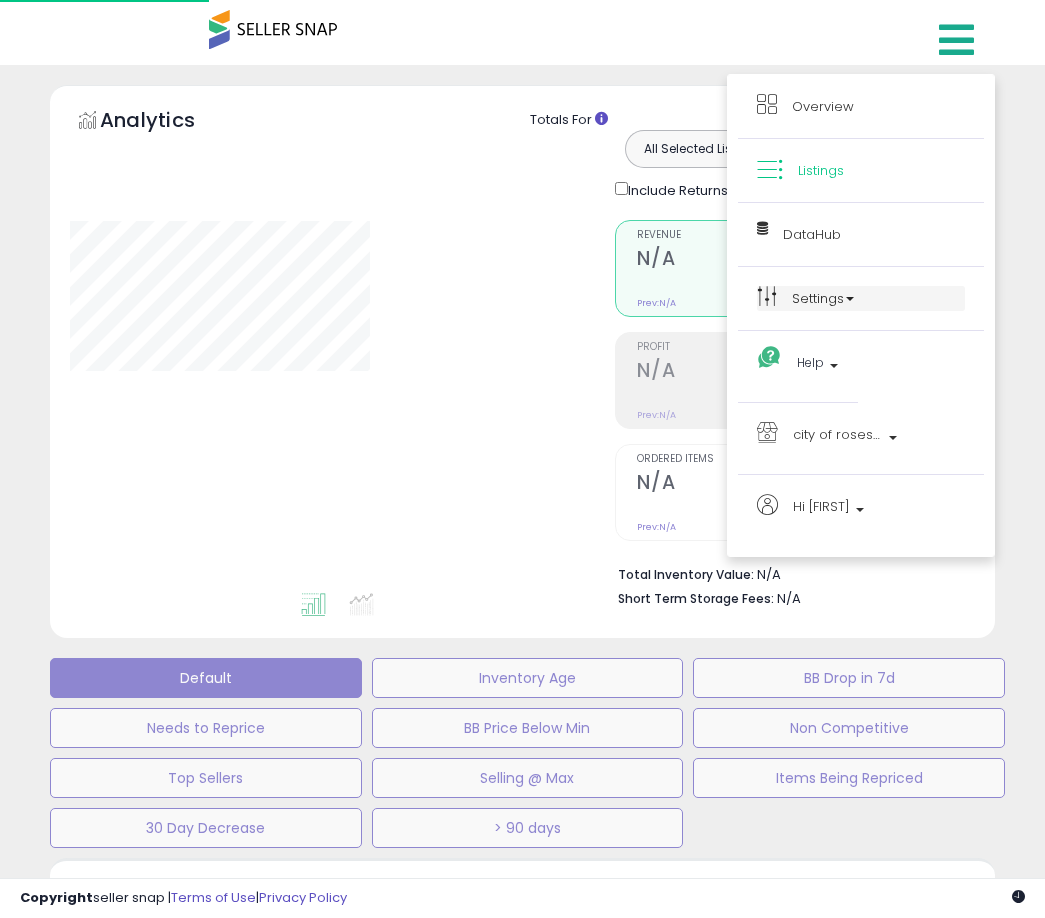 click on "Settings" at bounding box center [861, 298] 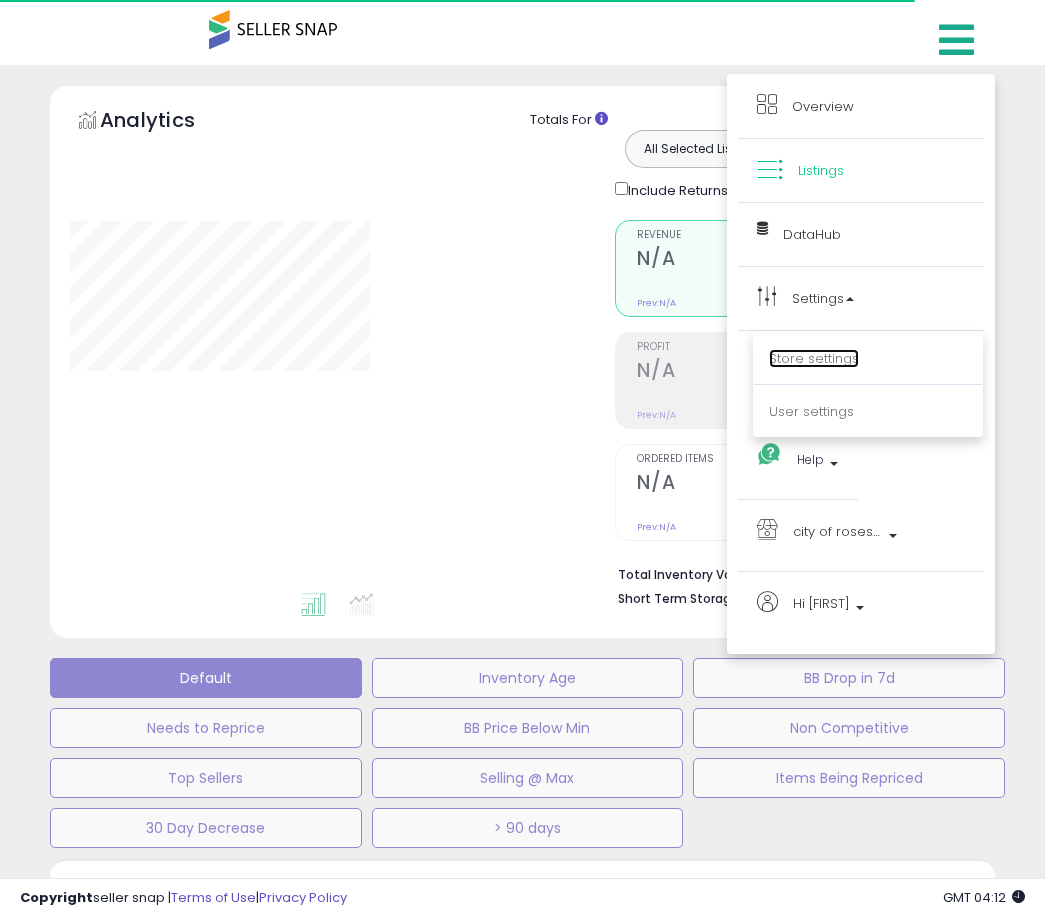 click on "Store
settings" at bounding box center (814, 358) 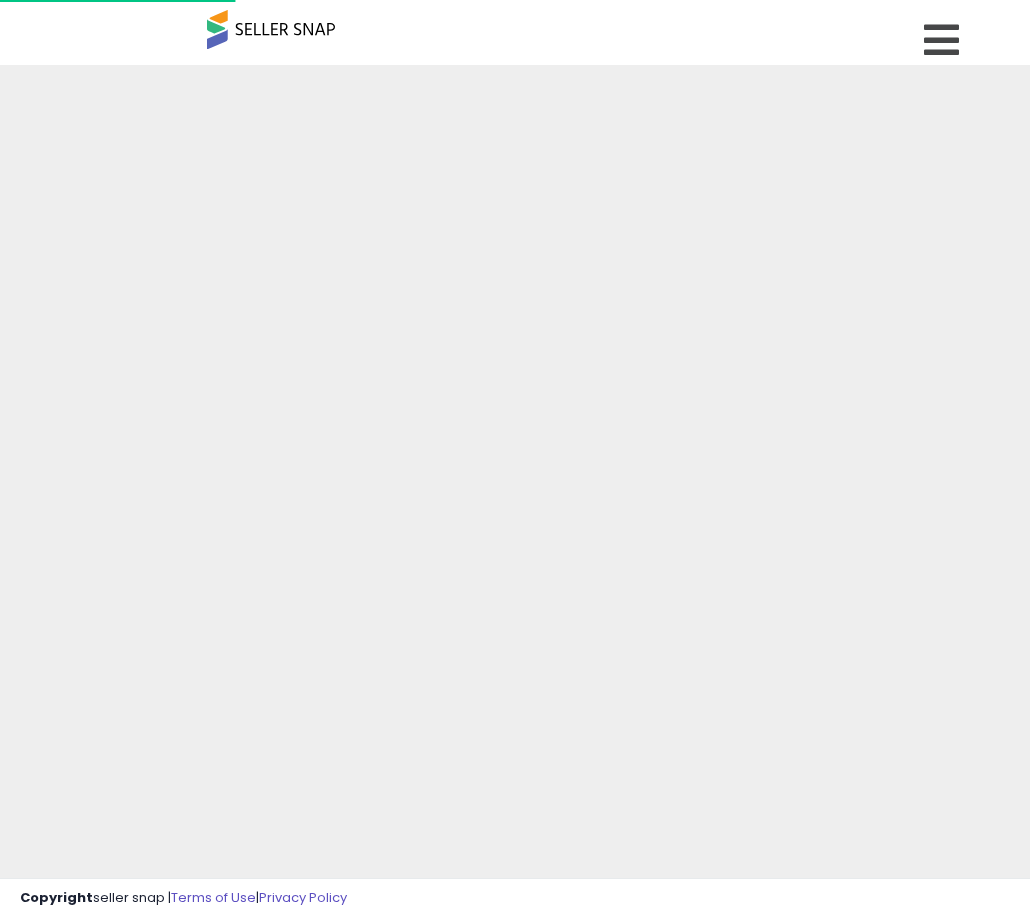 scroll, scrollTop: 0, scrollLeft: 0, axis: both 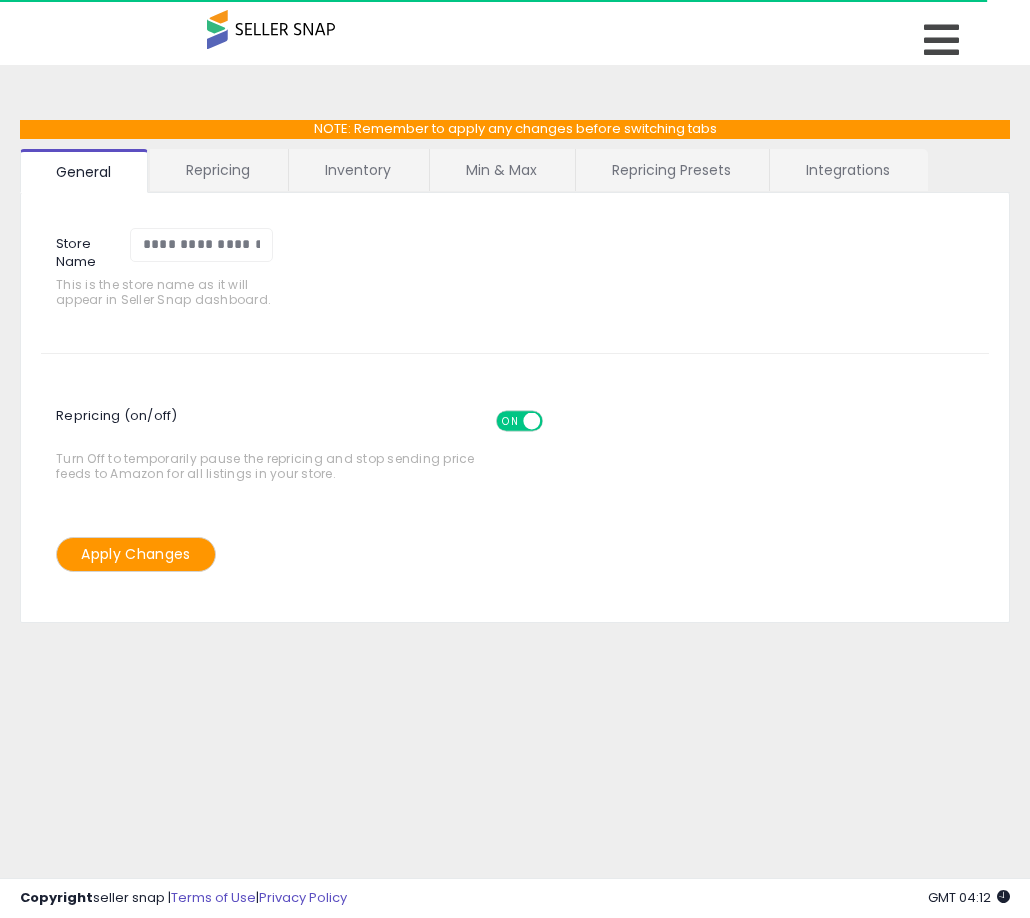 click on "Repricing Presets" at bounding box center [671, 170] 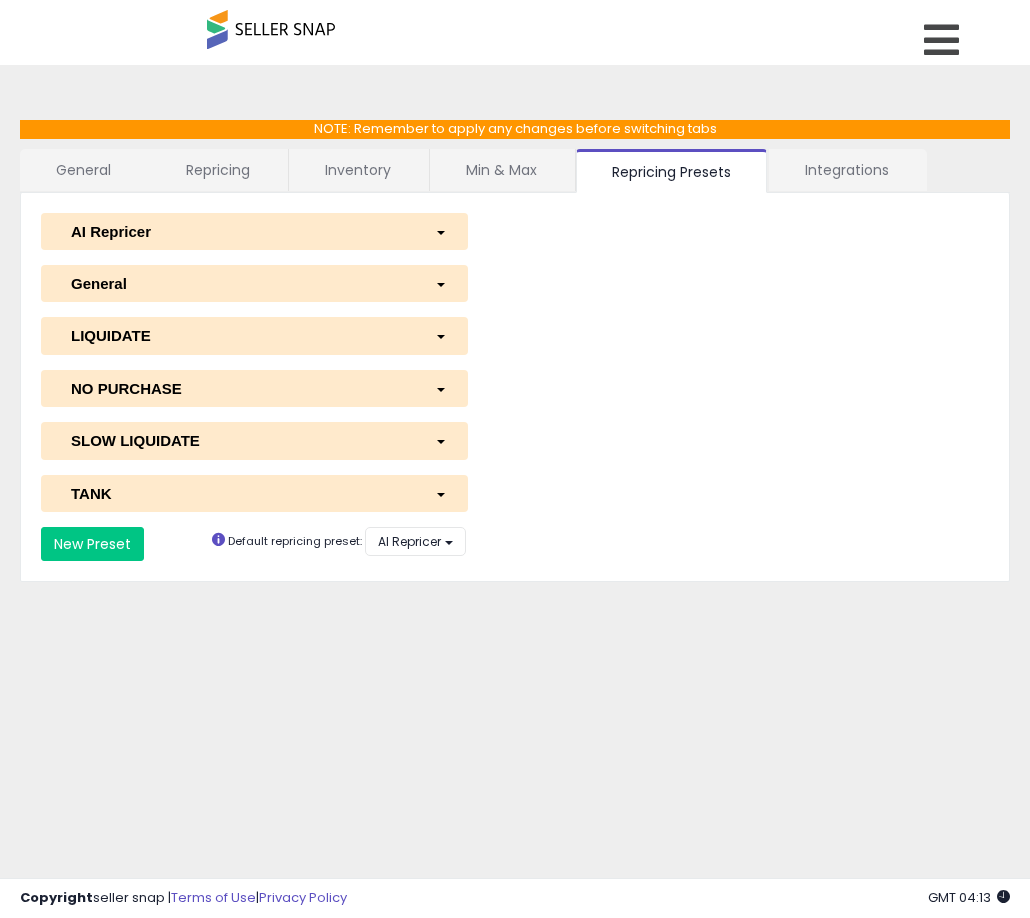 click at bounding box center (436, 231) 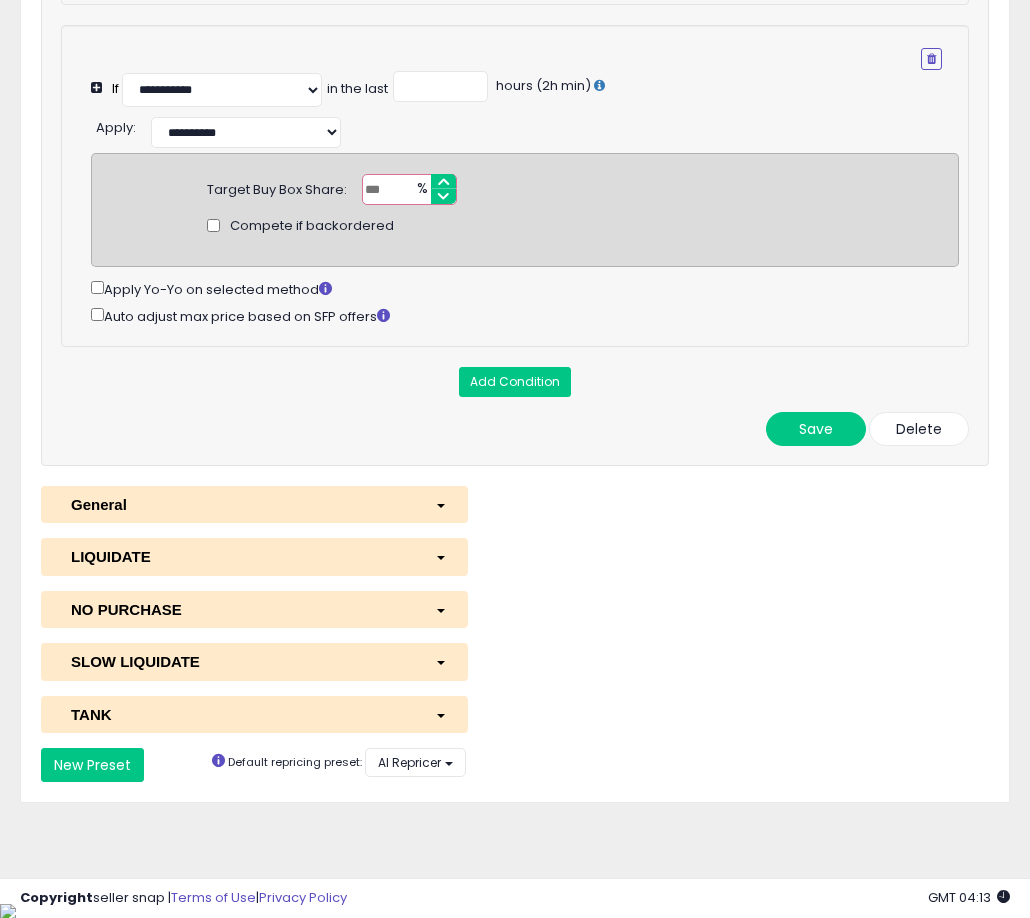 scroll, scrollTop: 0, scrollLeft: 0, axis: both 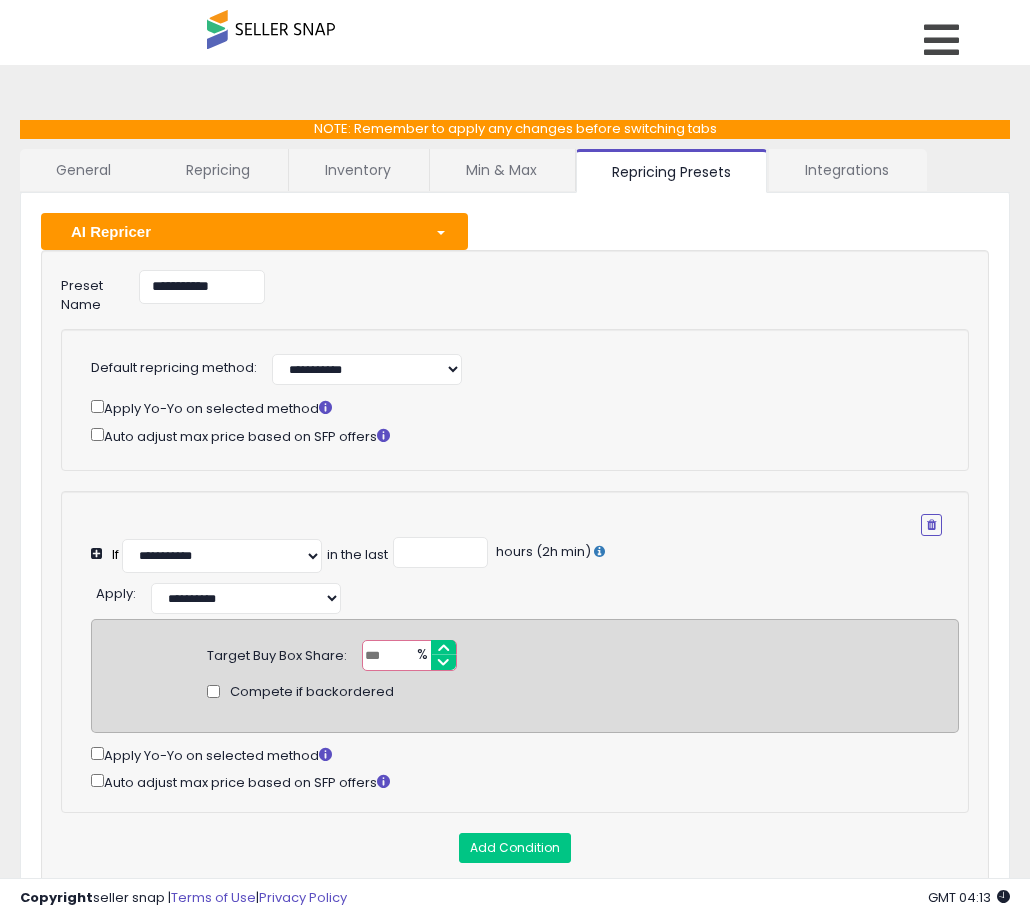 click on "**" at bounding box center [409, 655] 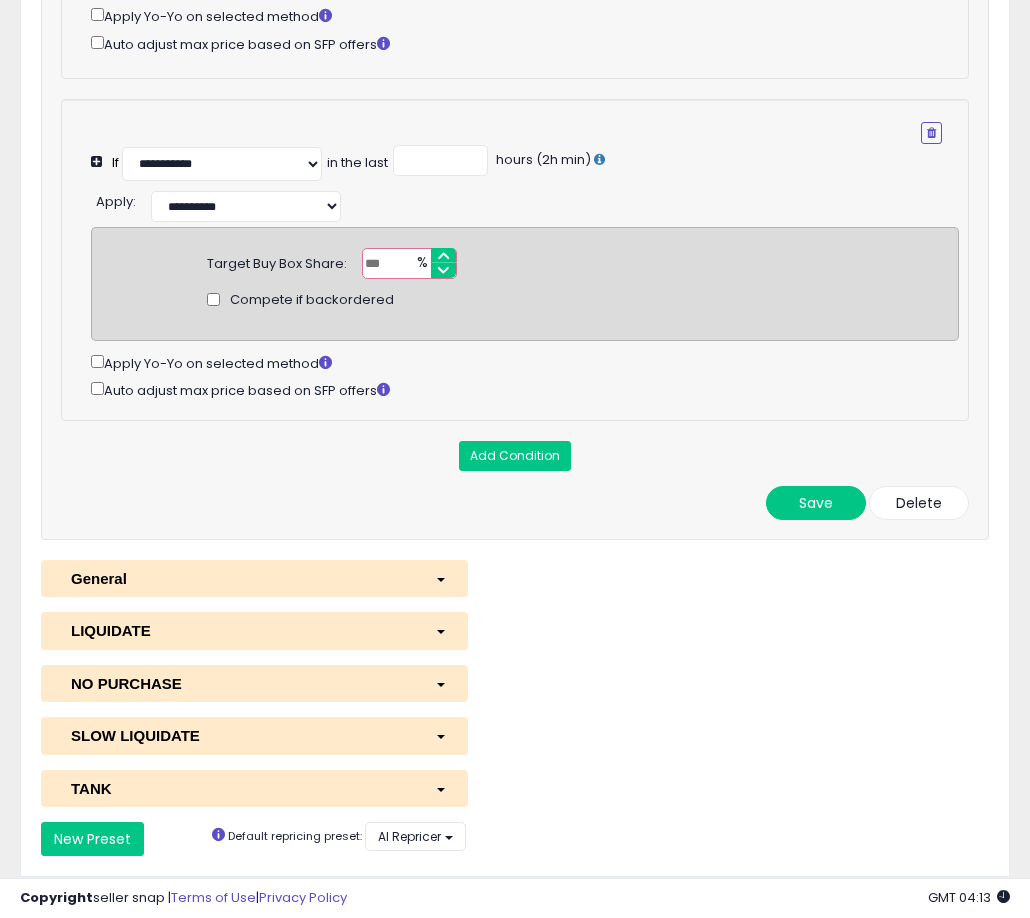 scroll, scrollTop: 394, scrollLeft: 0, axis: vertical 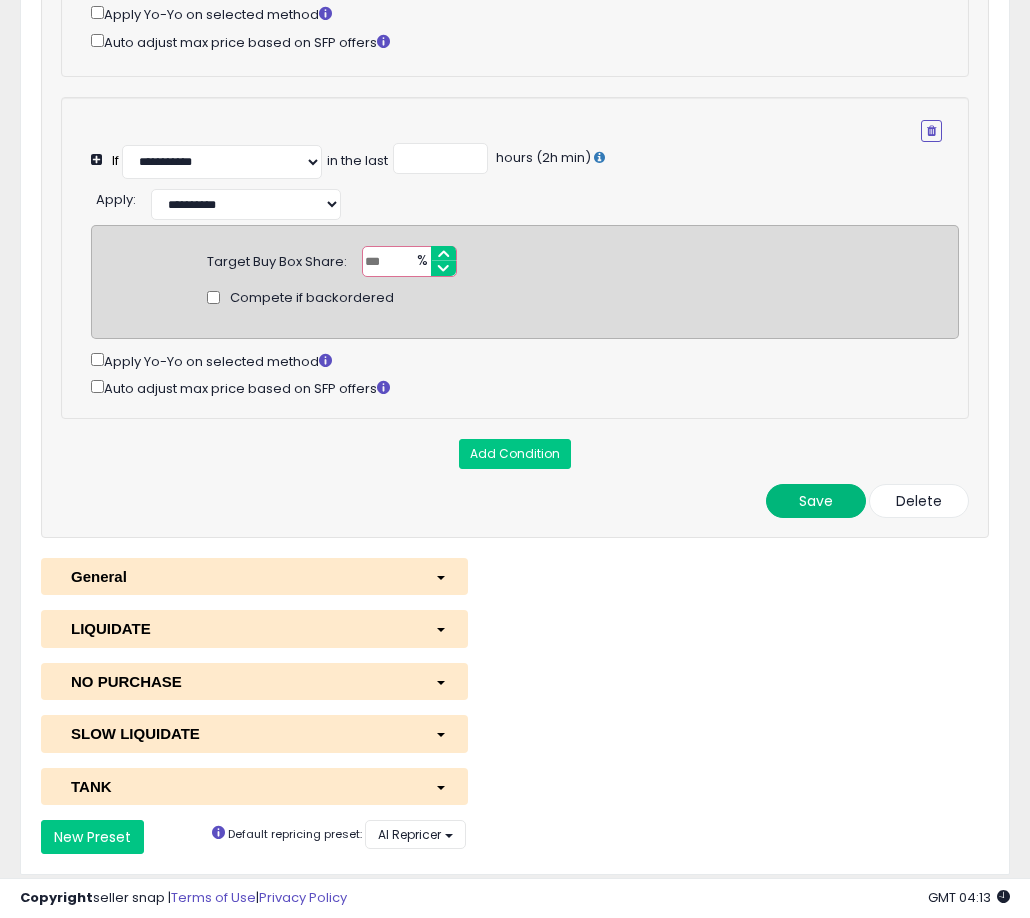 type on "*" 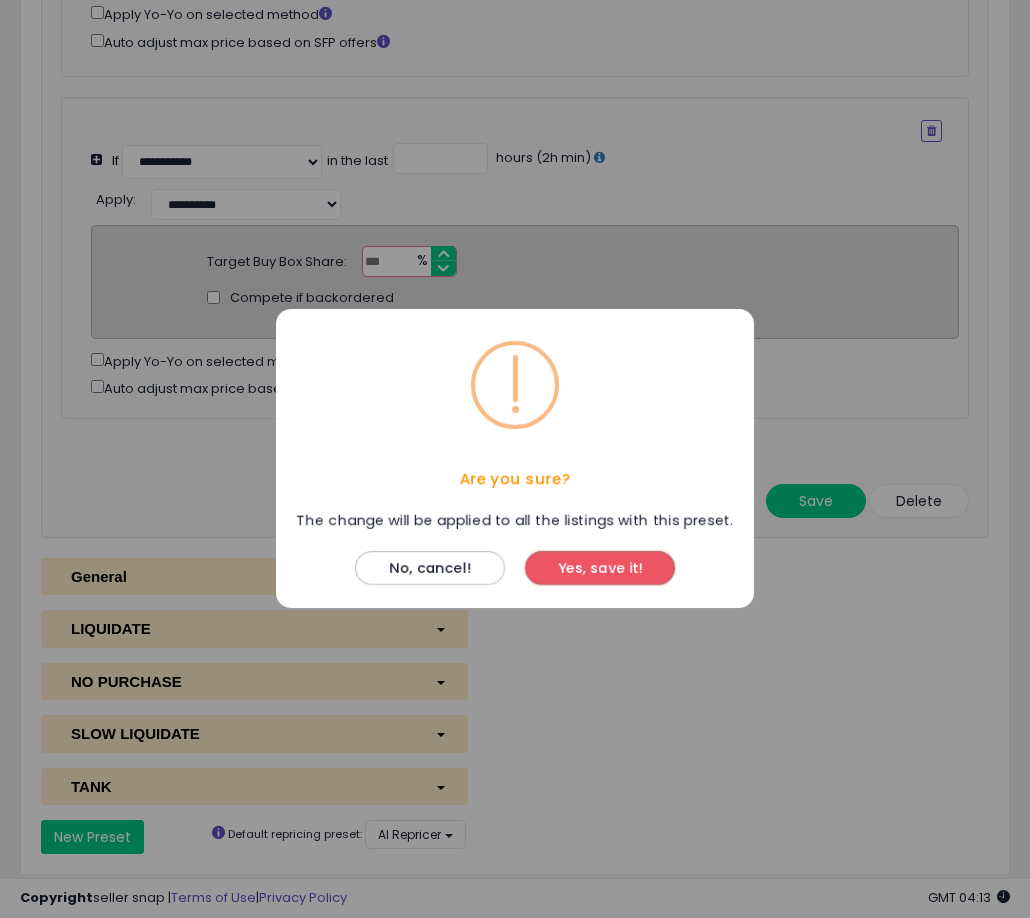 click on "Yes, save it!" at bounding box center [600, 569] 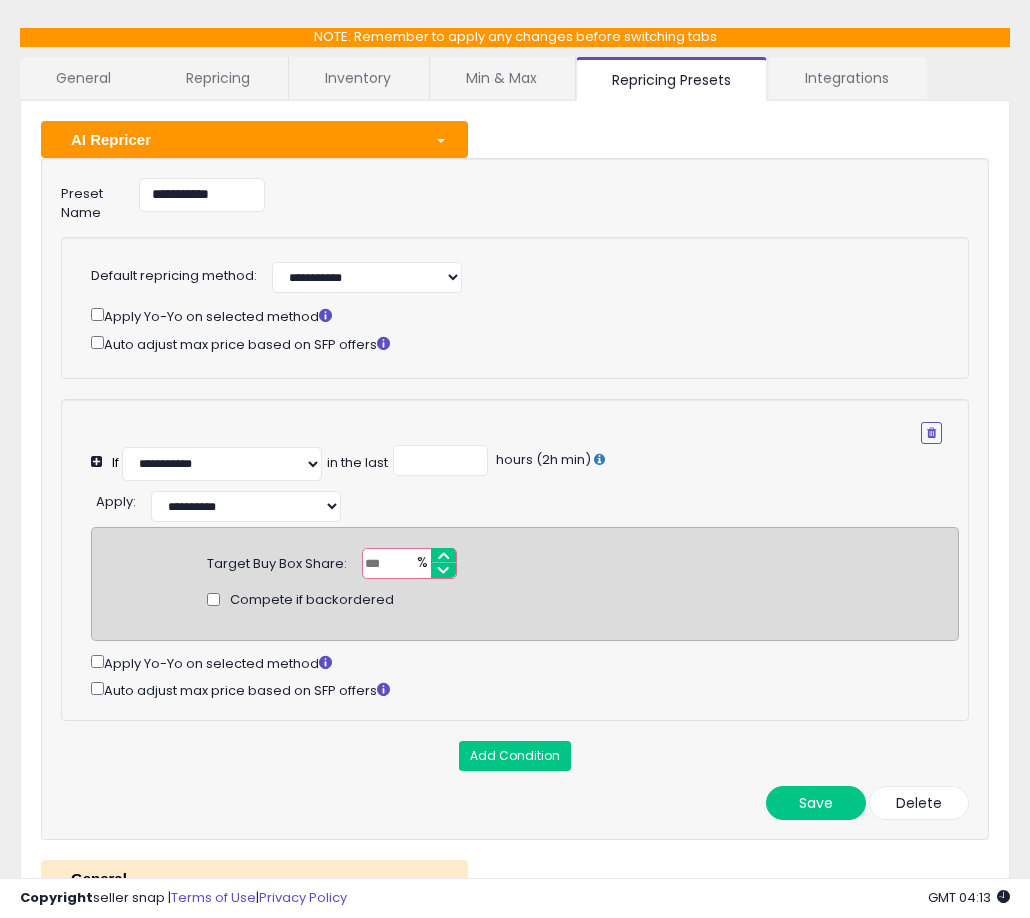 scroll, scrollTop: 0, scrollLeft: 0, axis: both 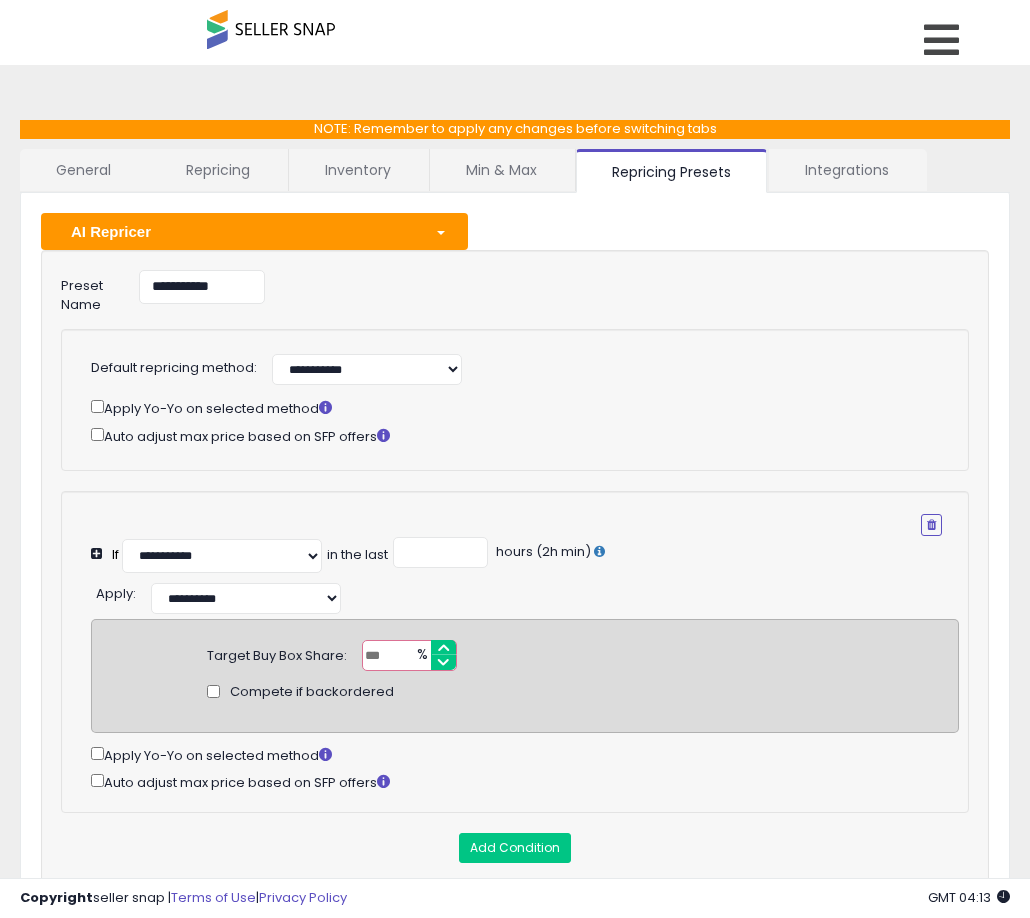 click on "**********" at bounding box center [515, 717] 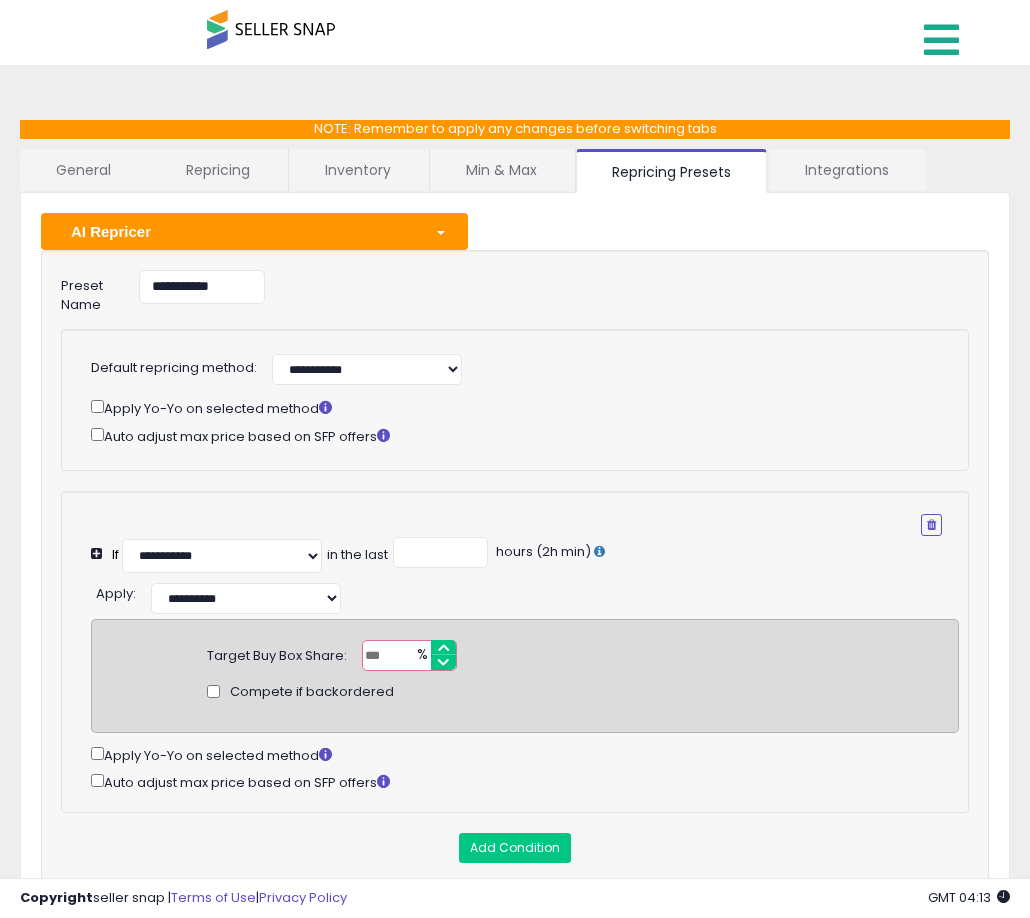 click at bounding box center (941, 40) 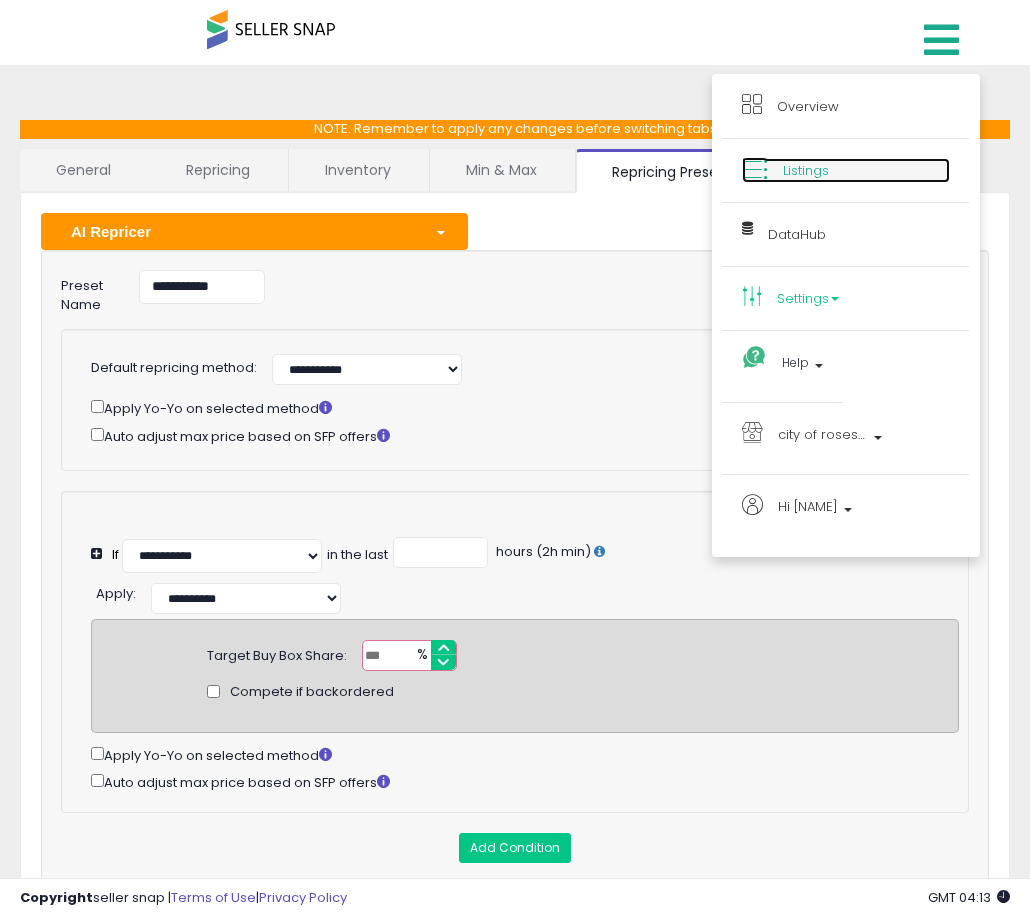 click on "Listings" at bounding box center (806, 170) 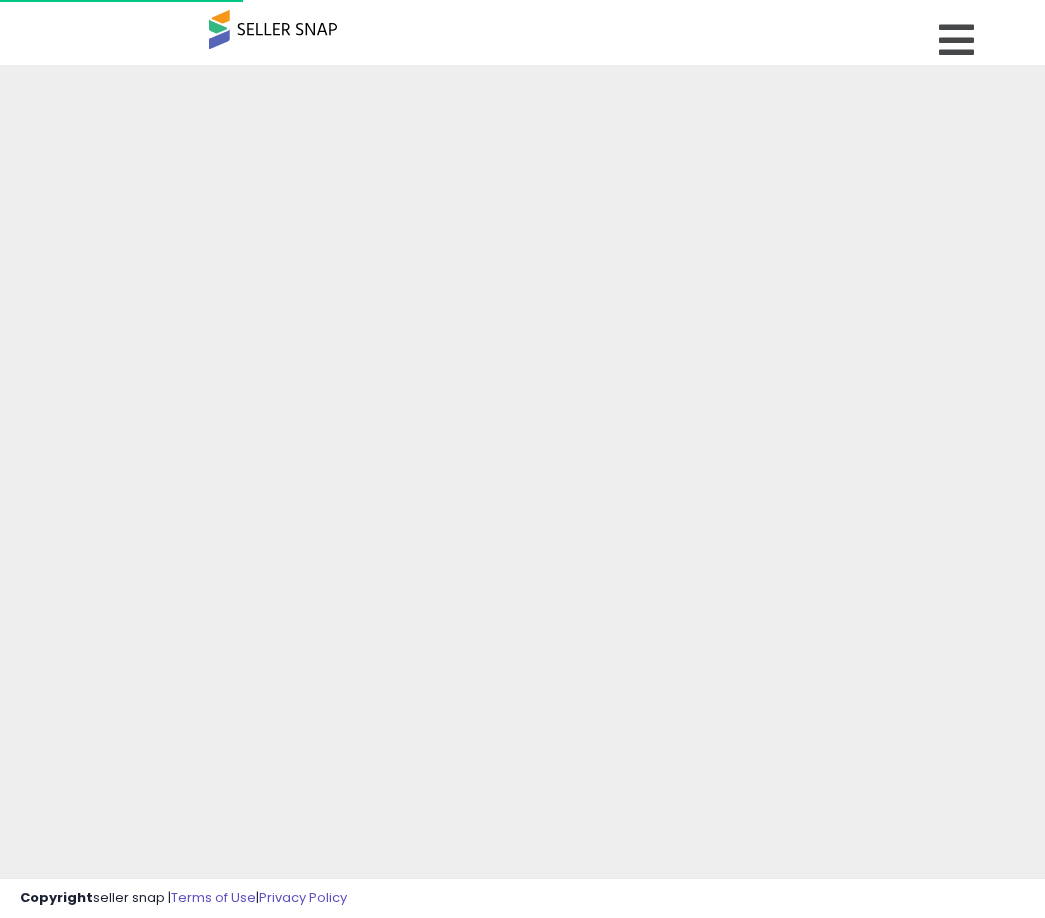 scroll, scrollTop: 0, scrollLeft: 0, axis: both 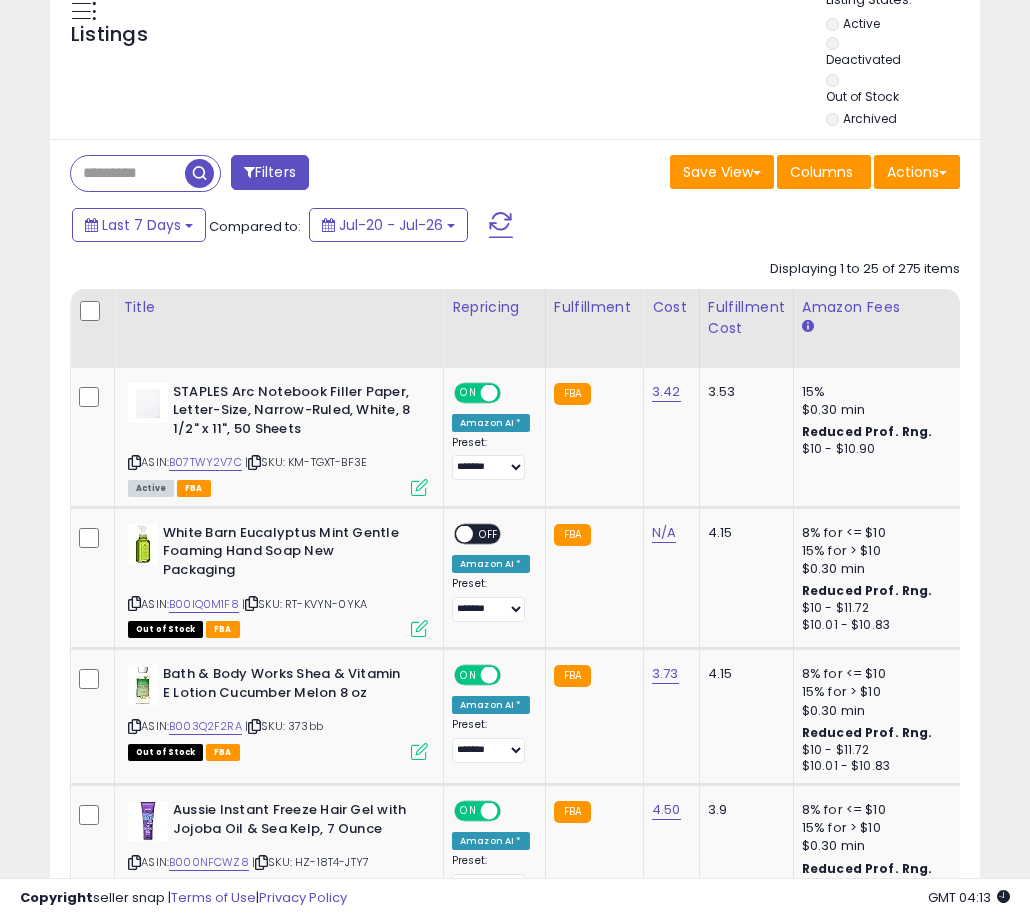 click at bounding box center [128, 173] 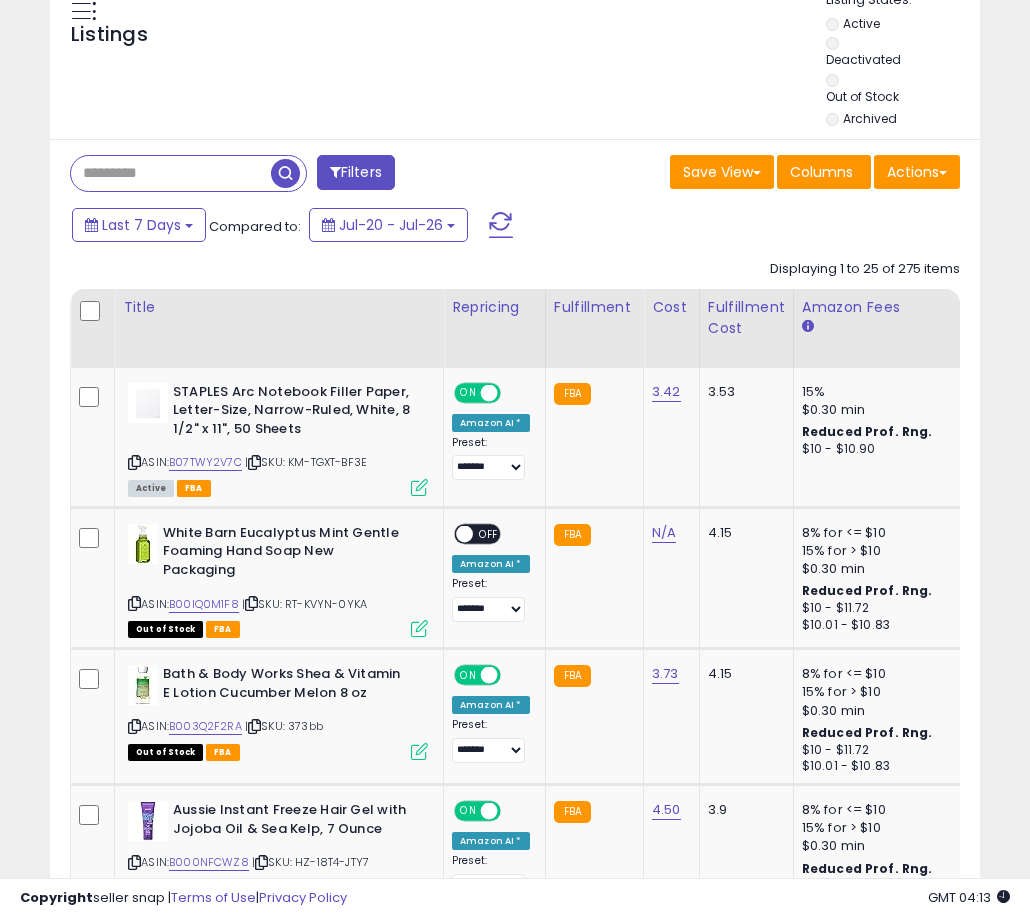 click at bounding box center (171, 173) 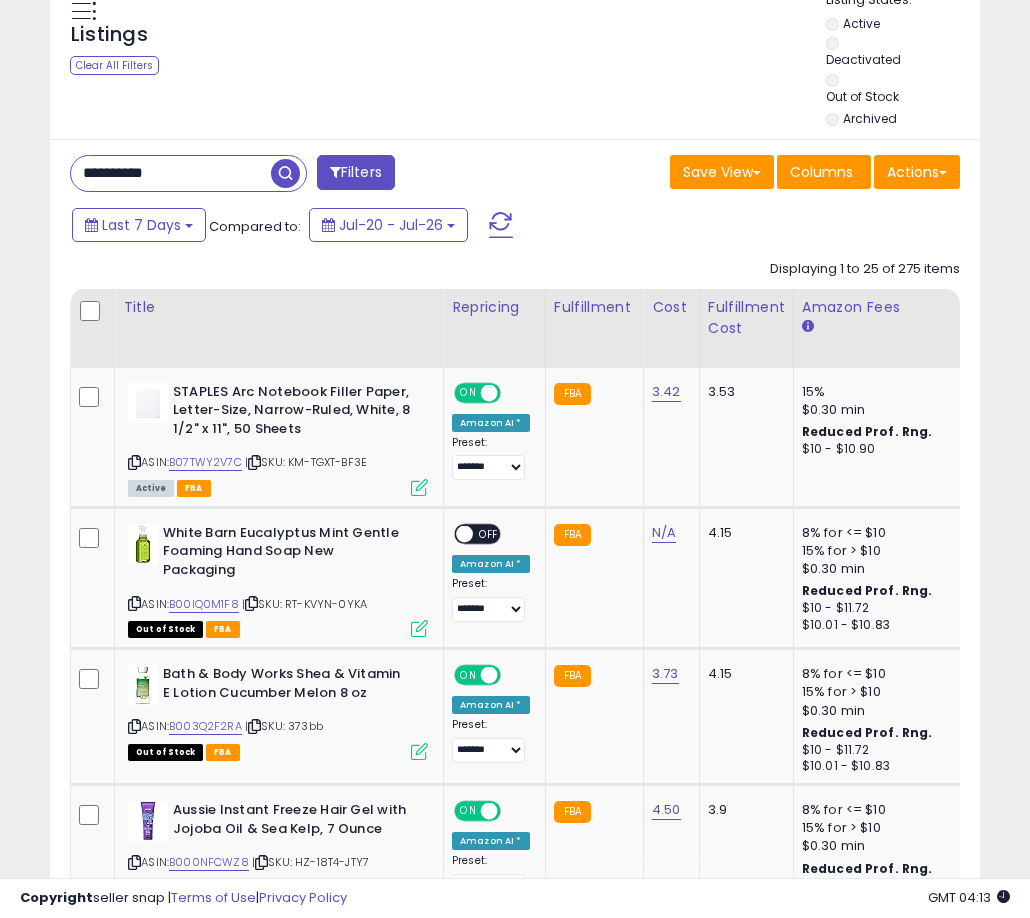 click at bounding box center [285, 173] 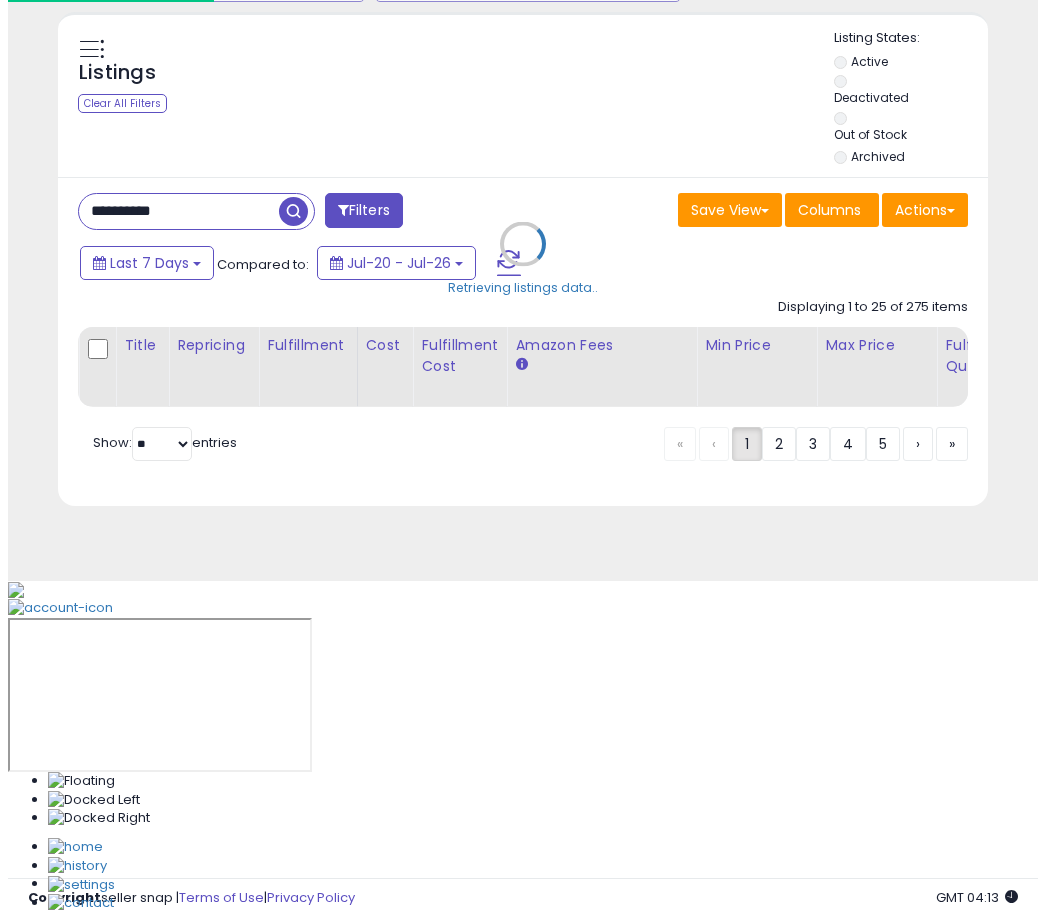 scroll, scrollTop: 524, scrollLeft: 0, axis: vertical 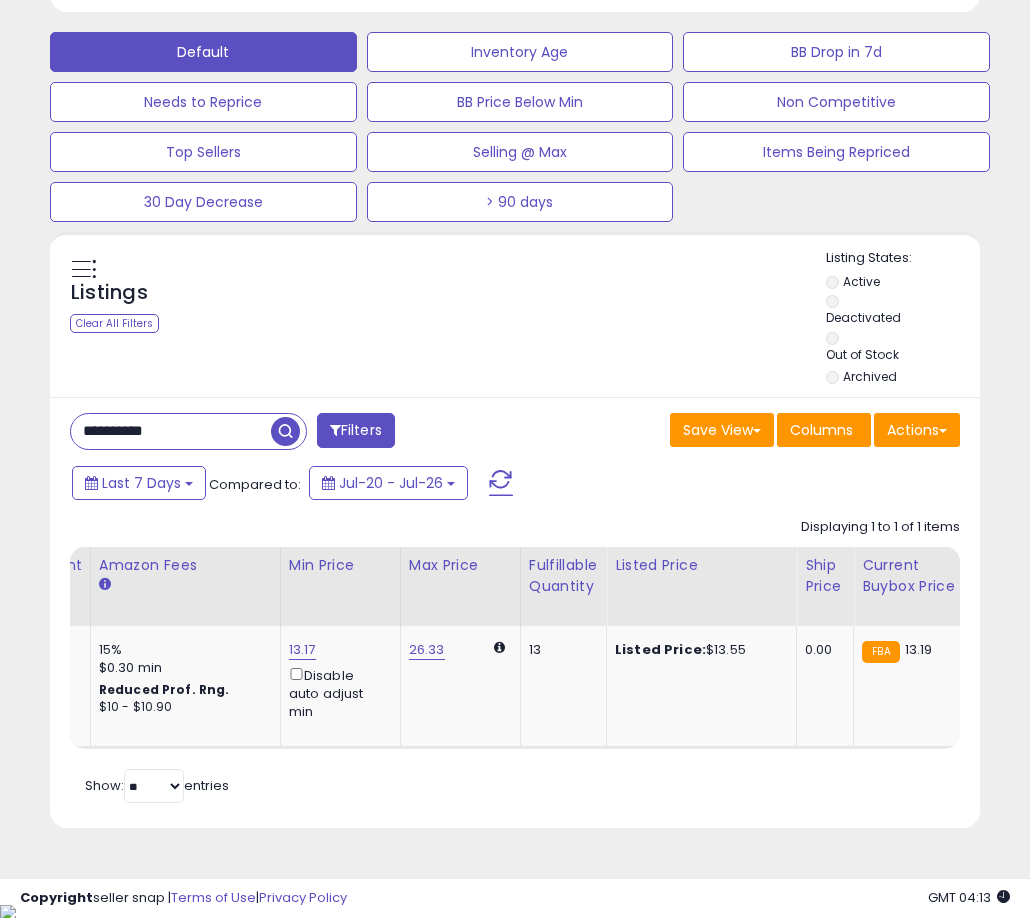 click on "Retrieving listings data..
Displaying 1 to 1 of 1 items
Title
Repricing" at bounding box center (515, 658) 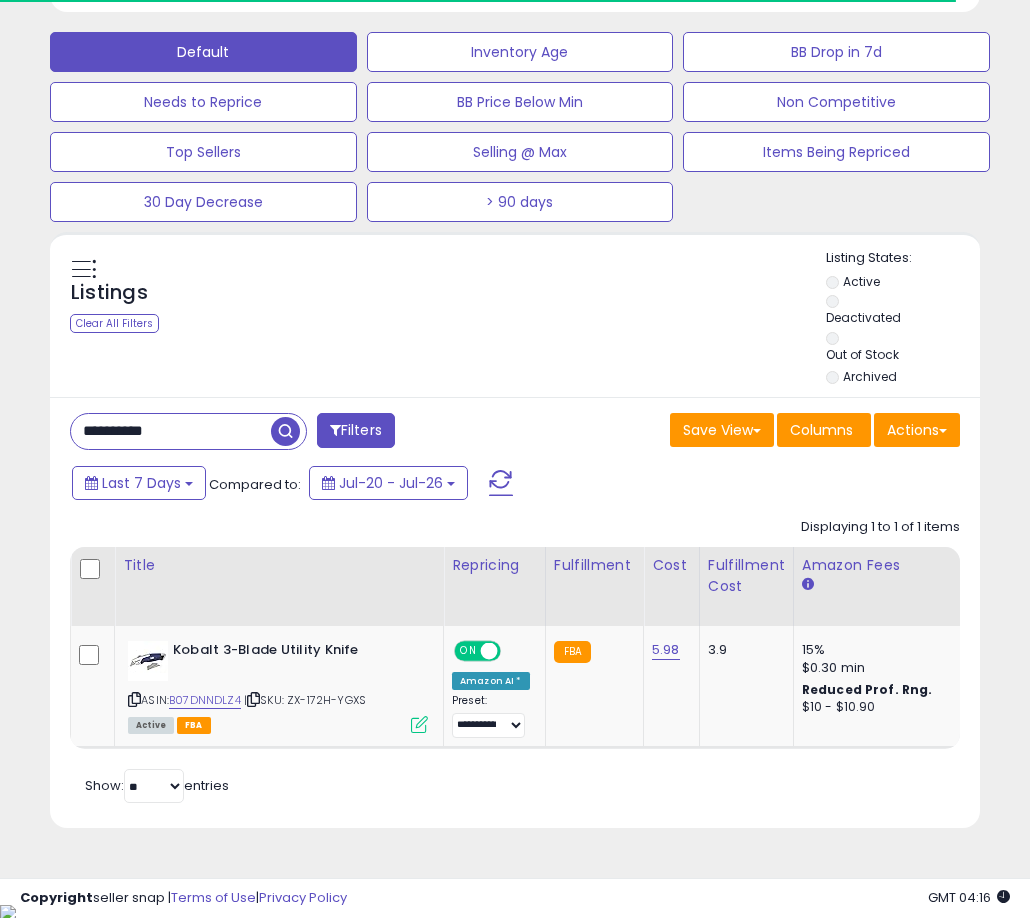 click on "**********" at bounding box center (171, 431) 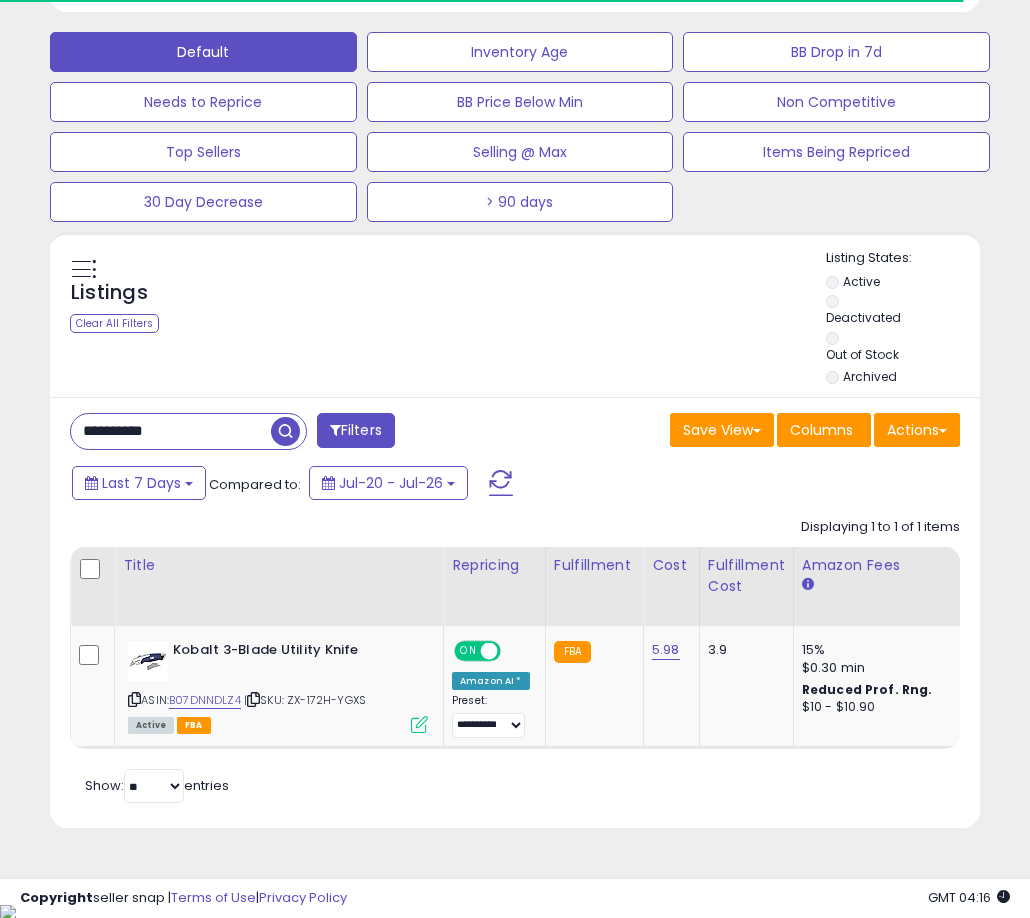 click on "**********" at bounding box center (171, 431) 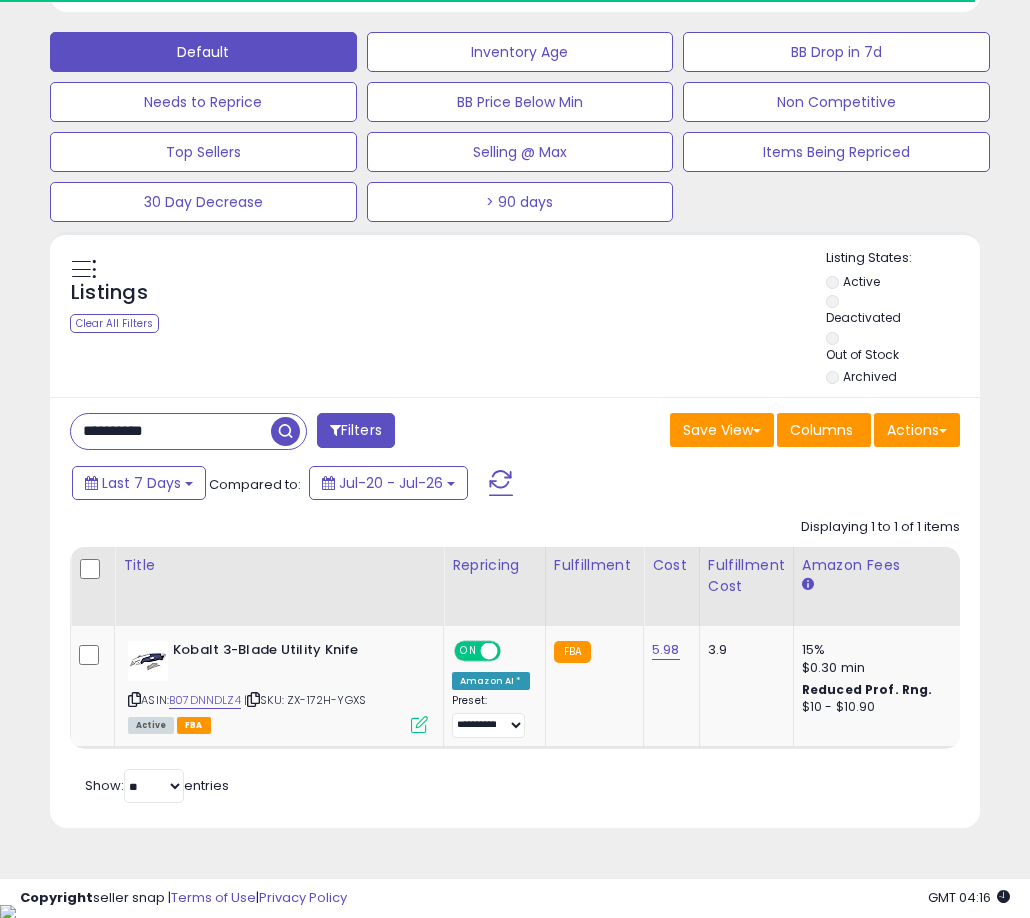 paste 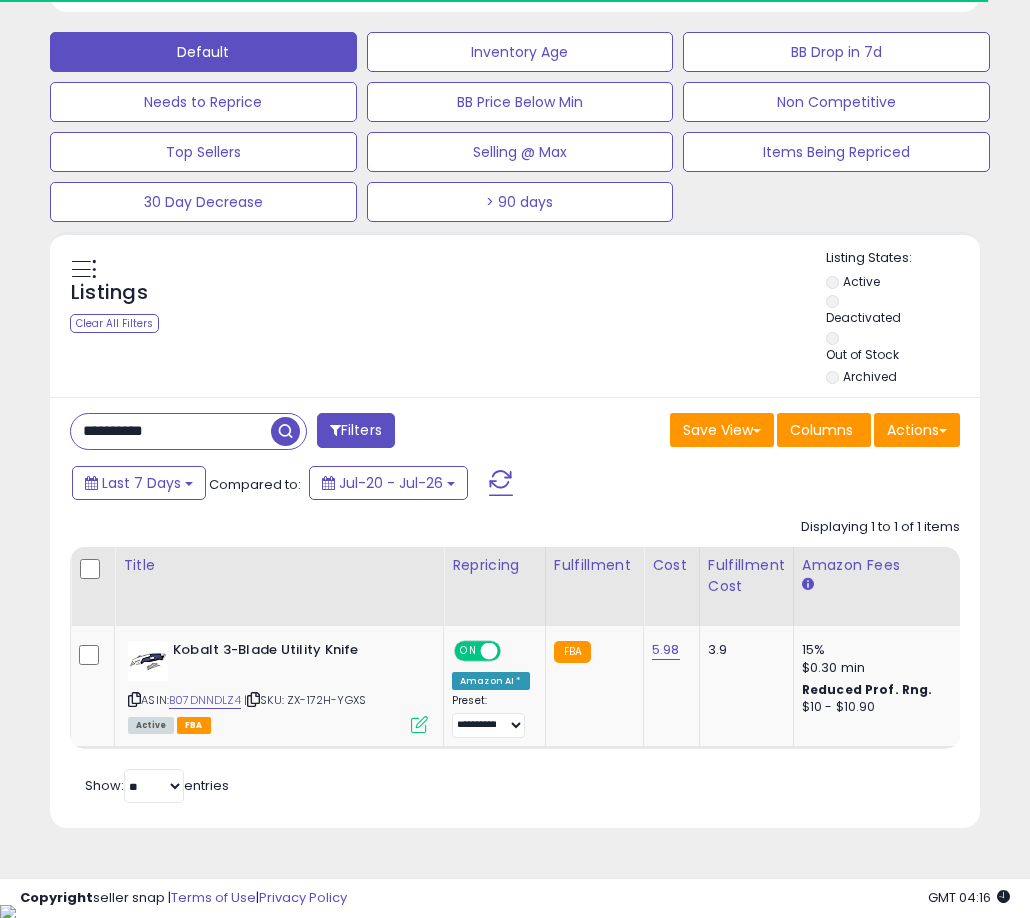 click at bounding box center (285, 431) 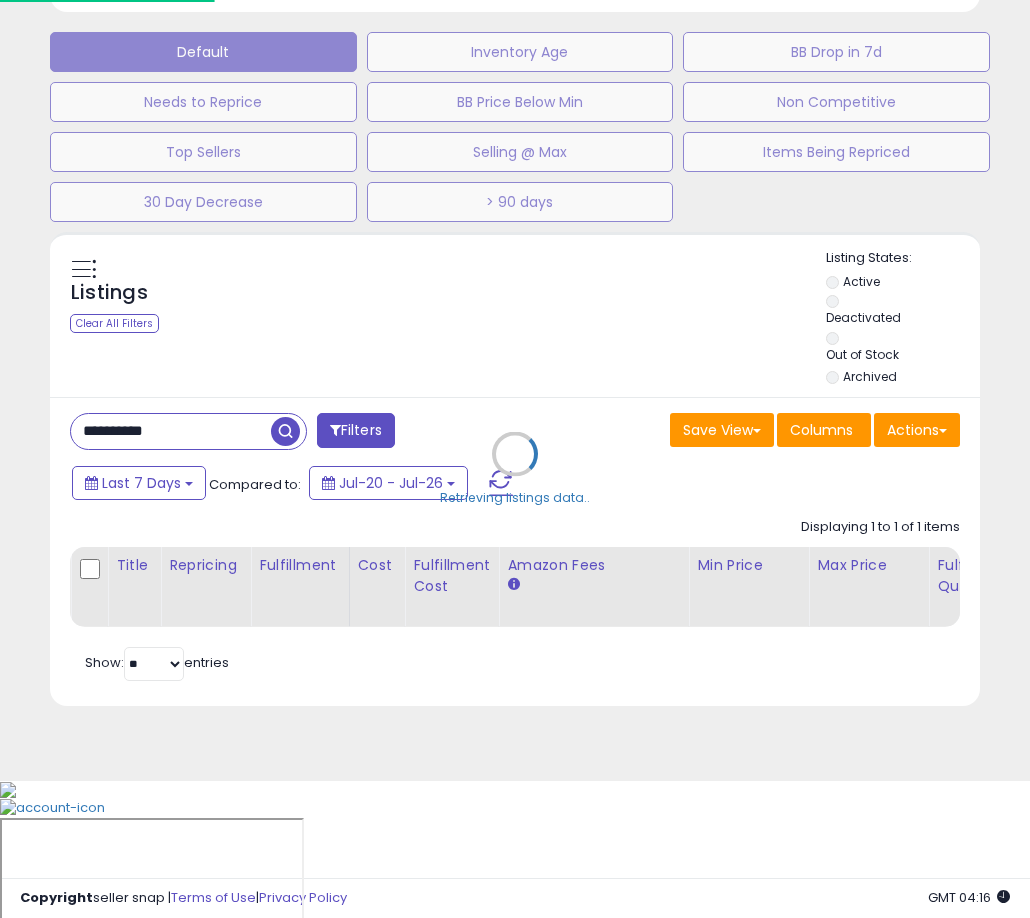 scroll, scrollTop: 999590, scrollLeft: 999455, axis: both 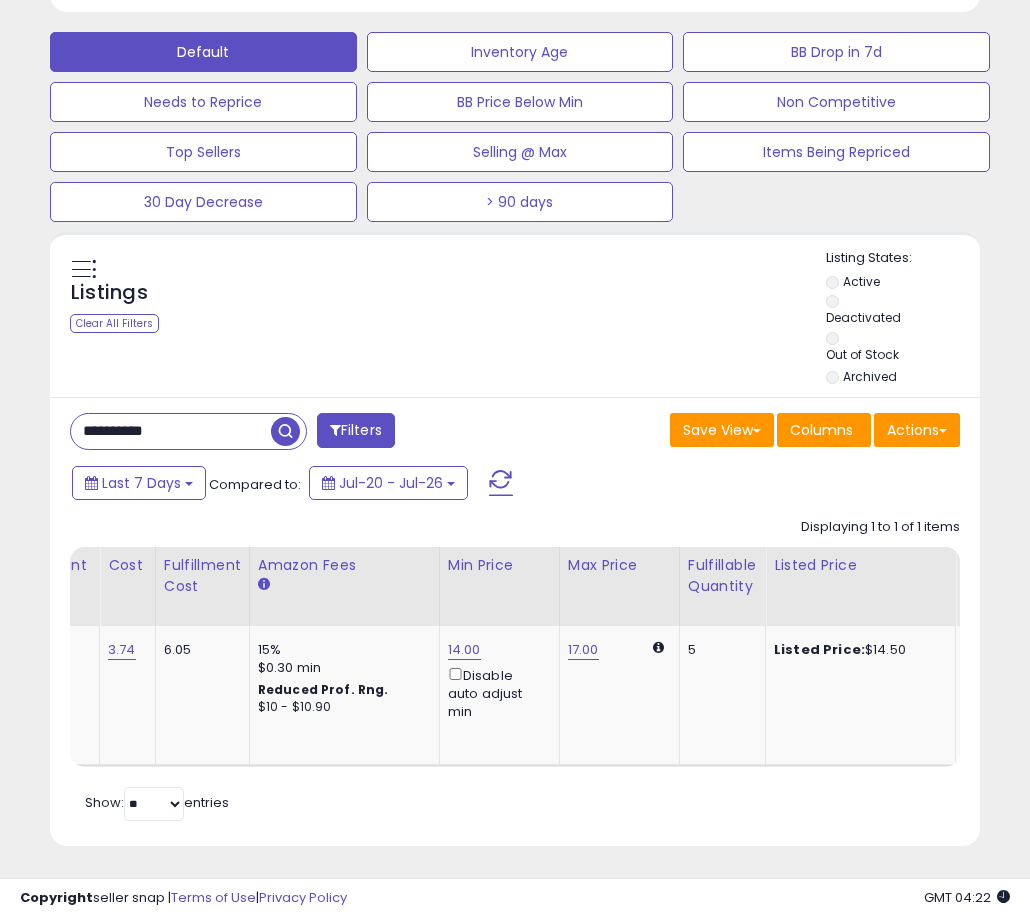click on "**********" at bounding box center (171, 431) 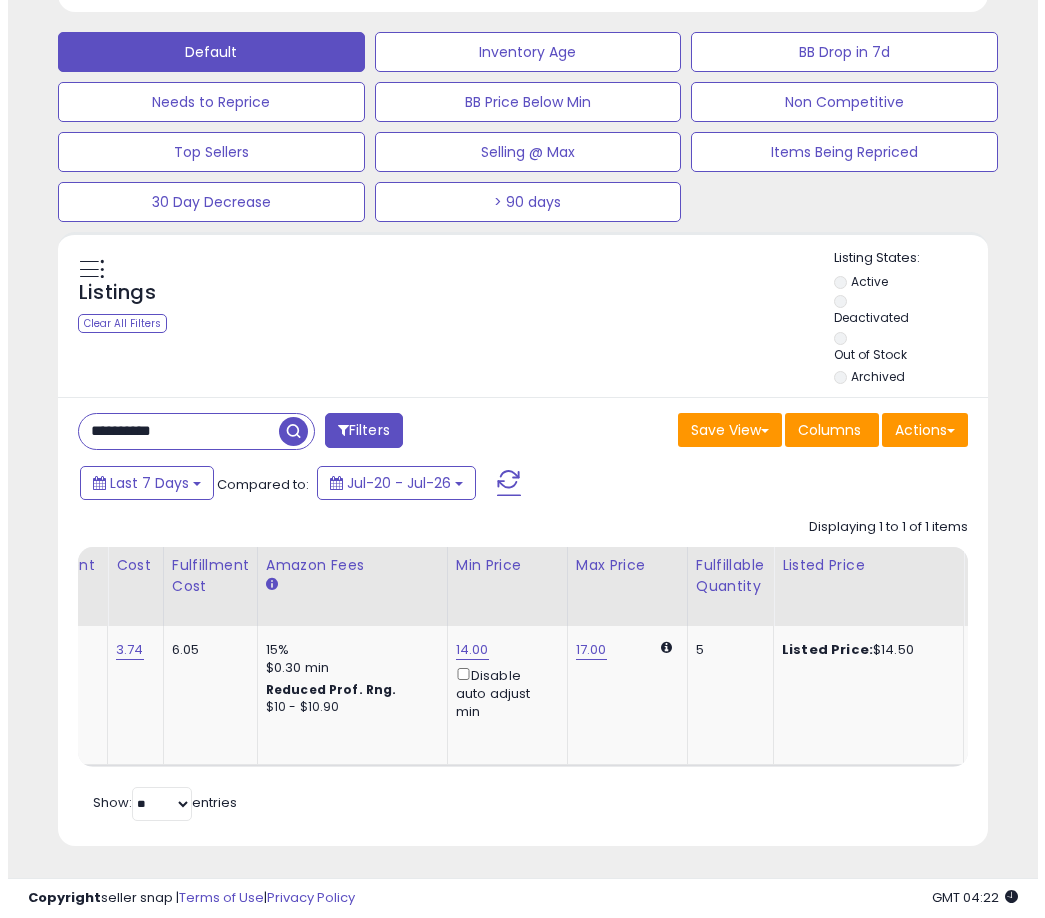 scroll, scrollTop: 504, scrollLeft: 0, axis: vertical 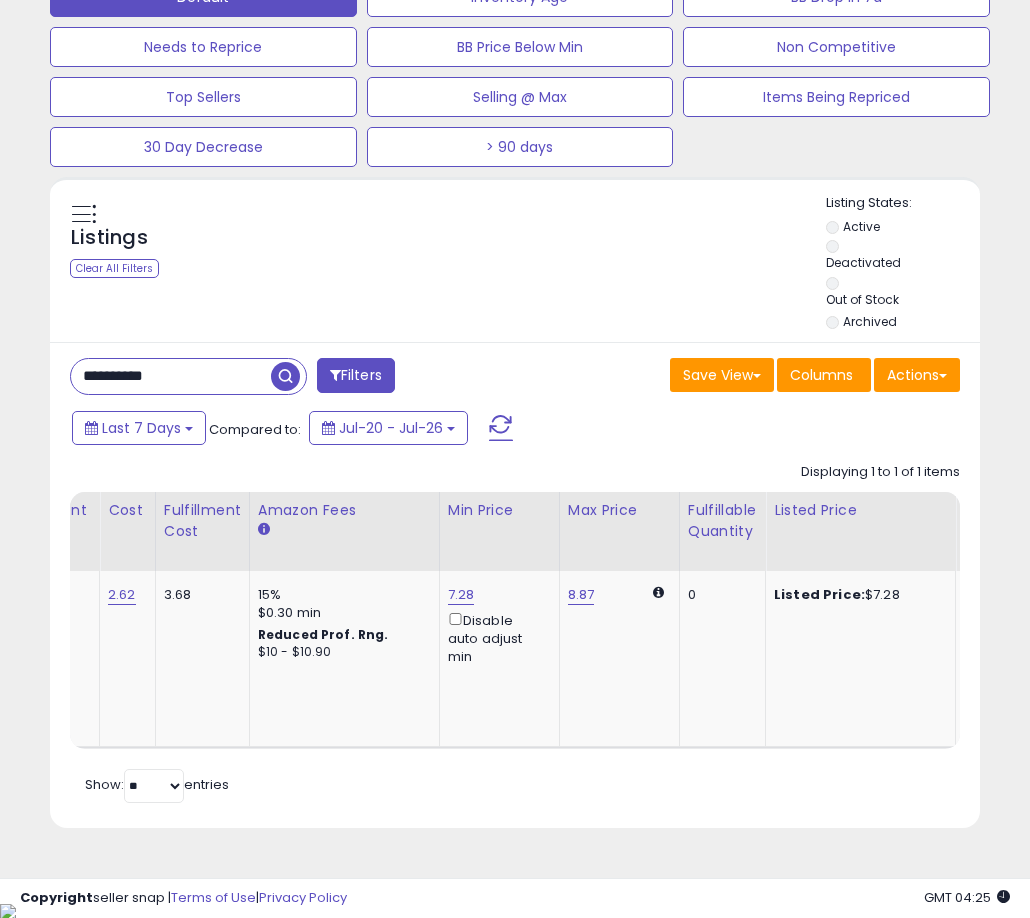 click on "**********" at bounding box center (171, 376) 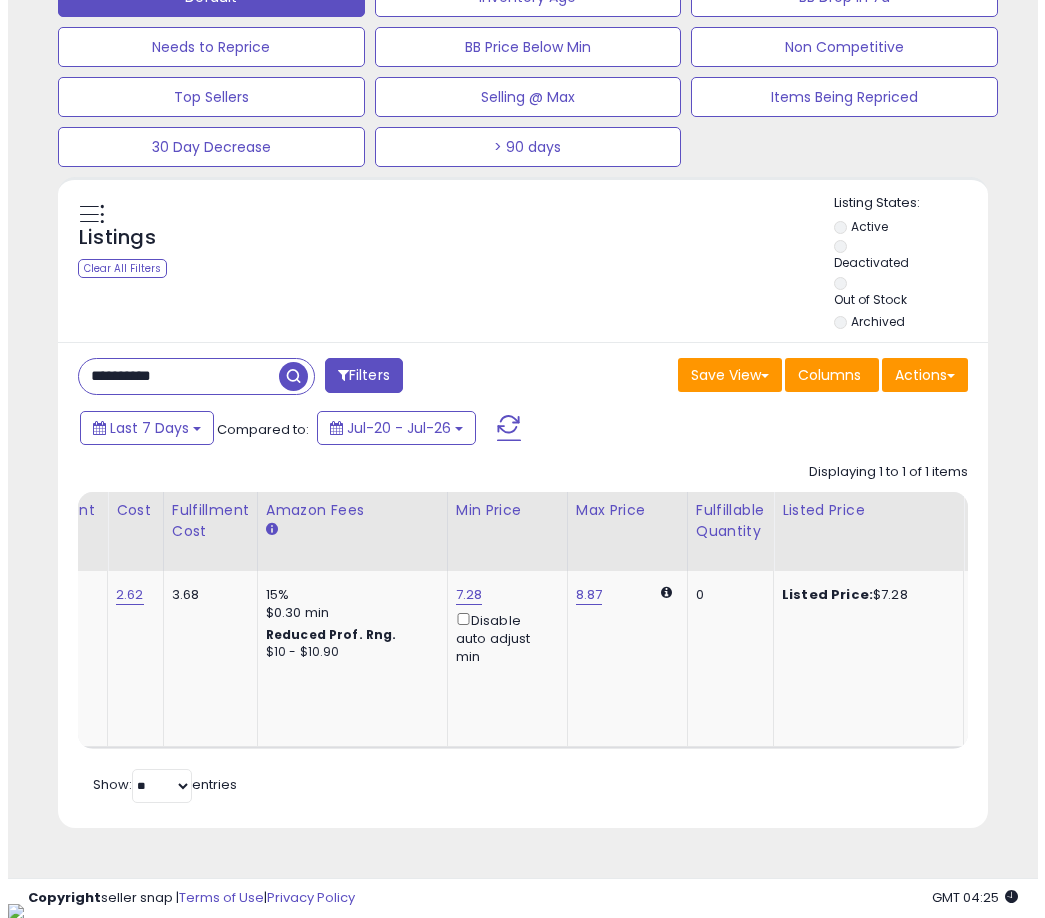 scroll, scrollTop: 504, scrollLeft: 0, axis: vertical 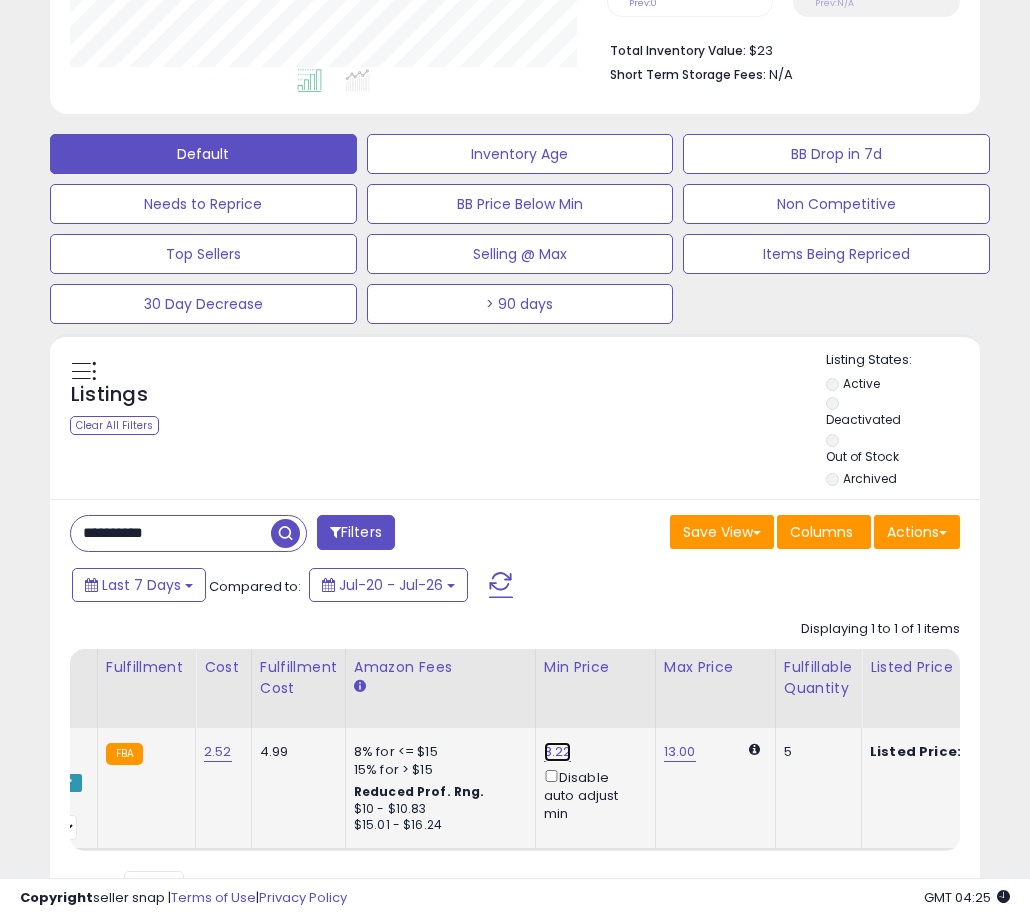 click on "8.22" at bounding box center (558, 752) 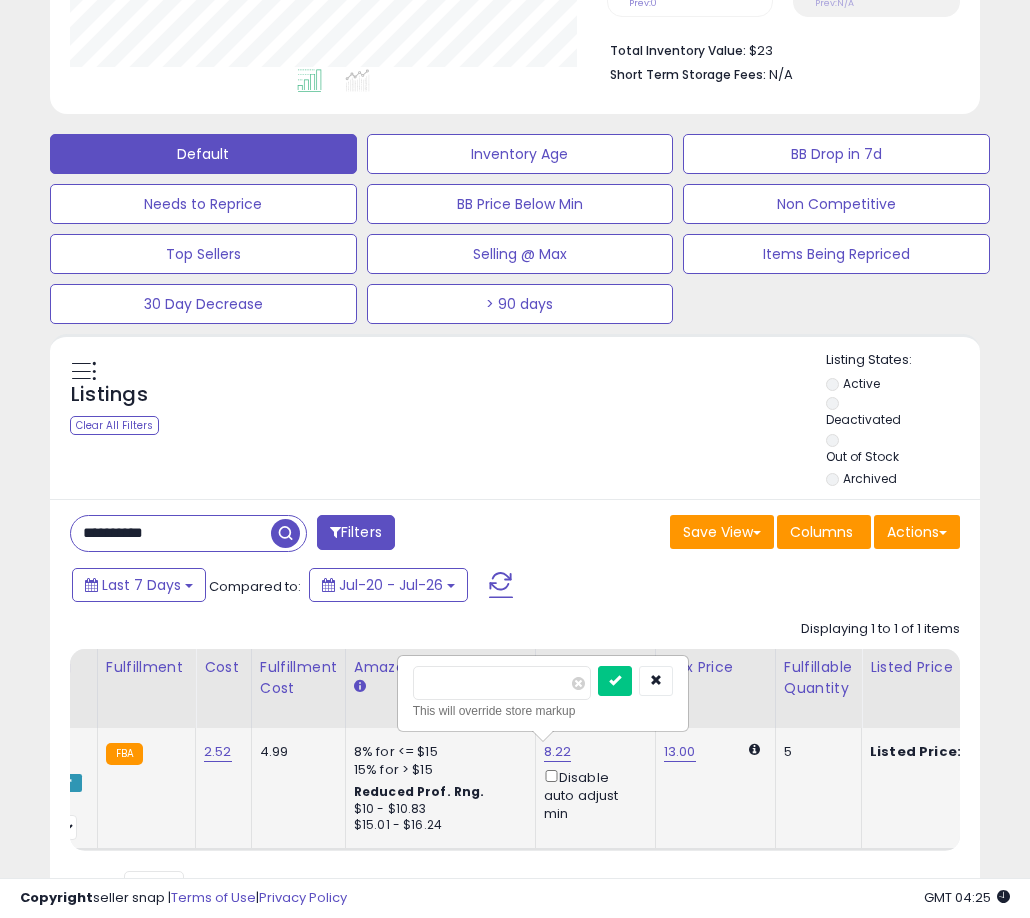 click on "****" at bounding box center [502, 683] 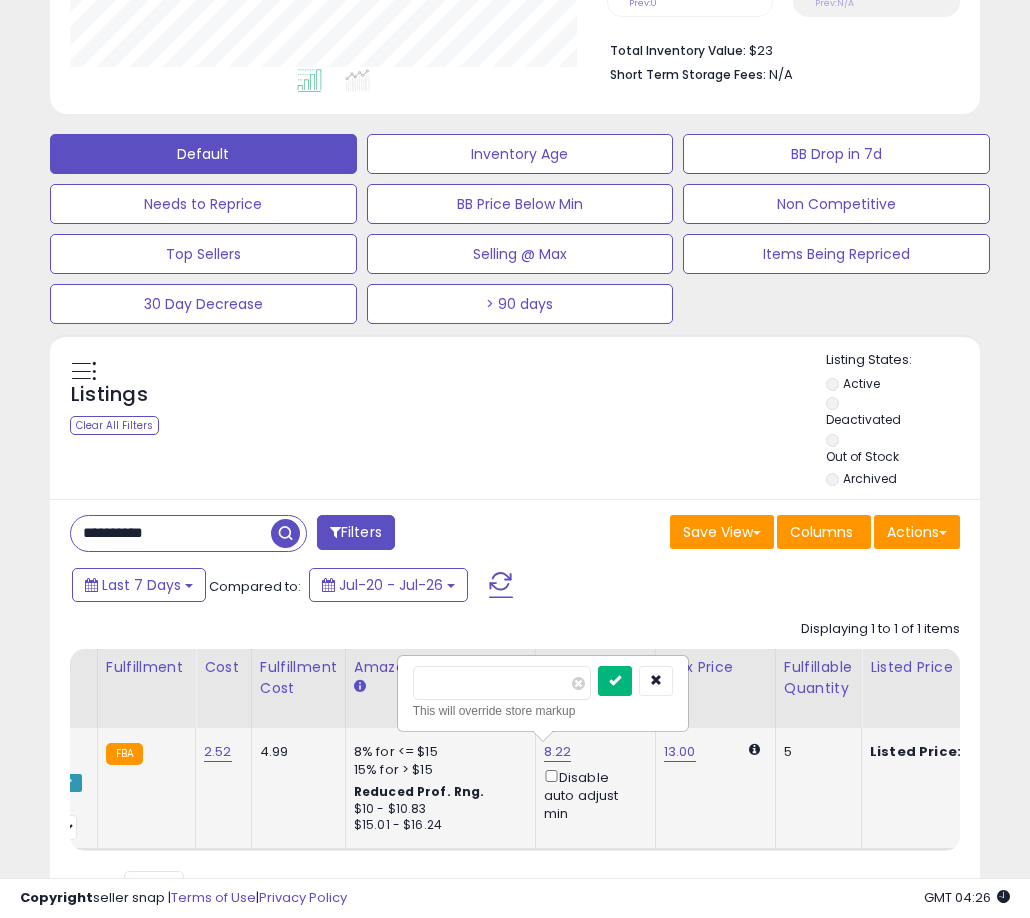 type on "****" 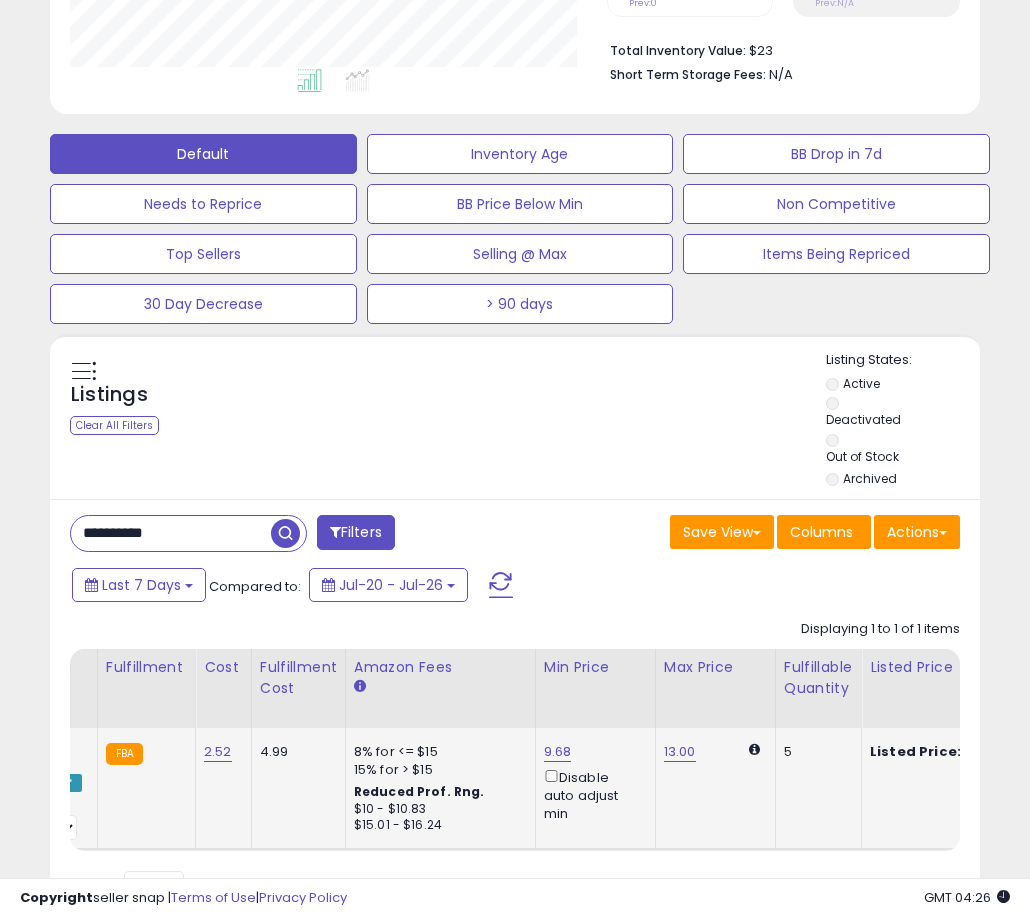 scroll, scrollTop: 0, scrollLeft: 105, axis: horizontal 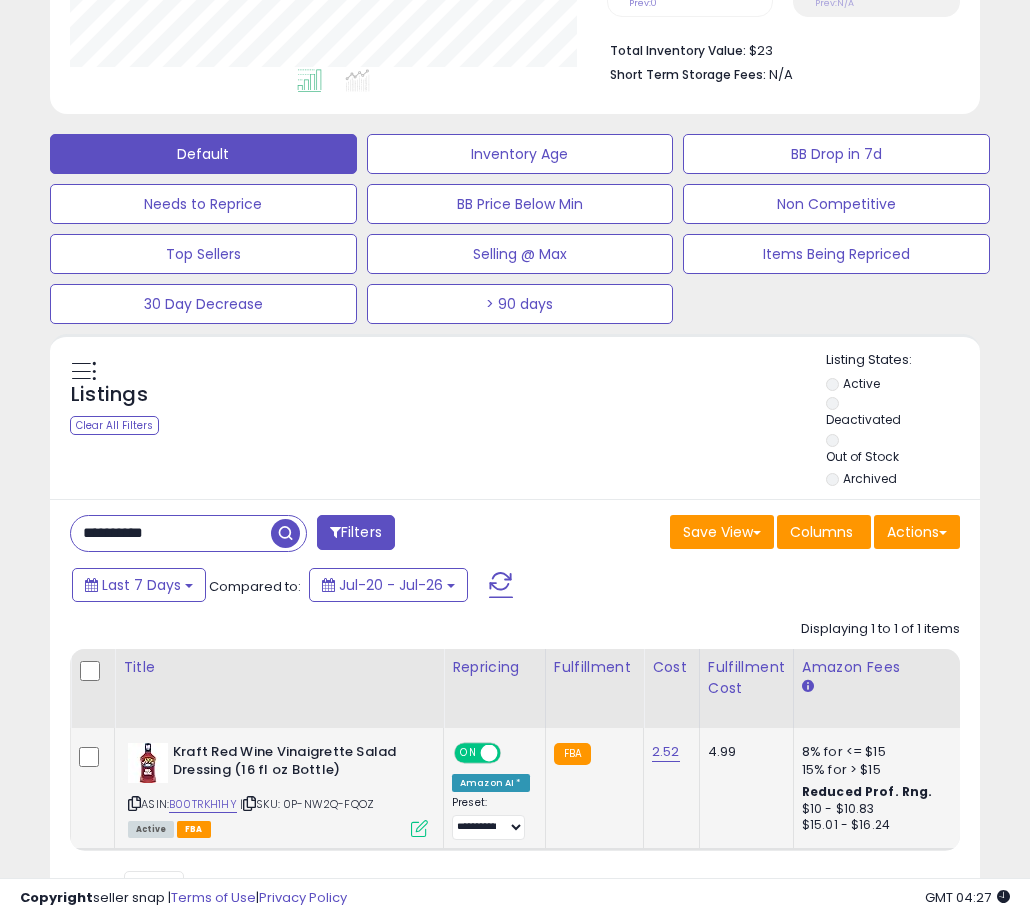 click on "**********" at bounding box center [171, 533] 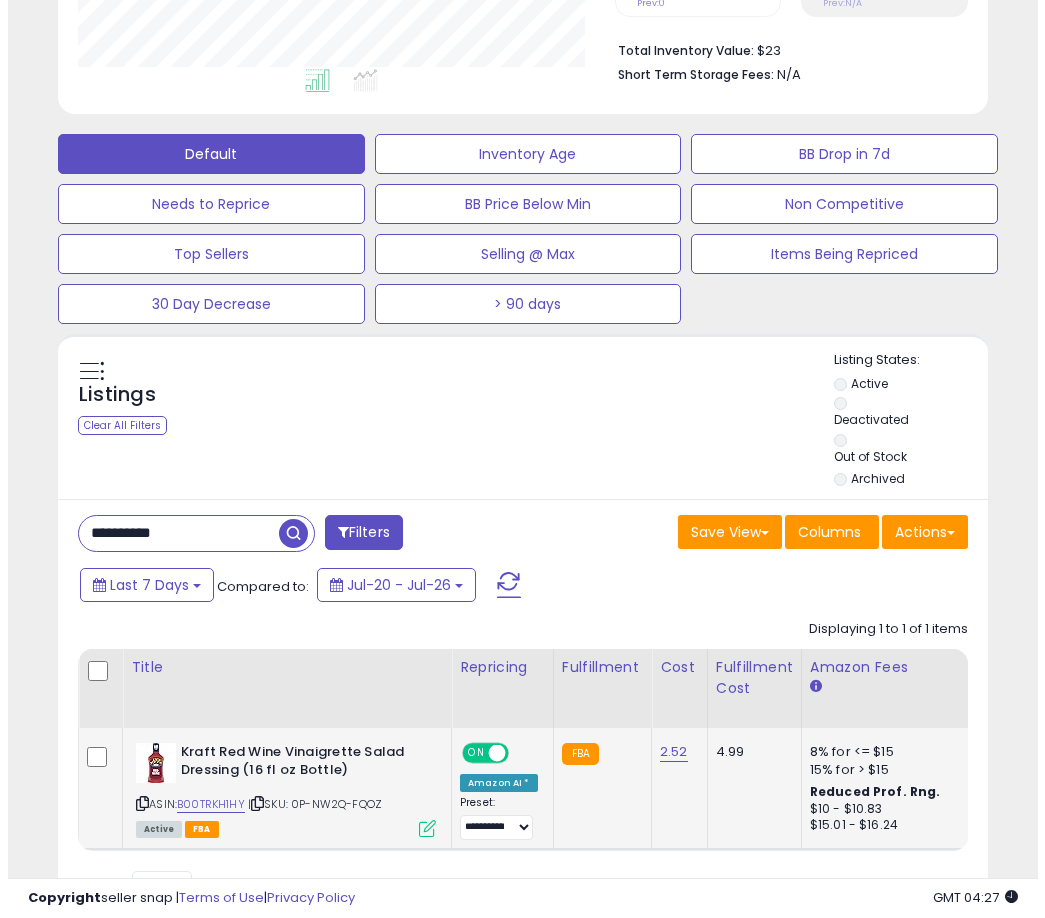scroll, scrollTop: 504, scrollLeft: 0, axis: vertical 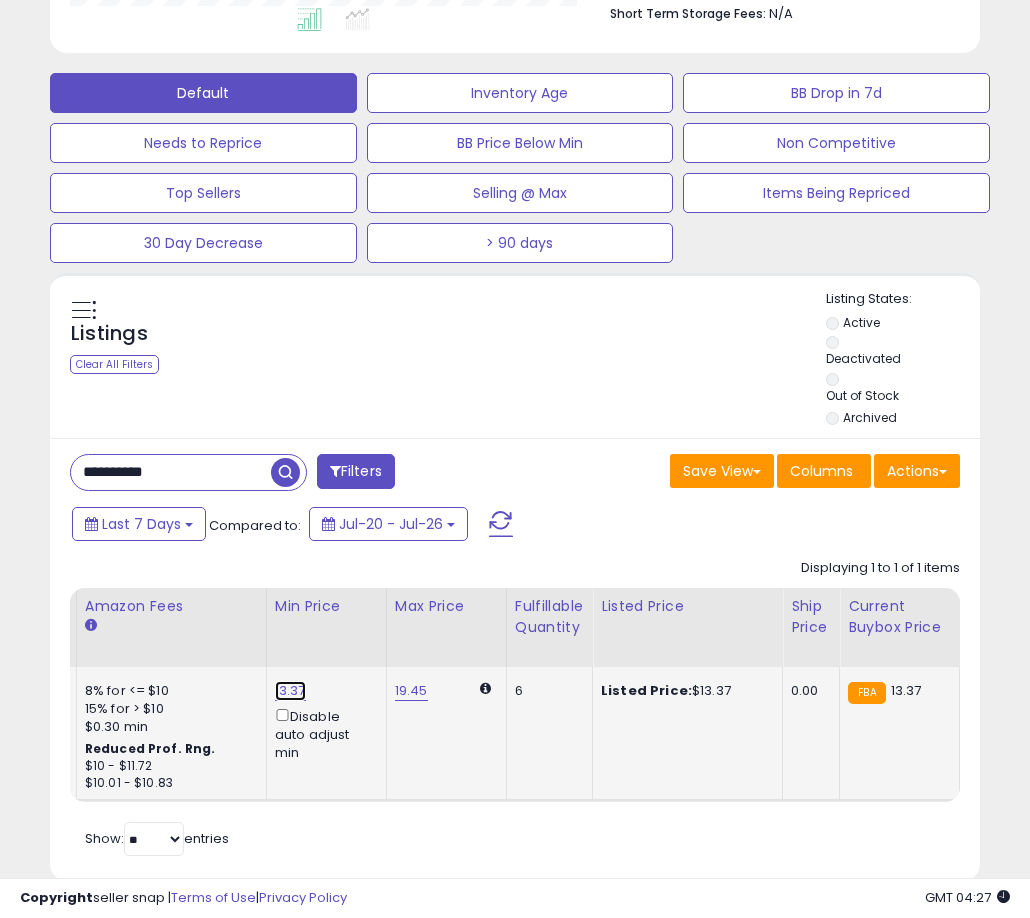 click on "13.37" at bounding box center (290, 691) 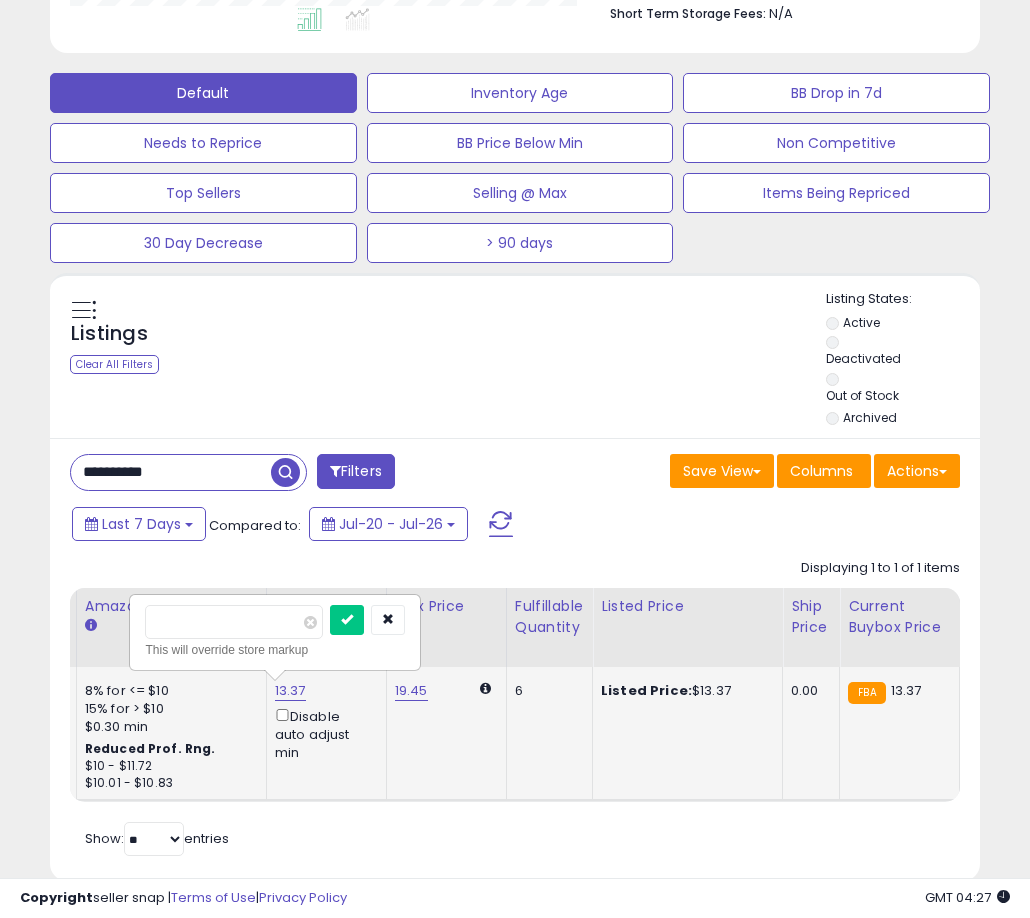 drag, startPoint x: 211, startPoint y: 625, endPoint x: 148, endPoint y: 626, distance: 63.007935 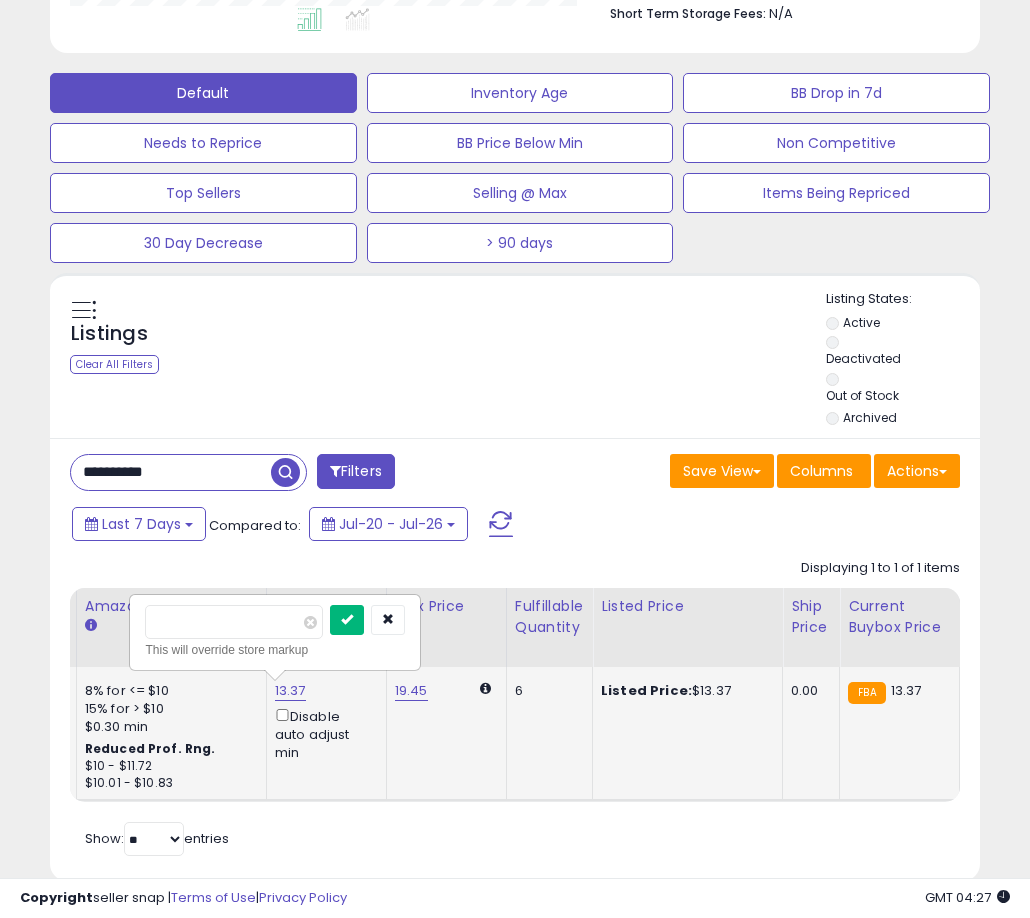 type on "*****" 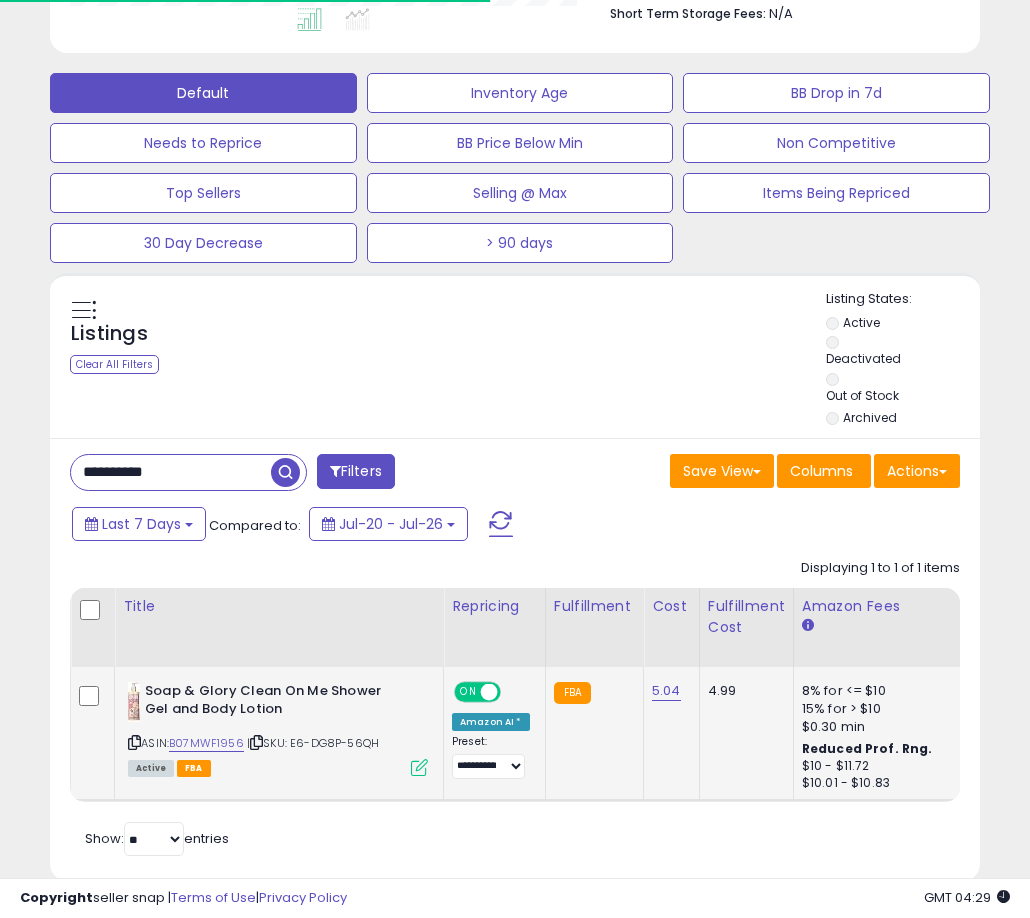 click on "**********" at bounding box center [171, 472] 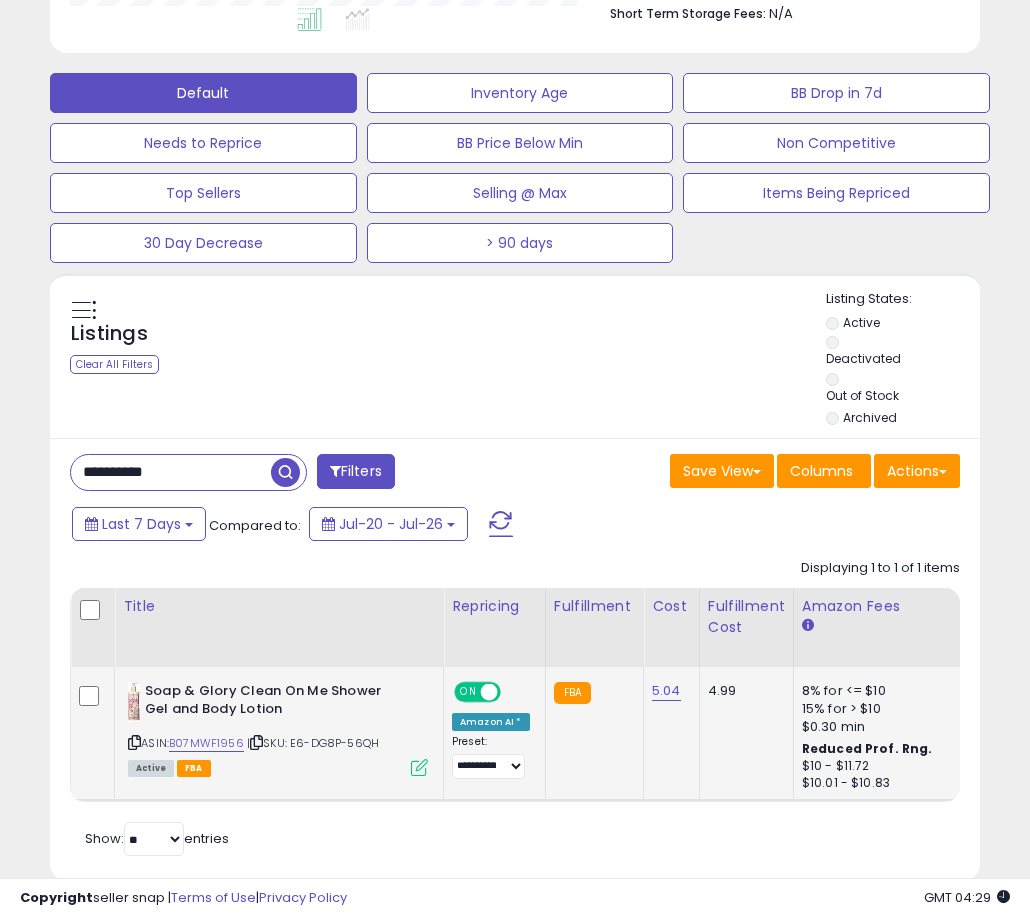 paste 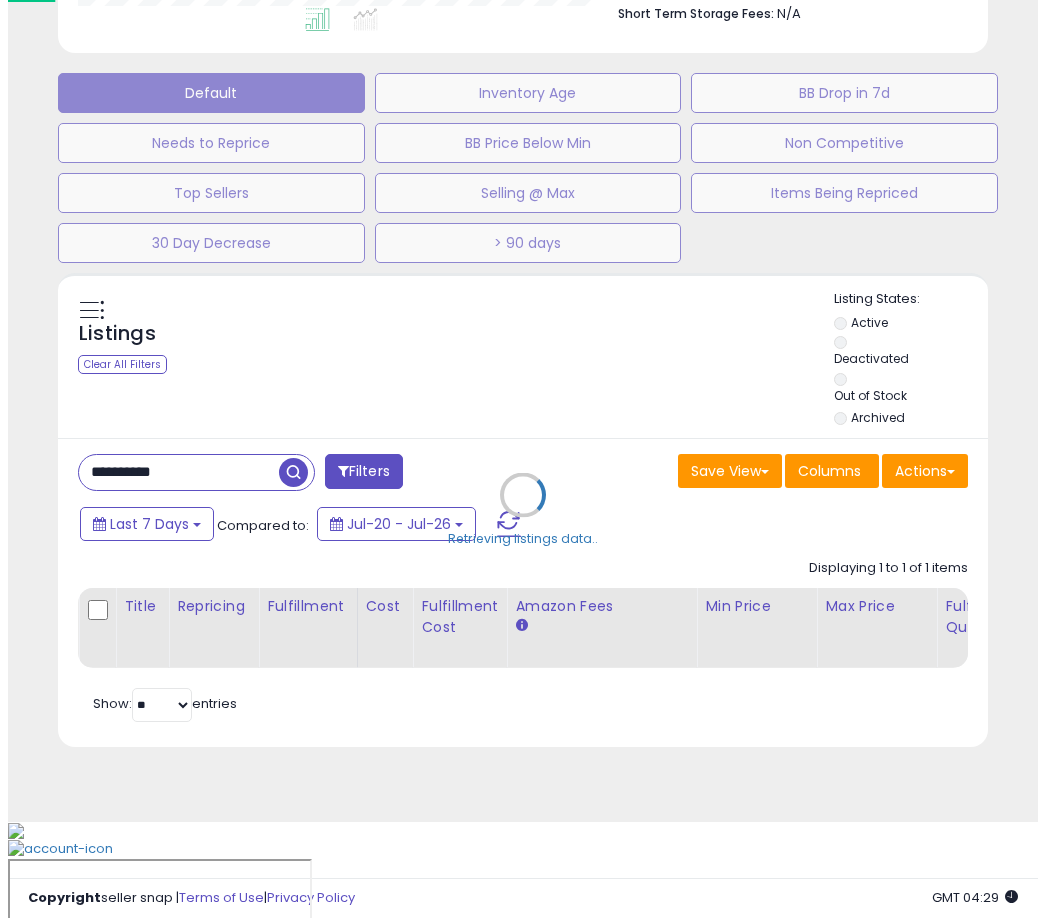 scroll, scrollTop: 504, scrollLeft: 0, axis: vertical 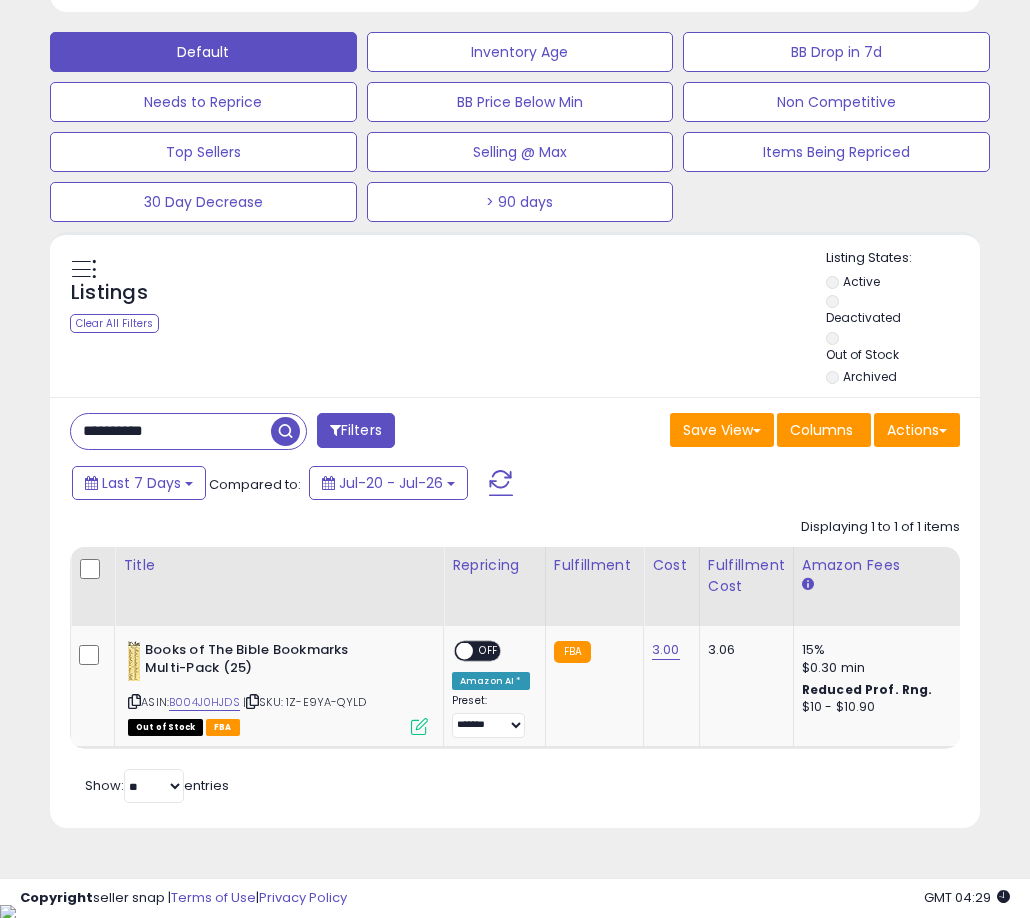 click on "**********" at bounding box center [171, 431] 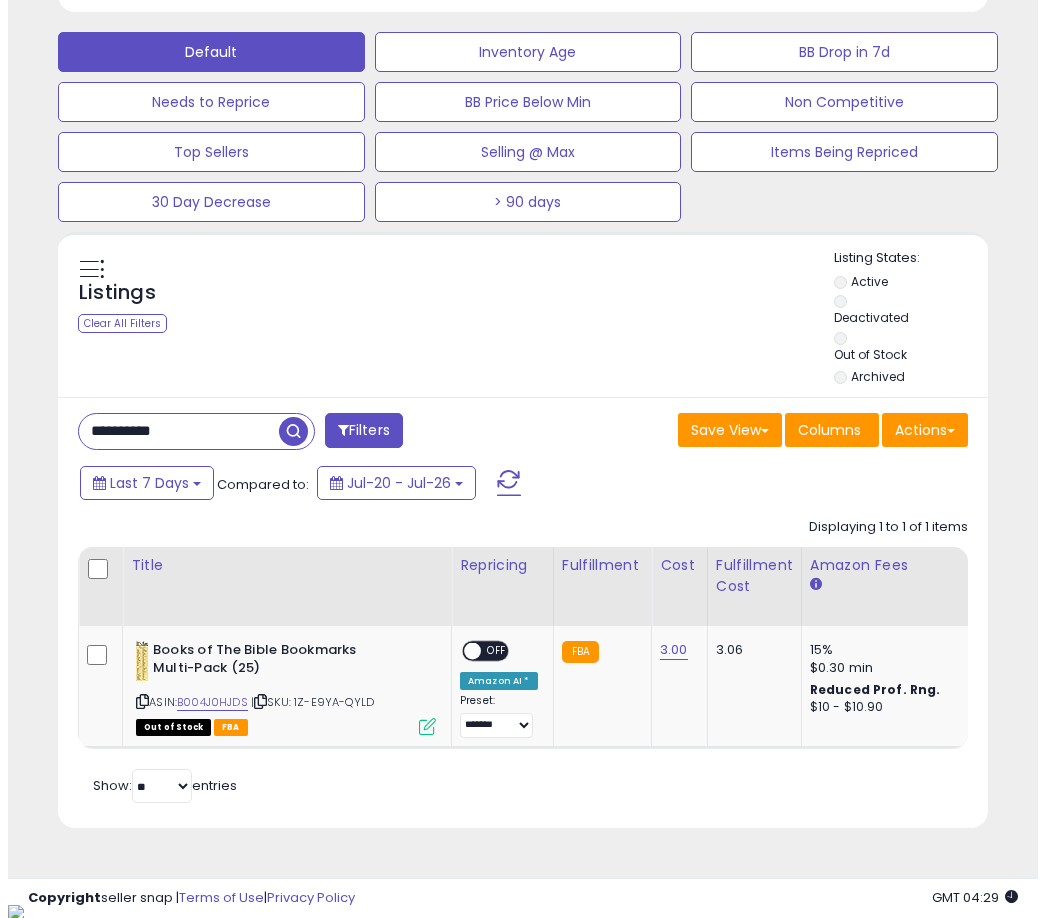 scroll, scrollTop: 504, scrollLeft: 0, axis: vertical 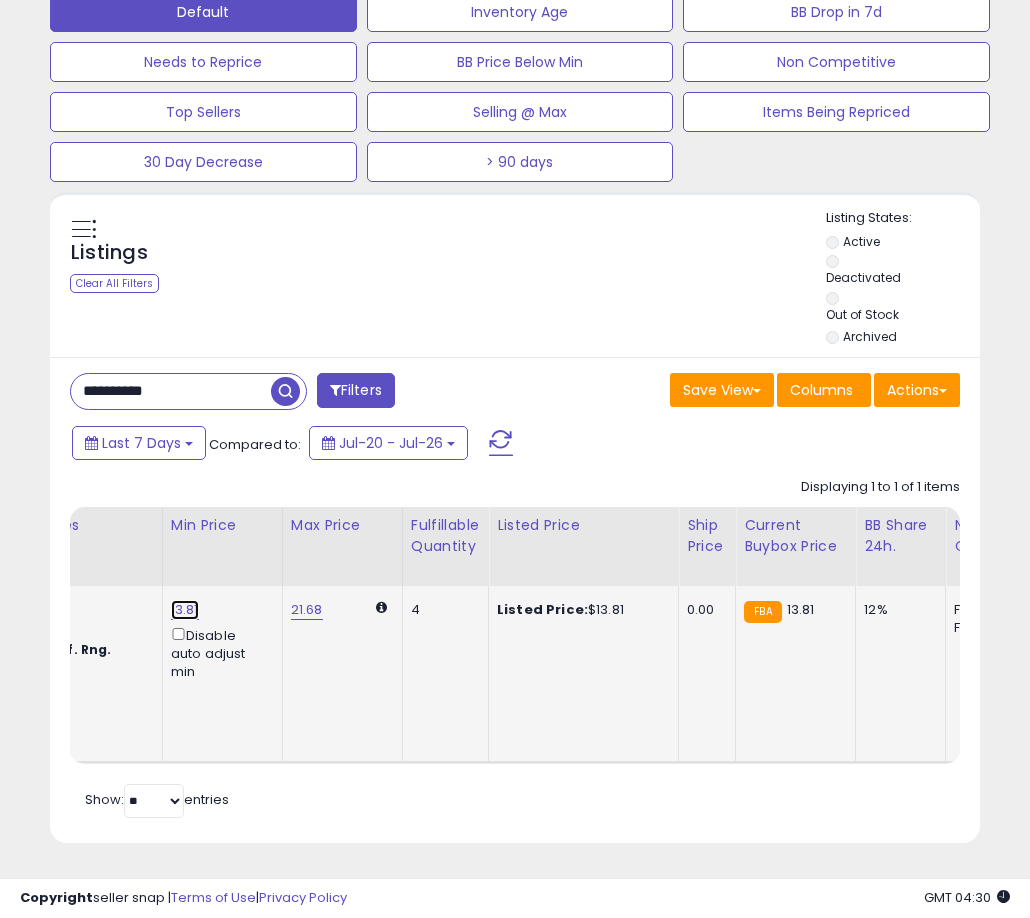 click on "13.81" at bounding box center [185, 610] 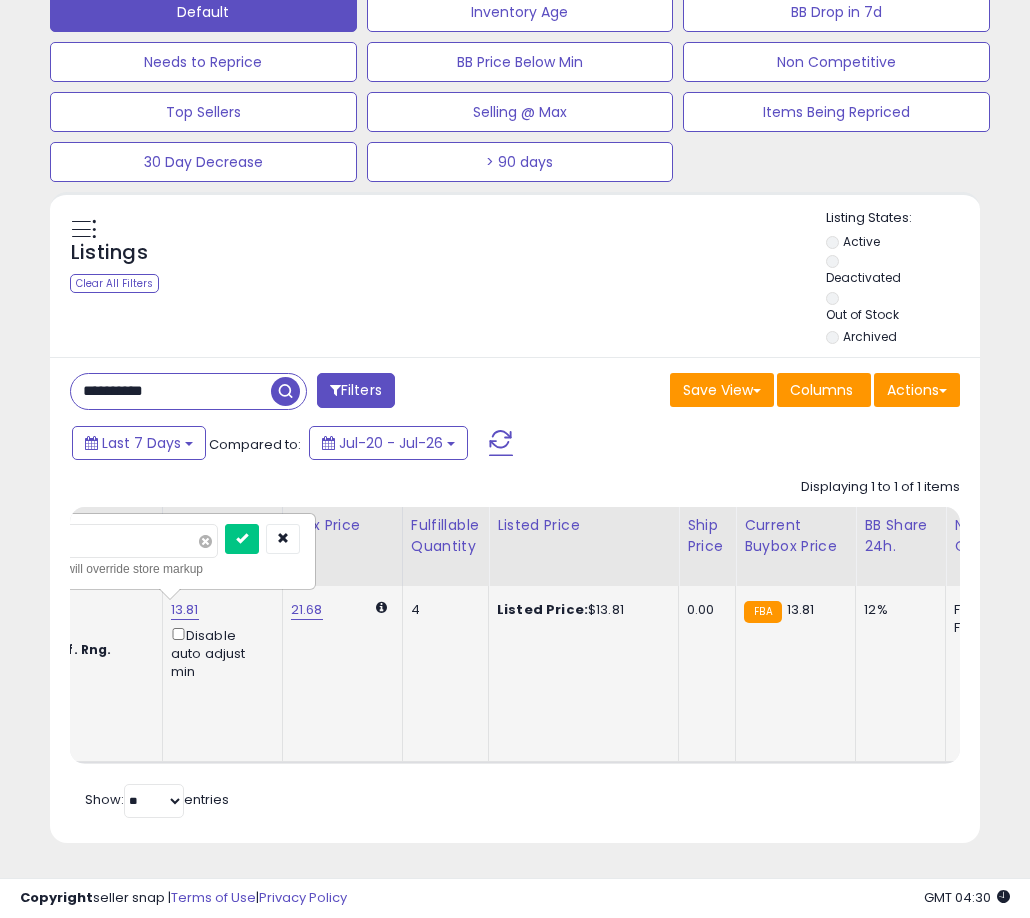 click at bounding box center (205, 541) 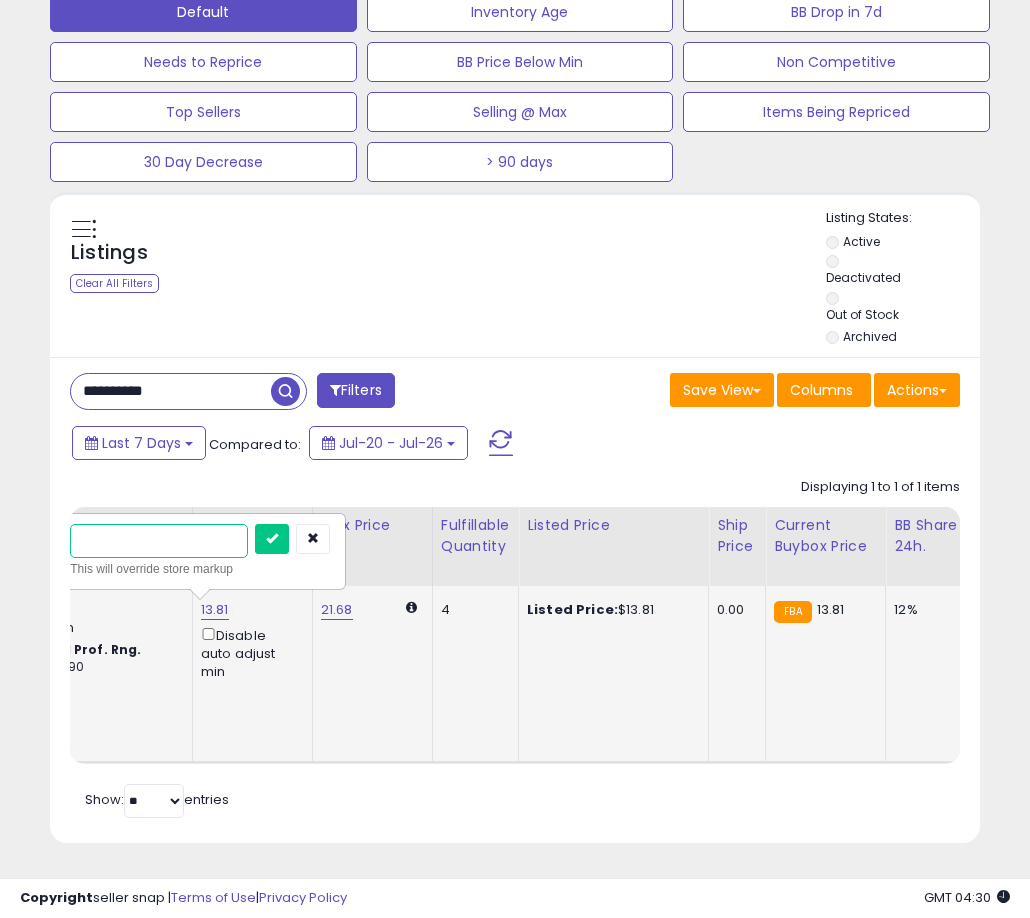 click at bounding box center [159, 541] 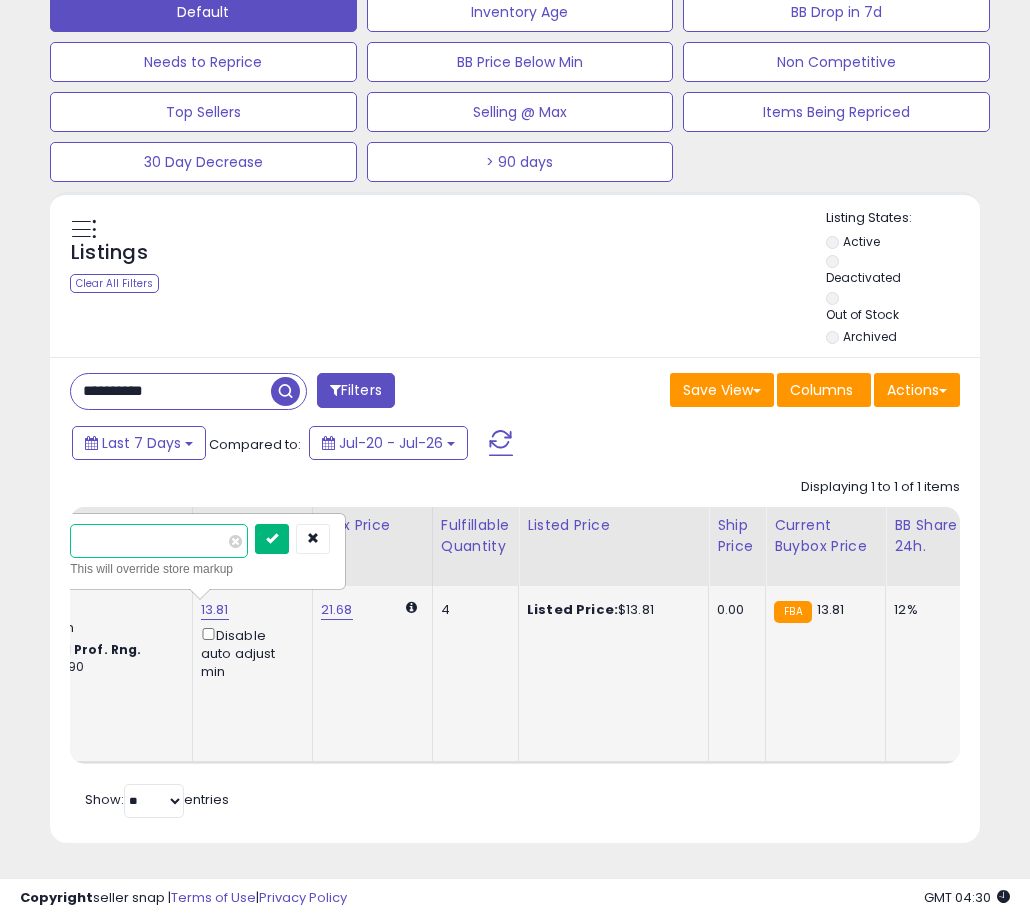 type on "**" 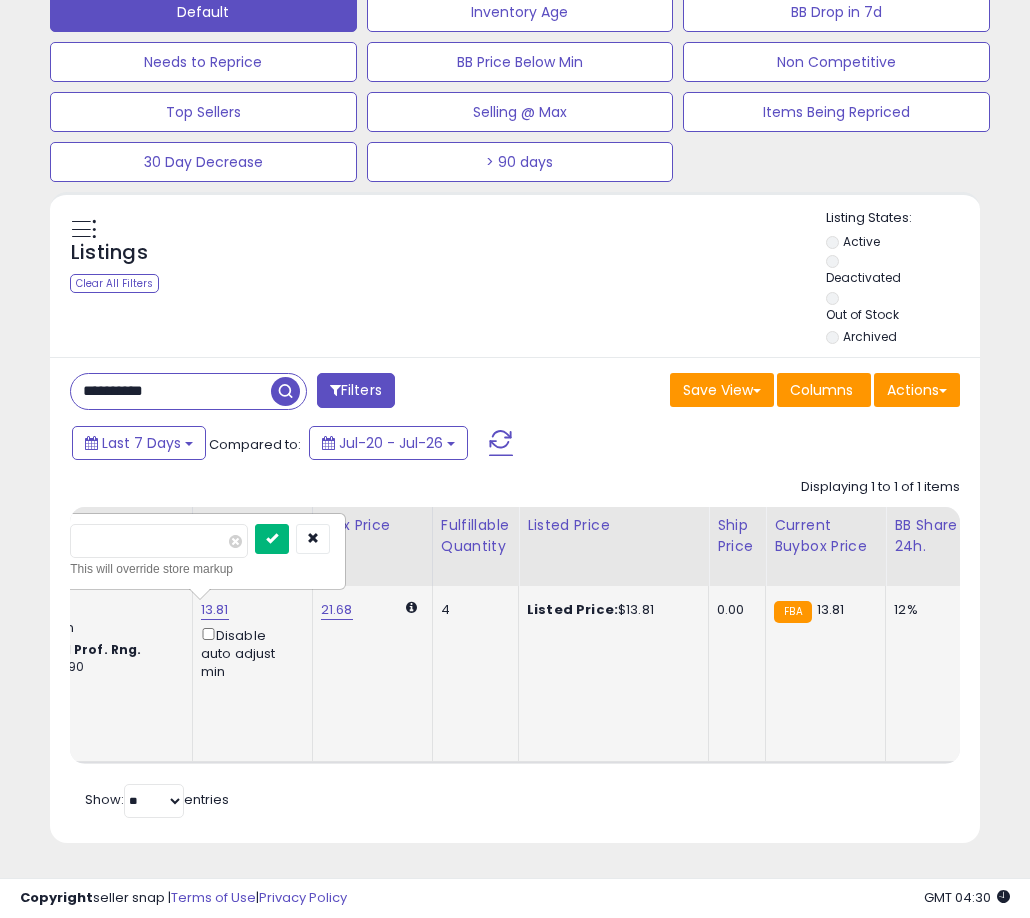 click at bounding box center (272, 538) 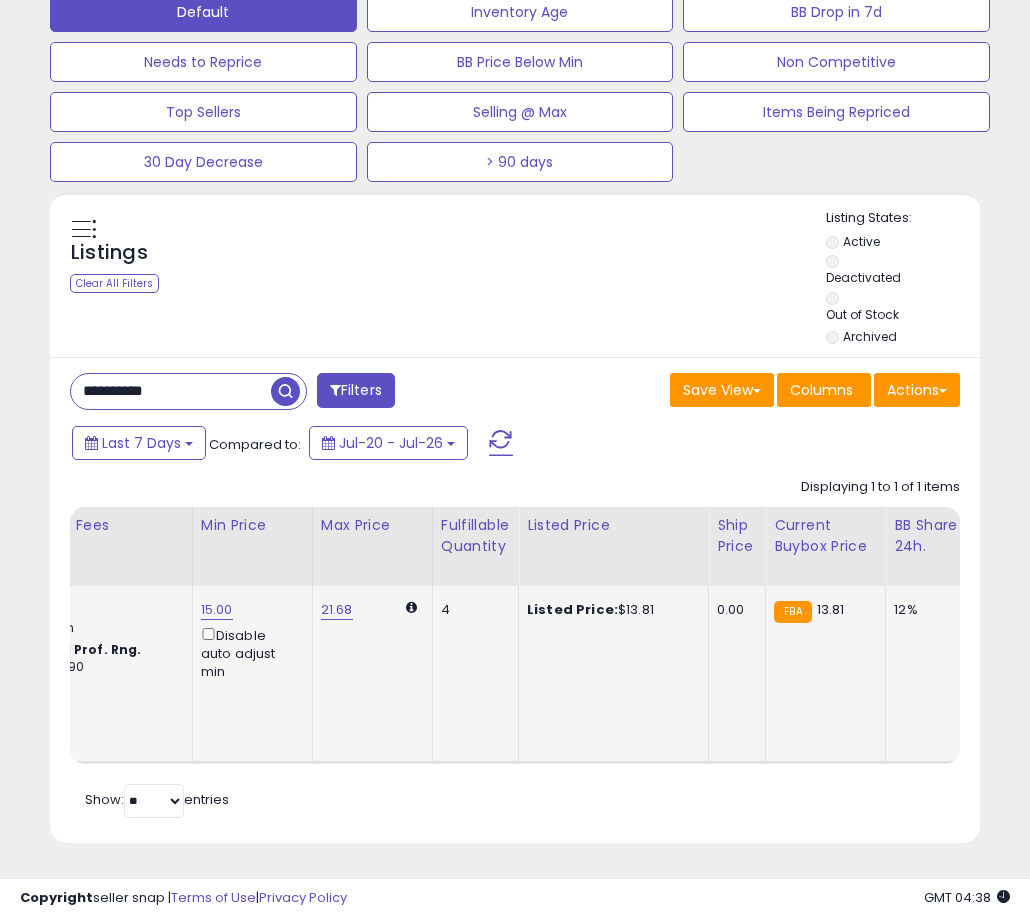 click on "**********" at bounding box center (171, 391) 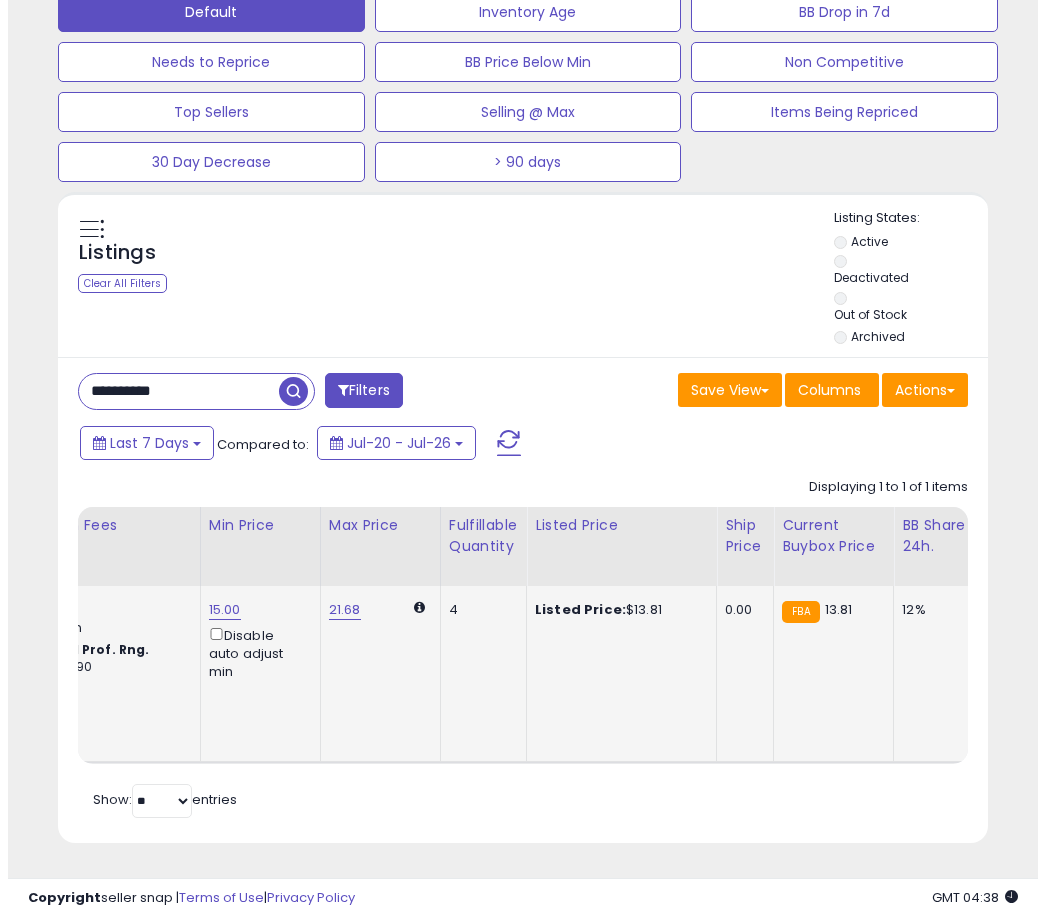scroll, scrollTop: 504, scrollLeft: 0, axis: vertical 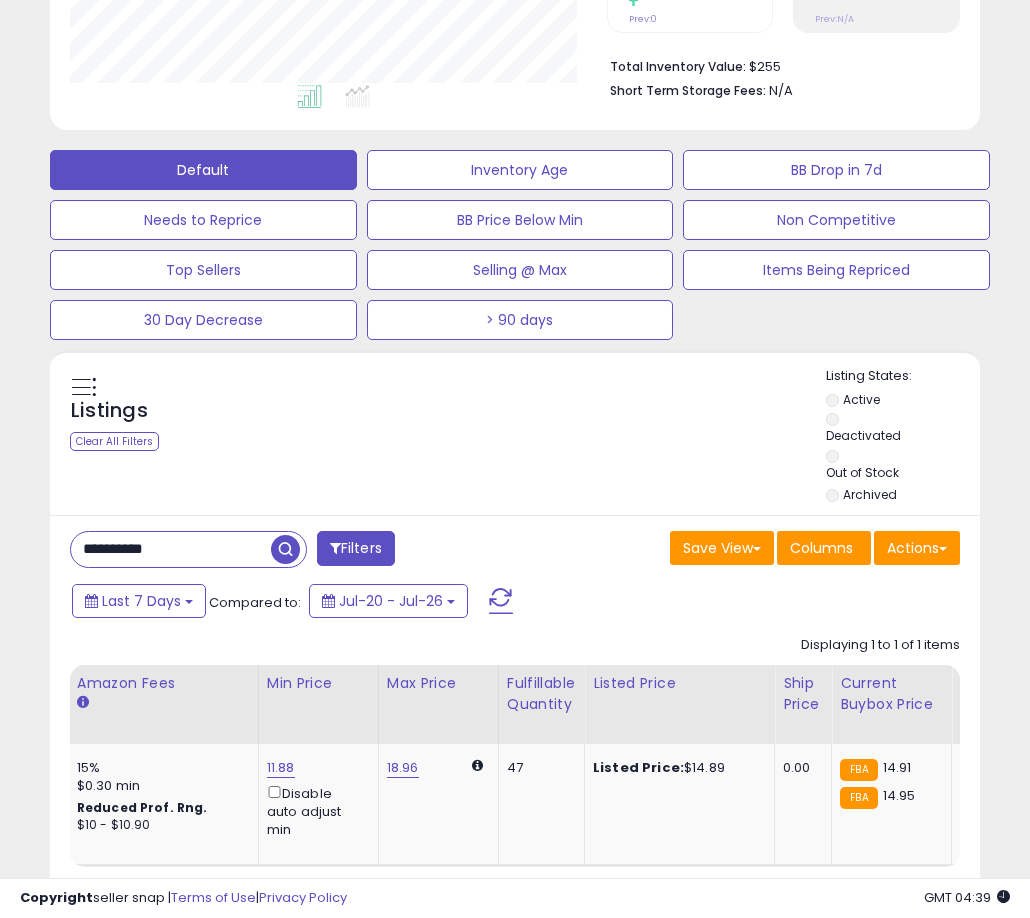 click on "**********" at bounding box center [171, 549] 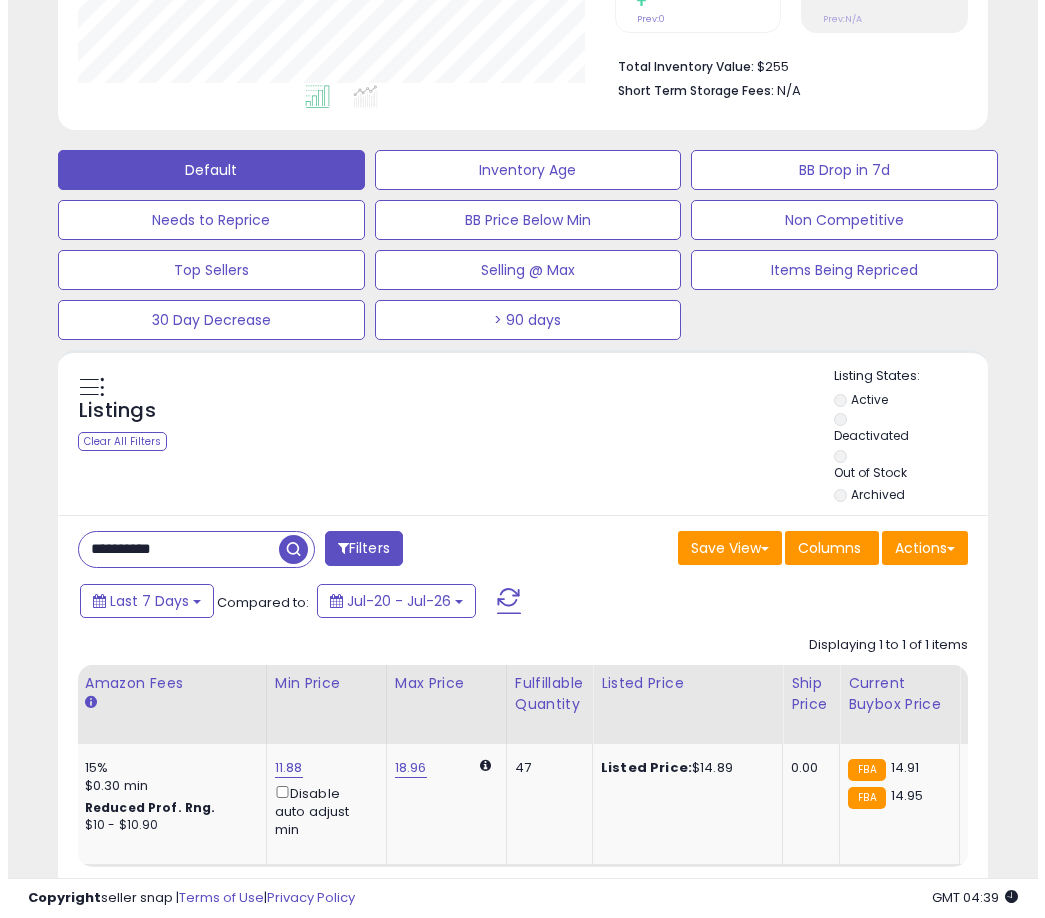 scroll, scrollTop: 504, scrollLeft: 0, axis: vertical 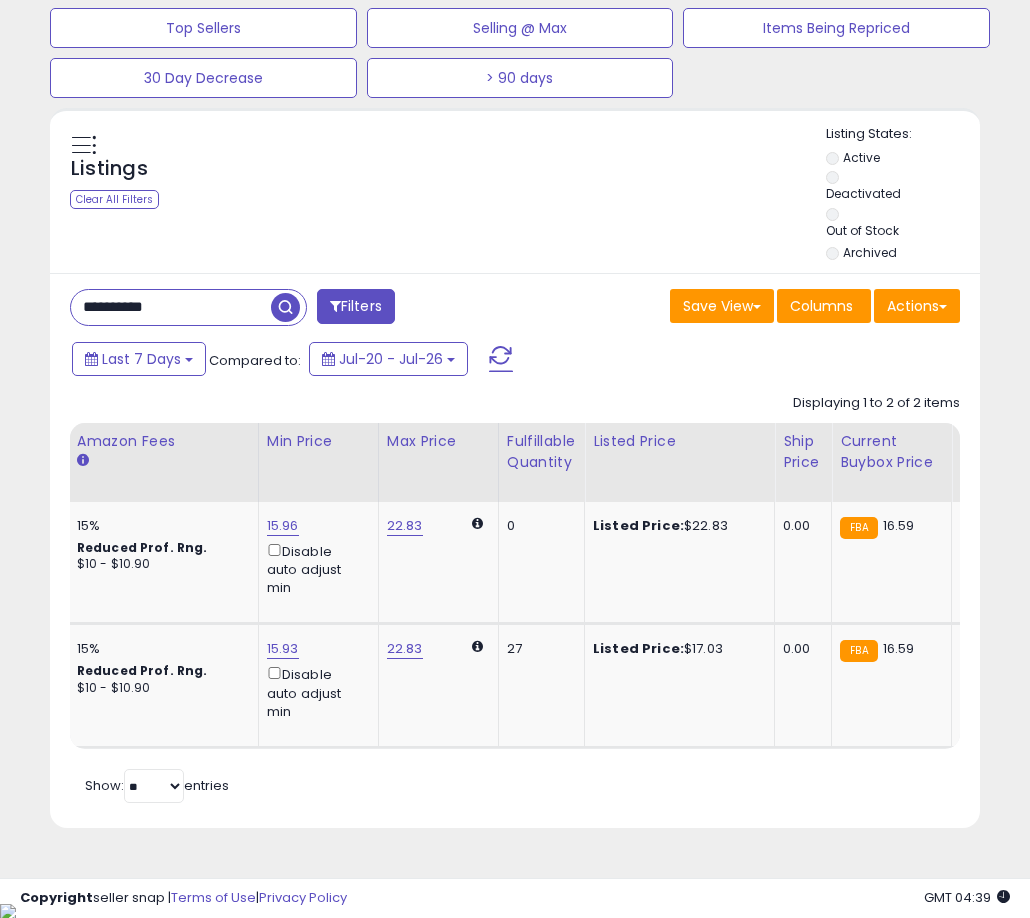 click on "Retrieving listings data..
Displaying 1 to 2 of 2 items
Title
Repricing" at bounding box center (515, 596) 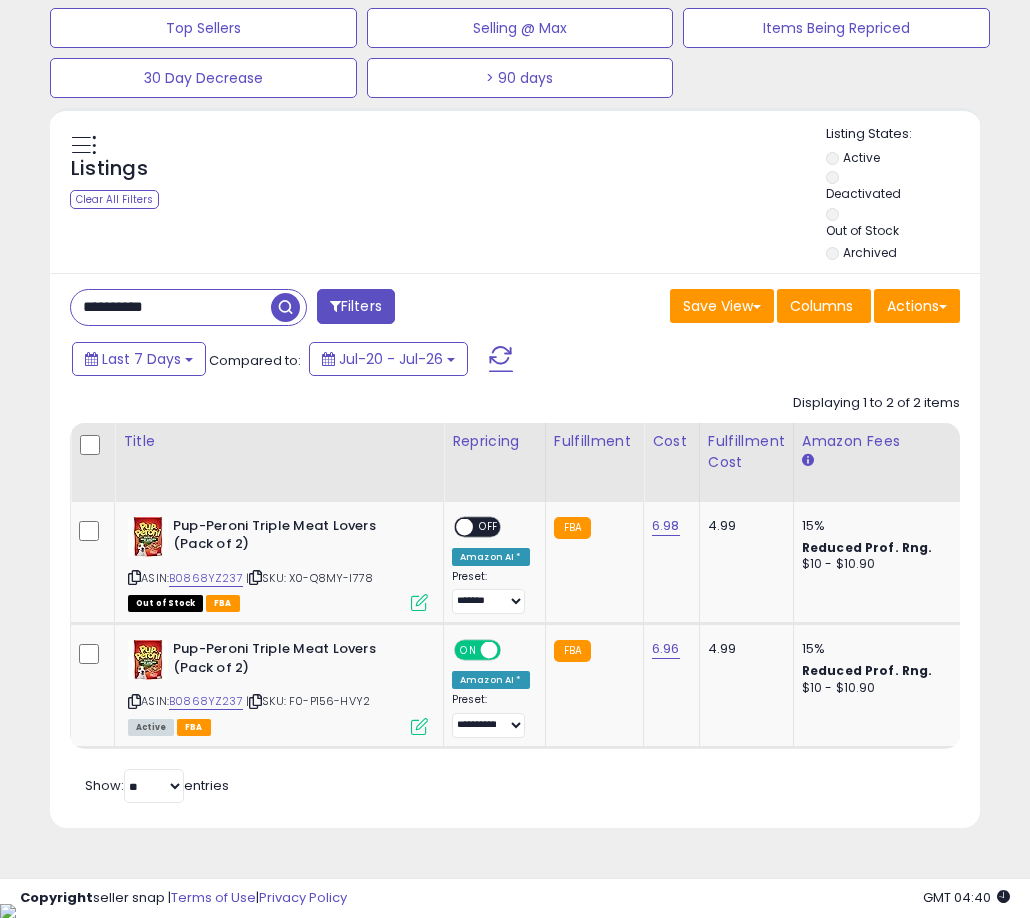 click on "**********" at bounding box center [171, 307] 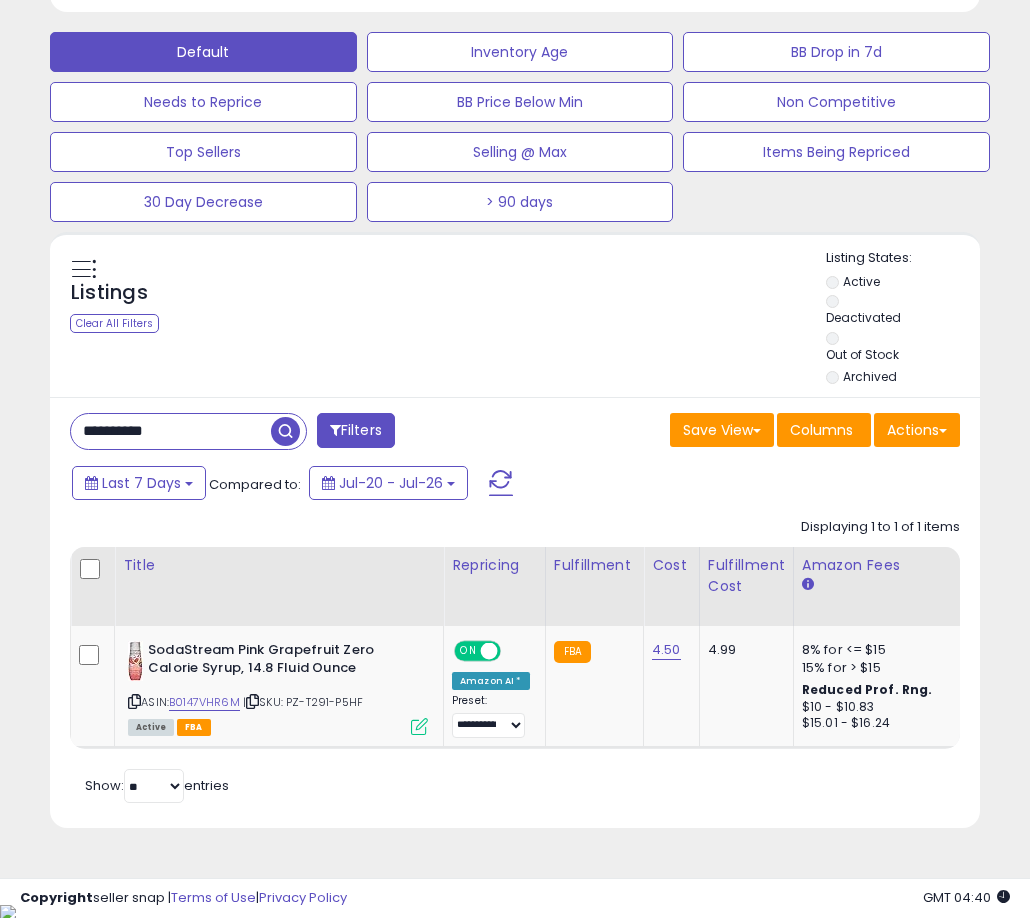 click on "Retrieving listings data..
Displaying 1 to 1 of 1 items
Title
Repricing" at bounding box center (515, 658) 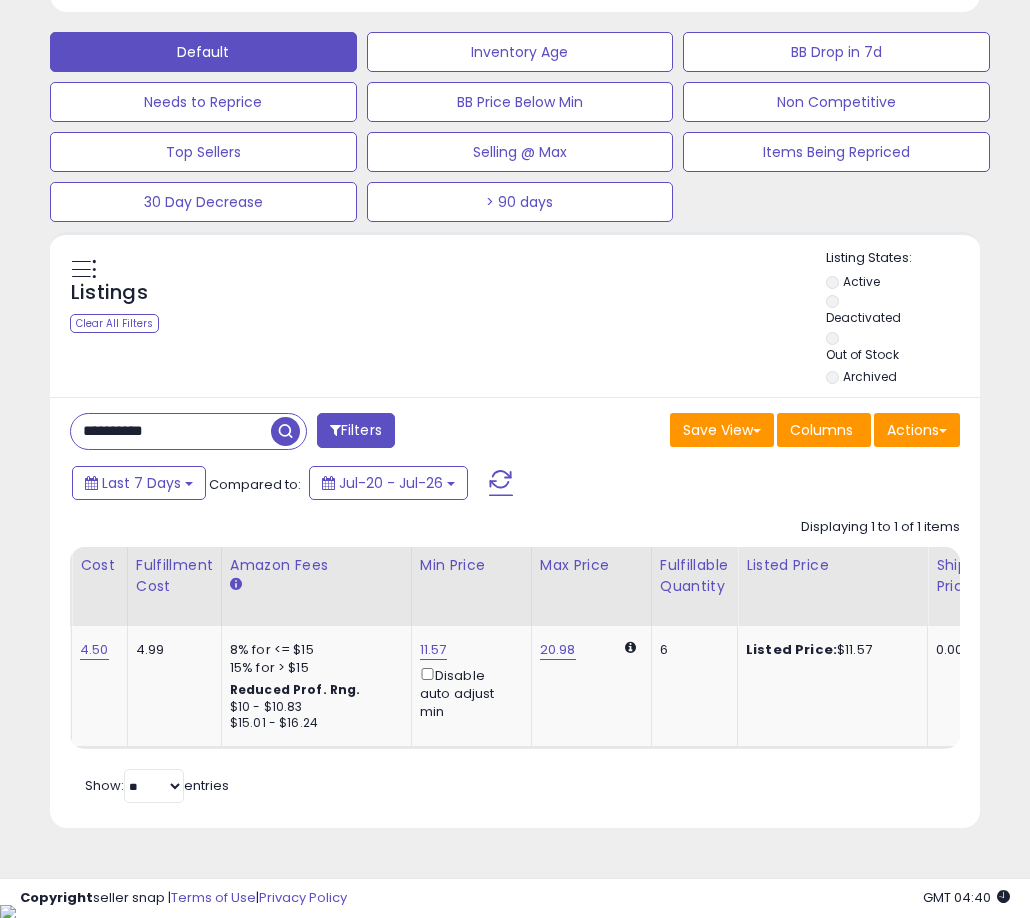 click on "Retrieving listings data..
Displaying 1 to 1 of 1 items
Title
Repricing" at bounding box center (515, 658) 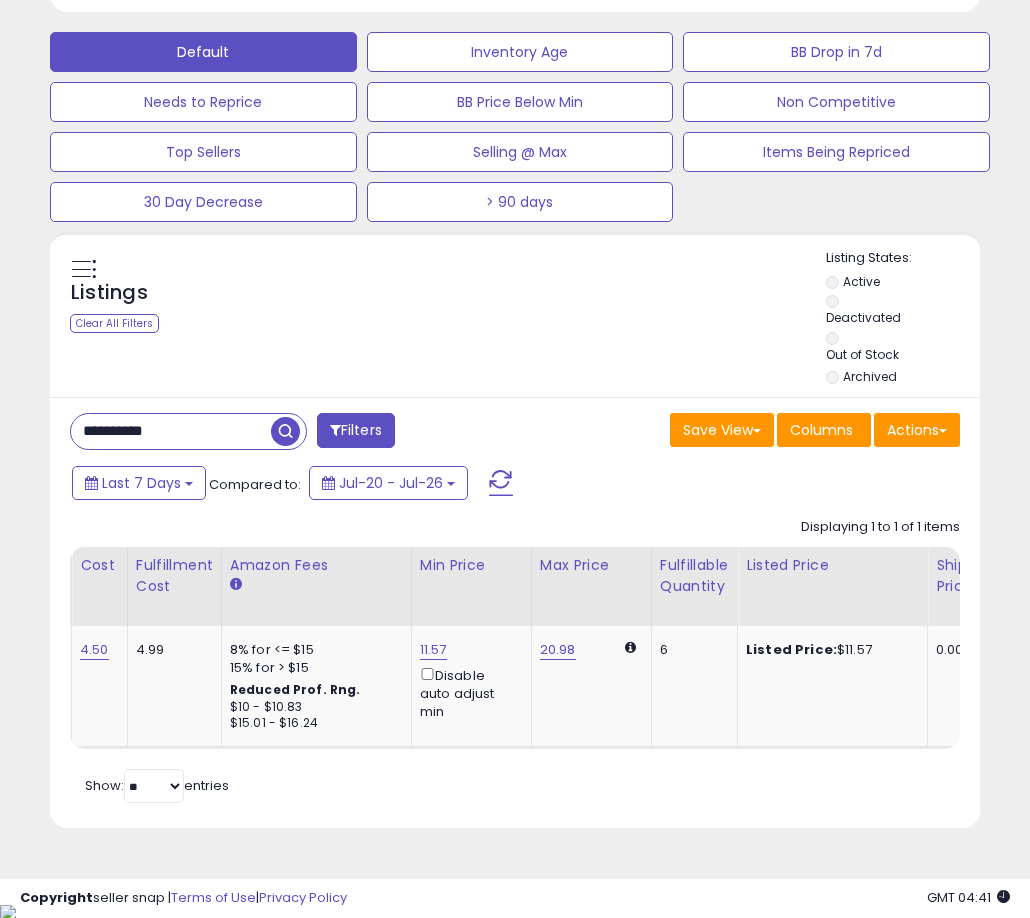 scroll, scrollTop: 0, scrollLeft: 361, axis: horizontal 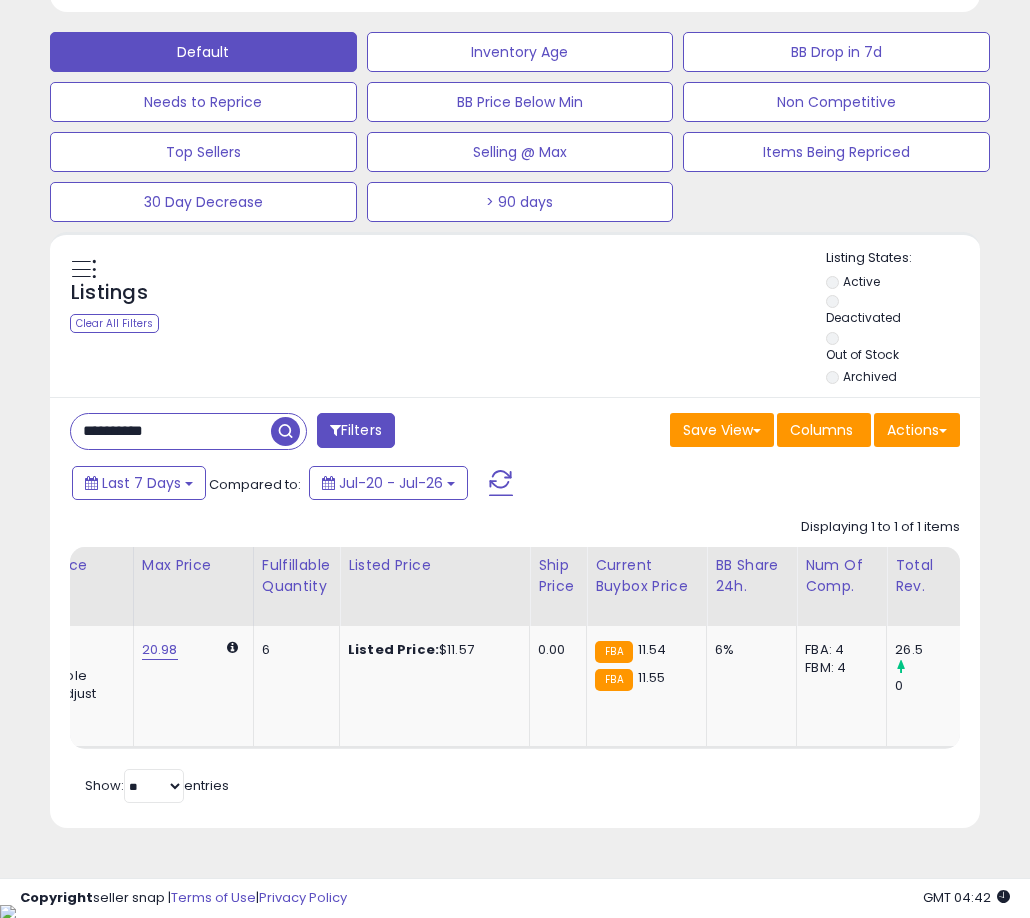 click on "**********" at bounding box center (171, 431) 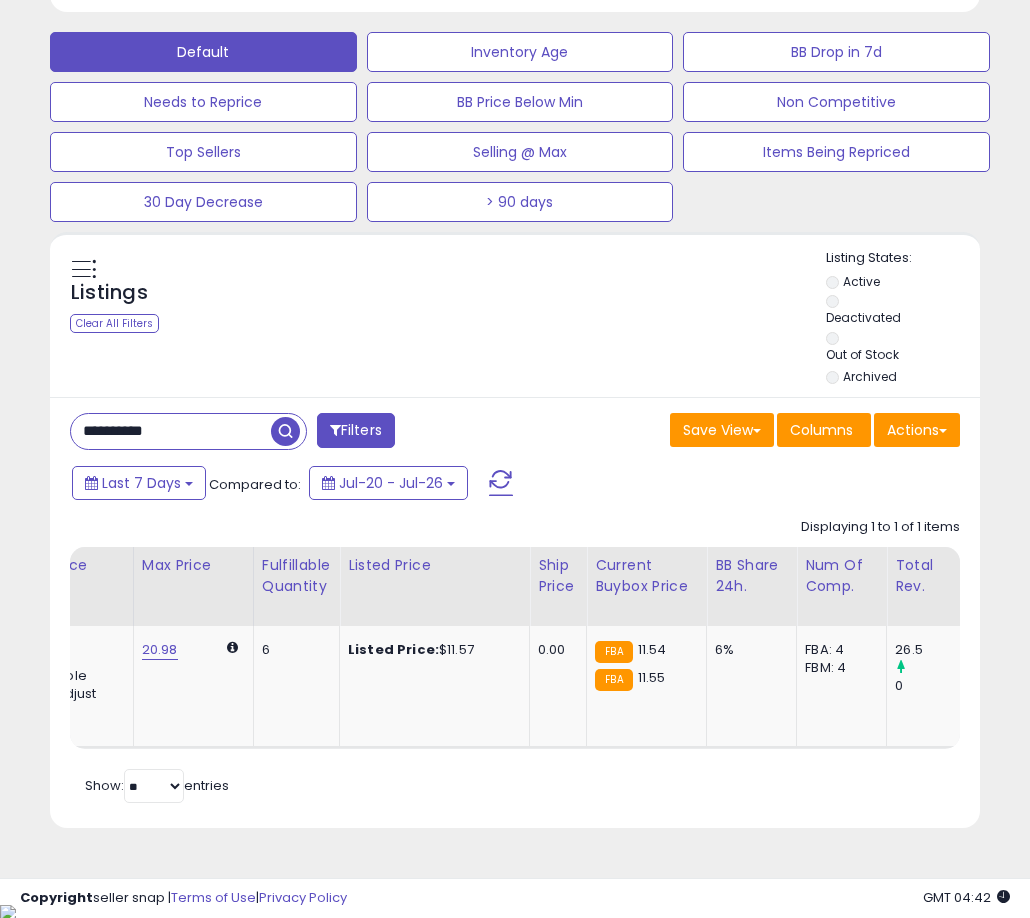 paste 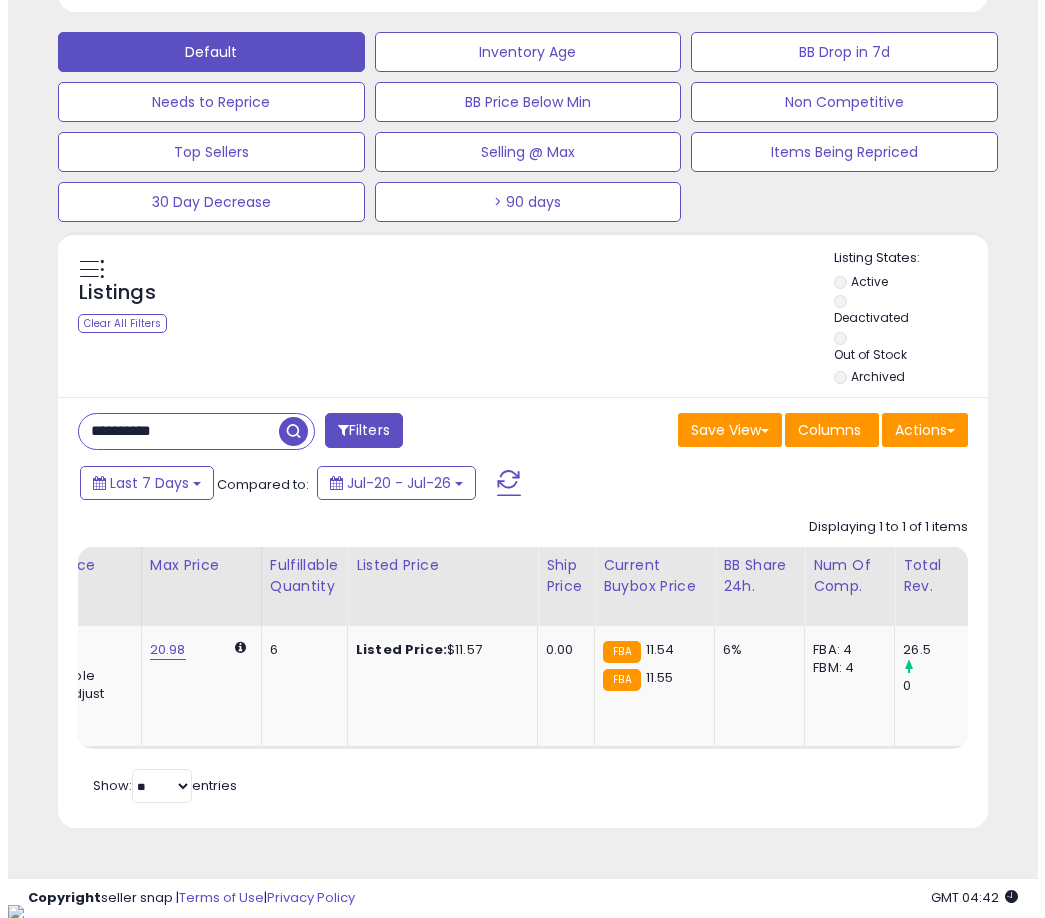 scroll, scrollTop: 504, scrollLeft: 0, axis: vertical 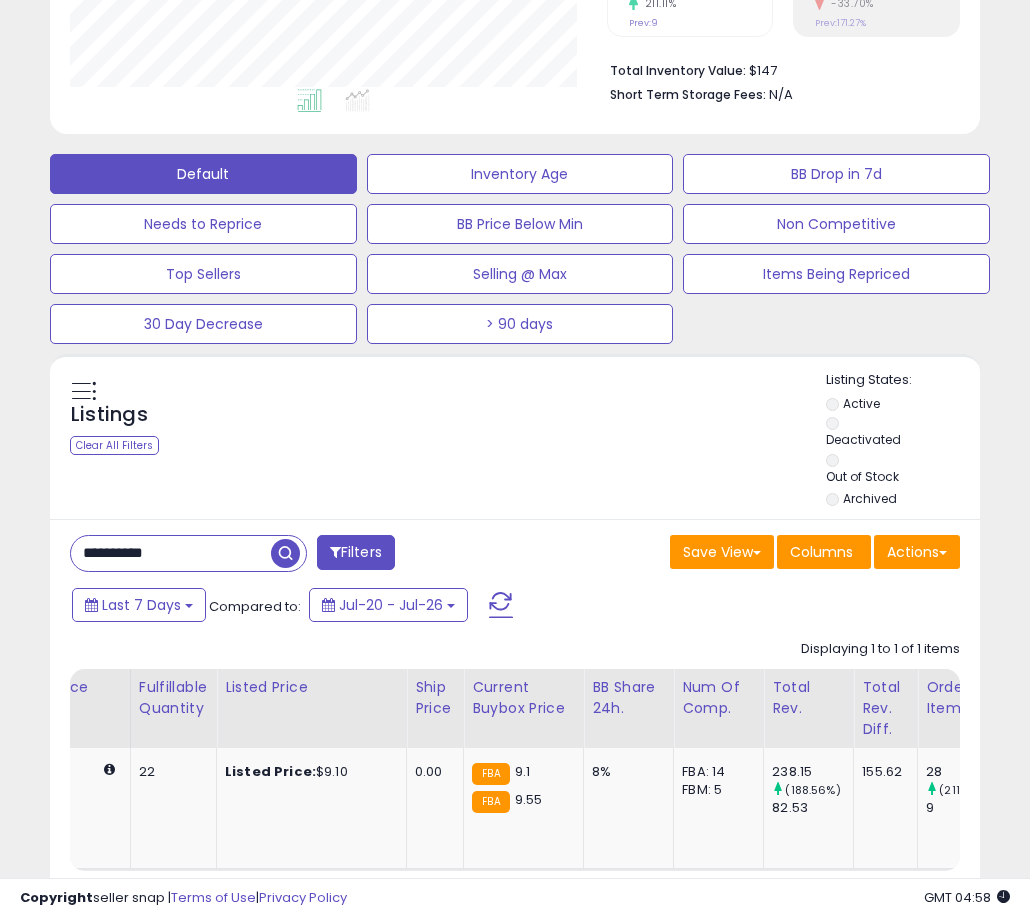 click on "**********" at bounding box center [171, 553] 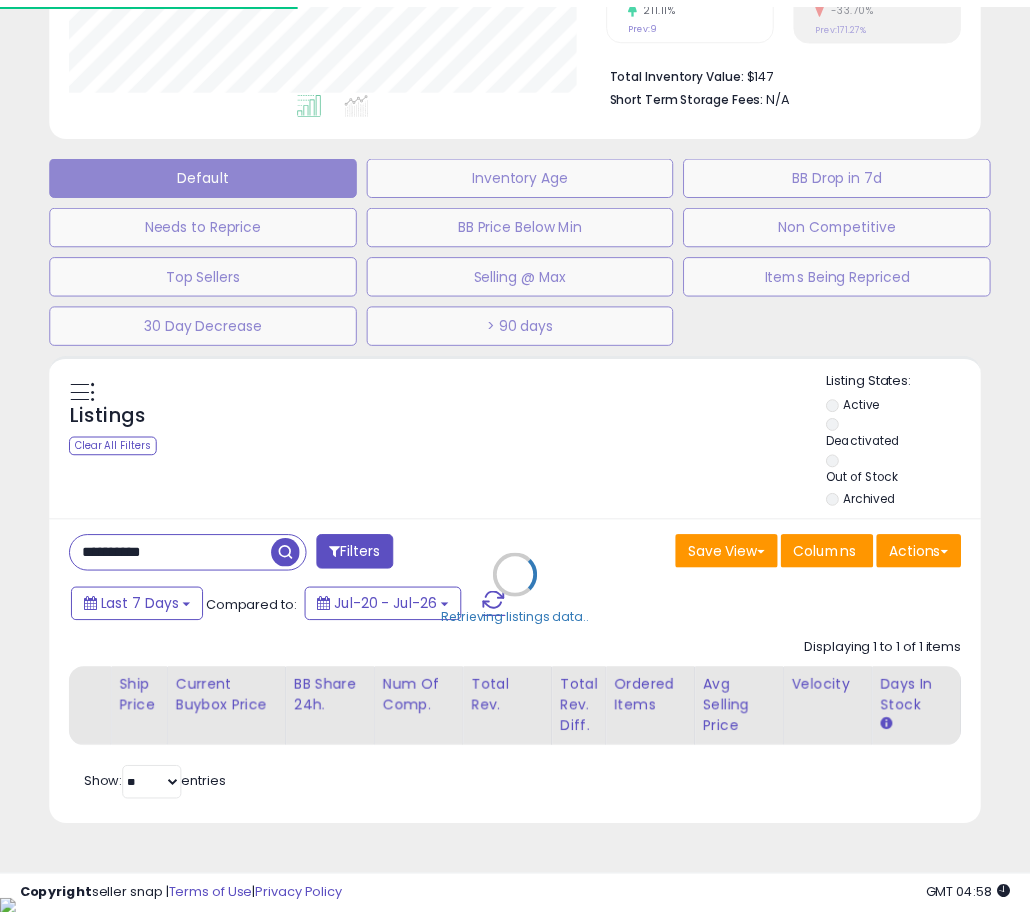scroll, scrollTop: 410, scrollLeft: 536, axis: both 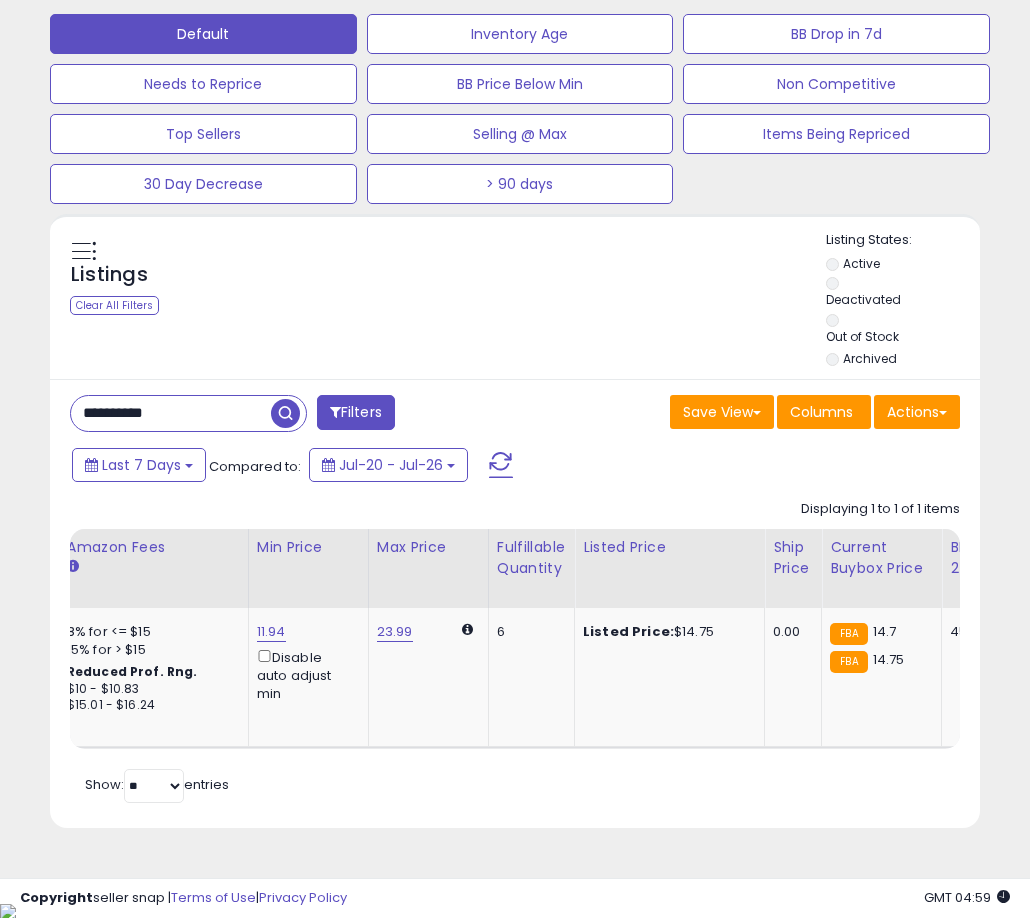 click on "**********" at bounding box center (171, 413) 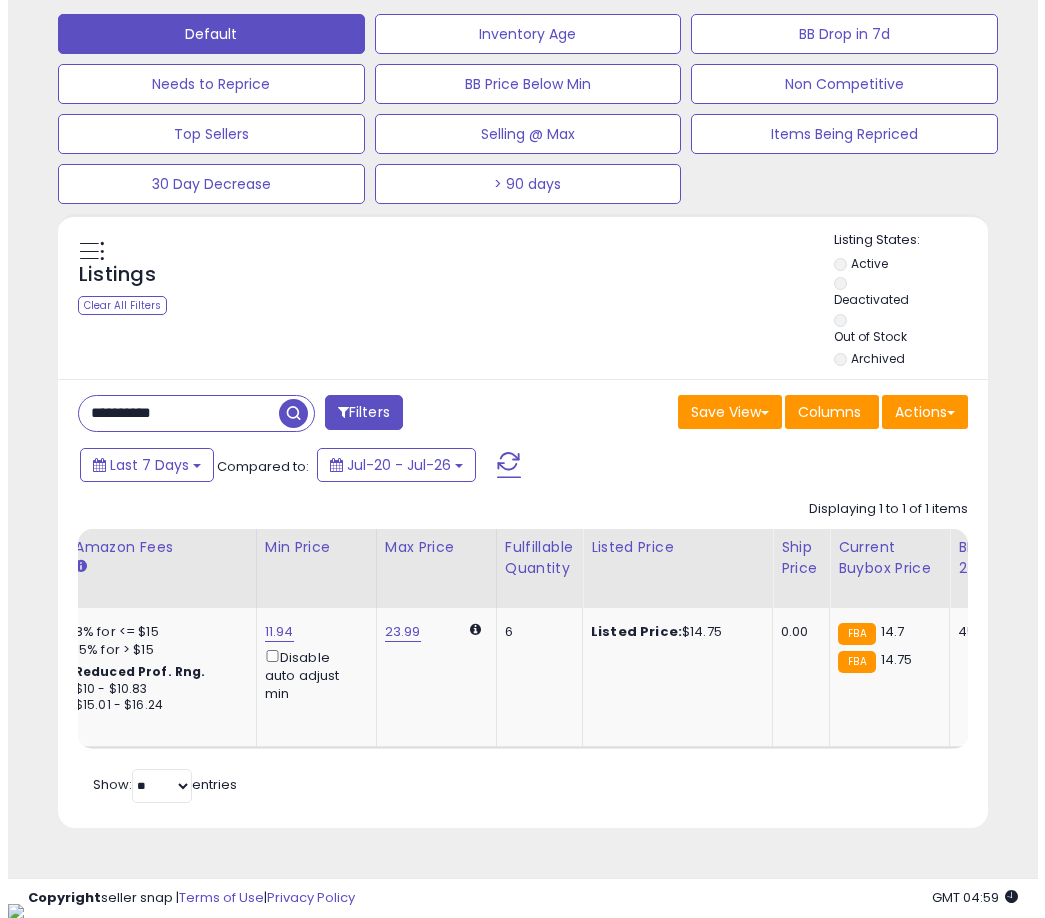 scroll, scrollTop: 504, scrollLeft: 0, axis: vertical 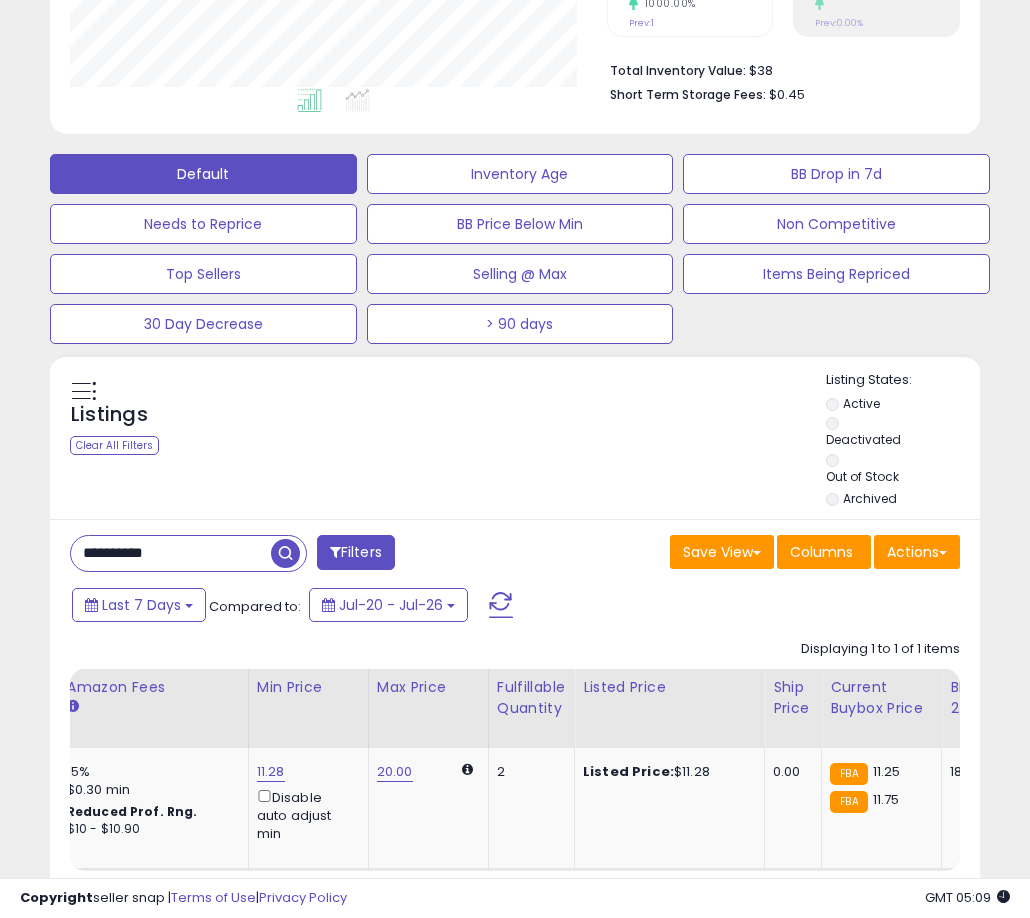click on "**********" at bounding box center (171, 553) 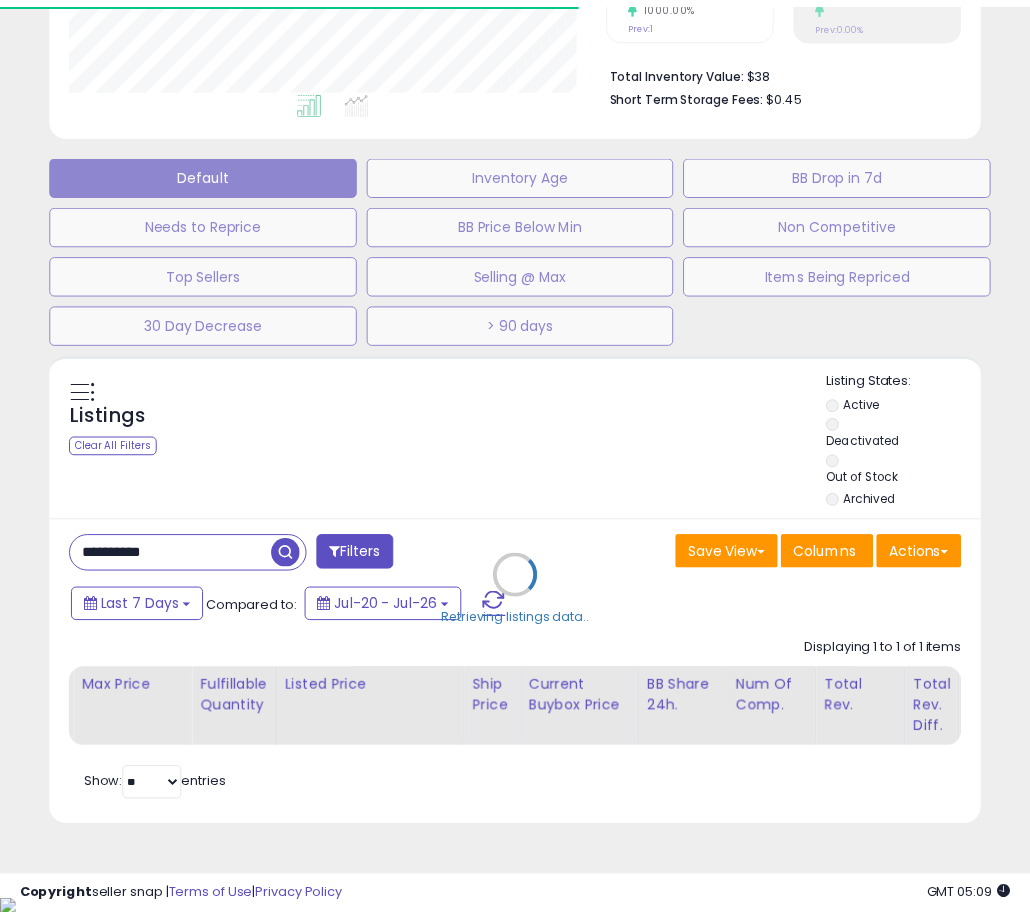 scroll, scrollTop: 410, scrollLeft: 536, axis: both 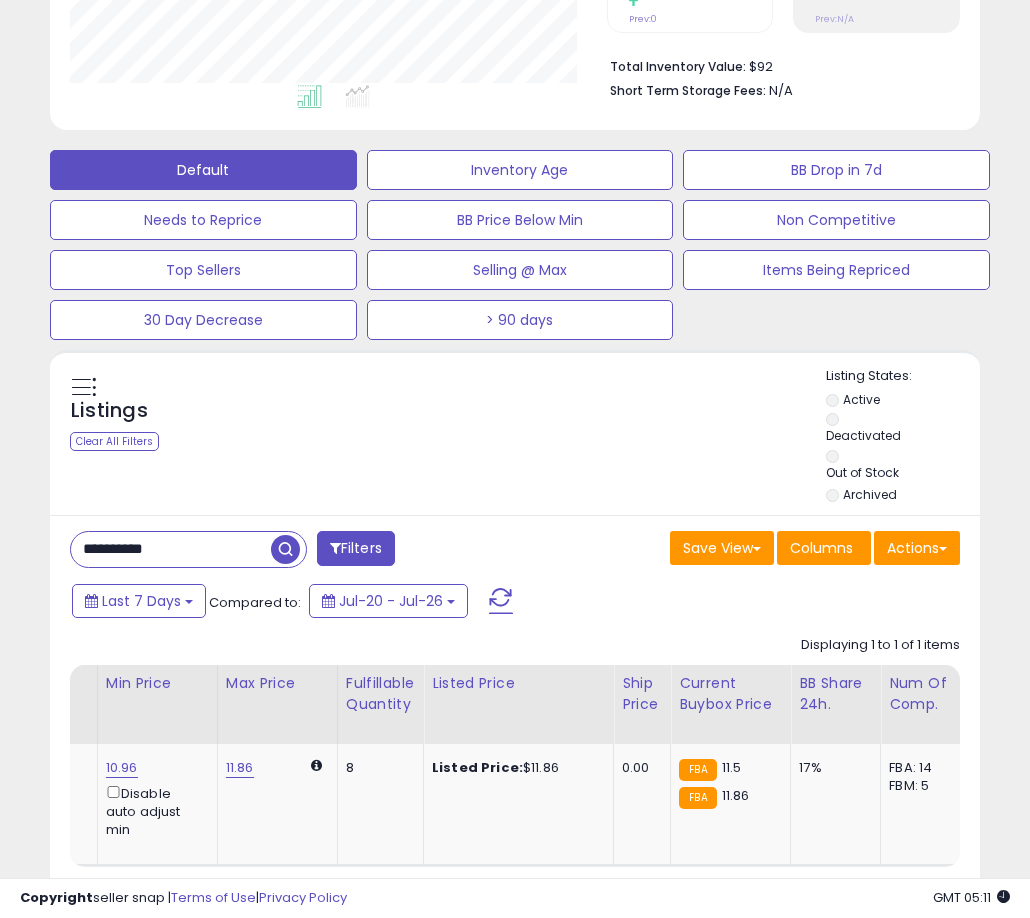 click on "**********" at bounding box center [171, 549] 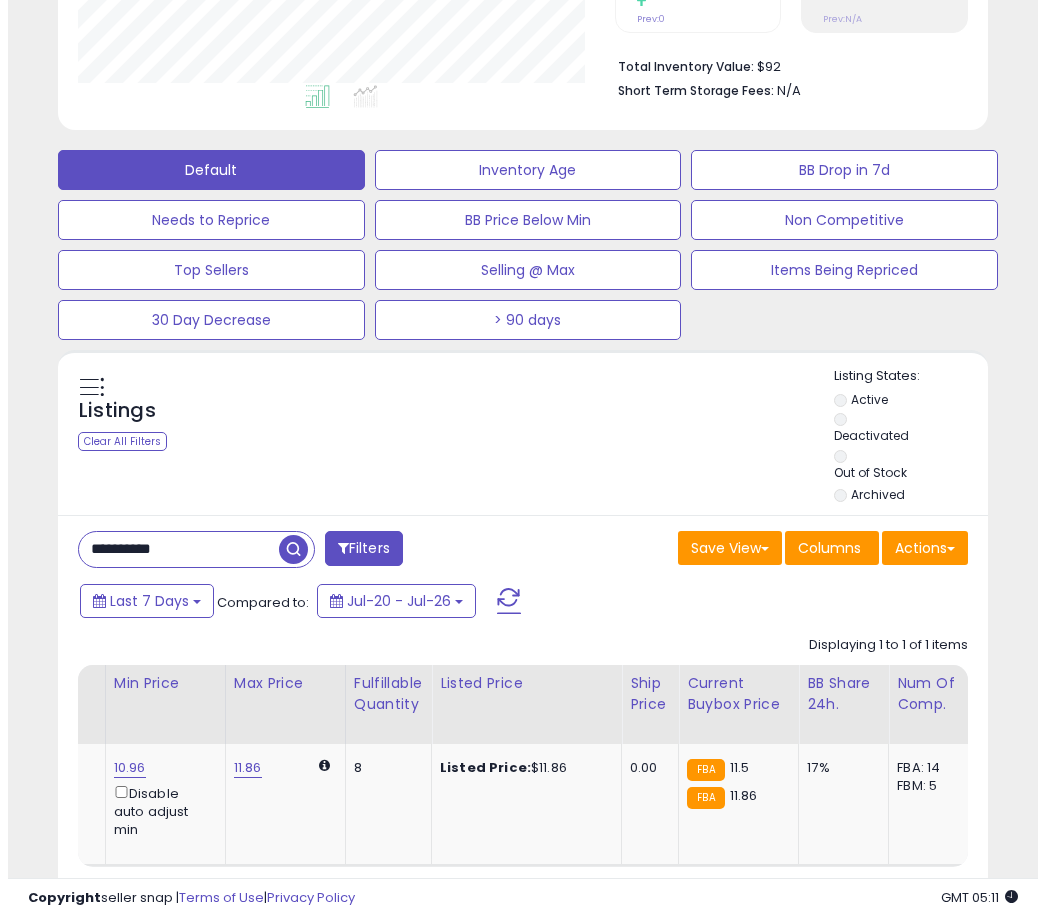 scroll, scrollTop: 504, scrollLeft: 0, axis: vertical 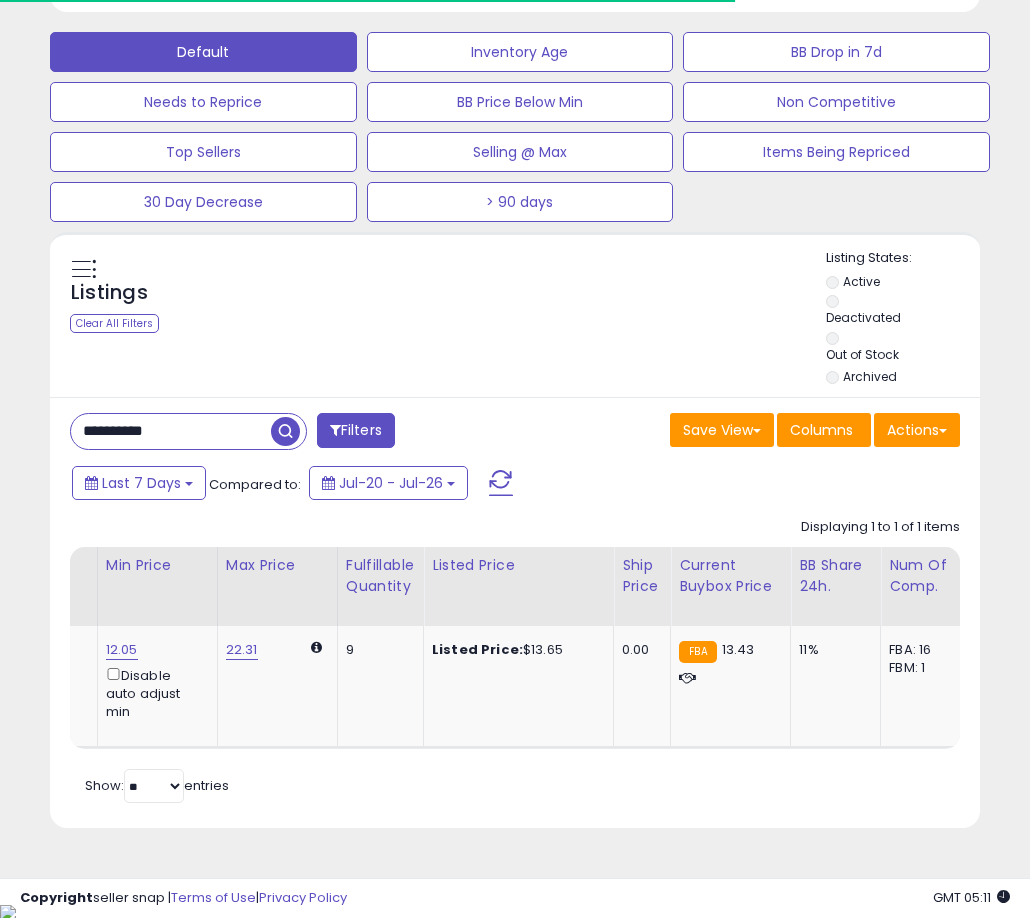 click on "Retrieving listings data..
Displaying 1 to 1 of 1 items
Title
Repricing" at bounding box center [515, 658] 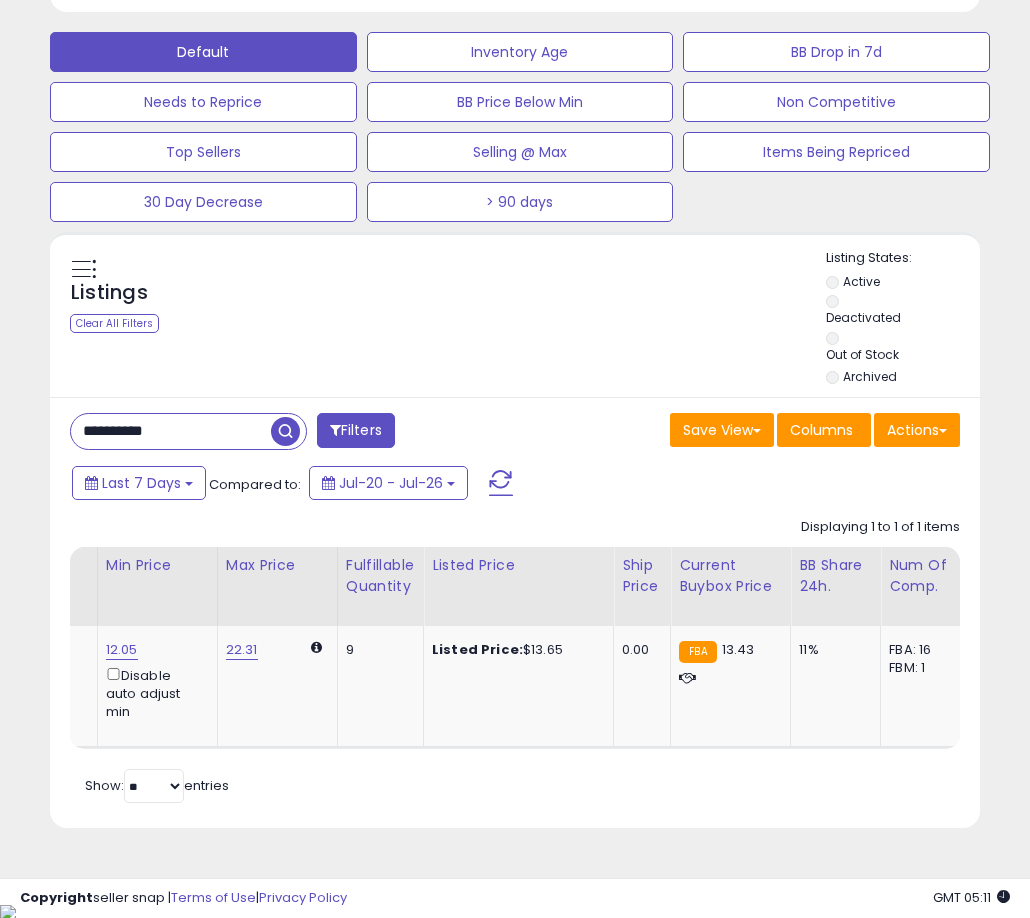 scroll, scrollTop: 0, scrollLeft: 839, axis: horizontal 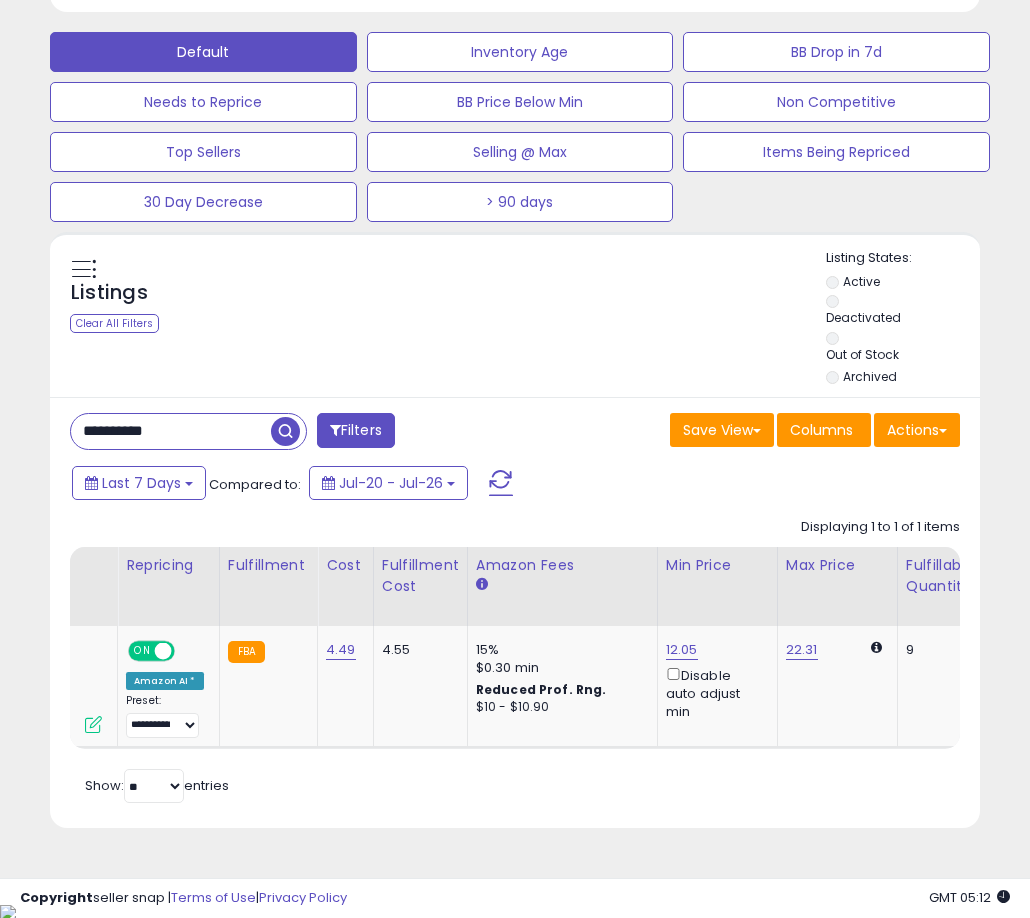 click on "**********" at bounding box center [171, 431] 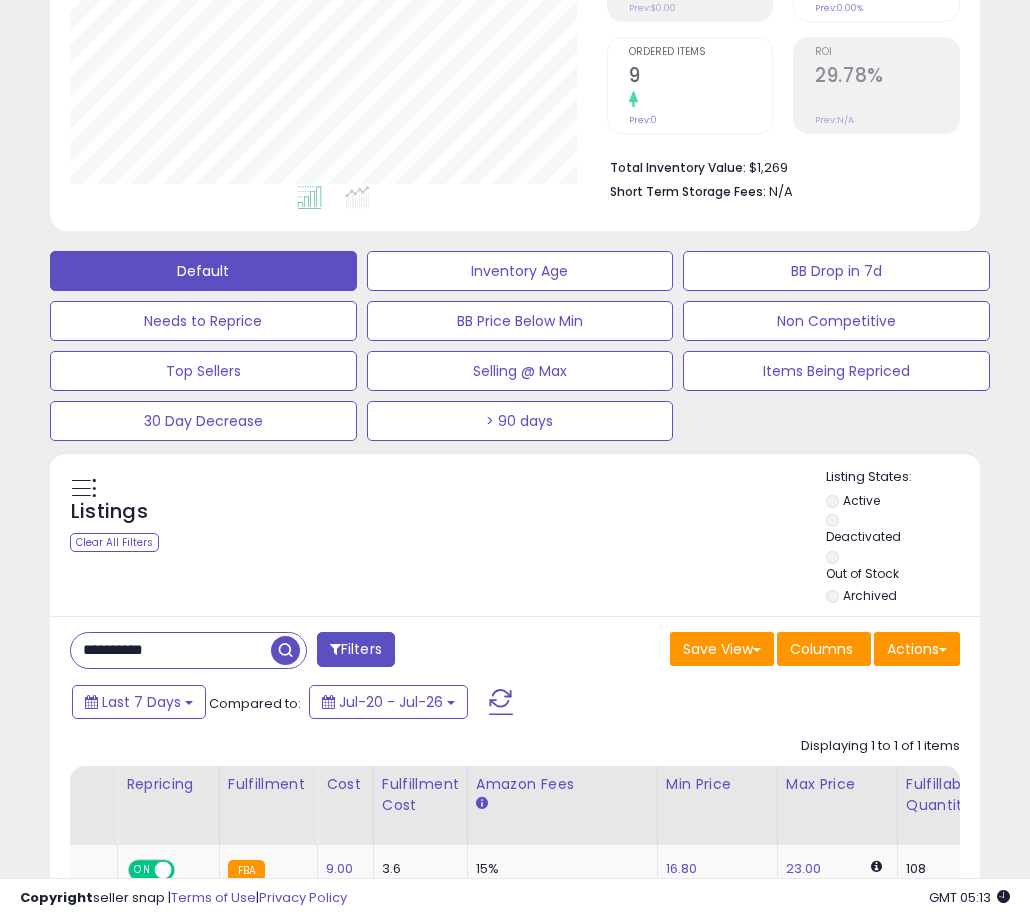 scroll, scrollTop: 644, scrollLeft: 0, axis: vertical 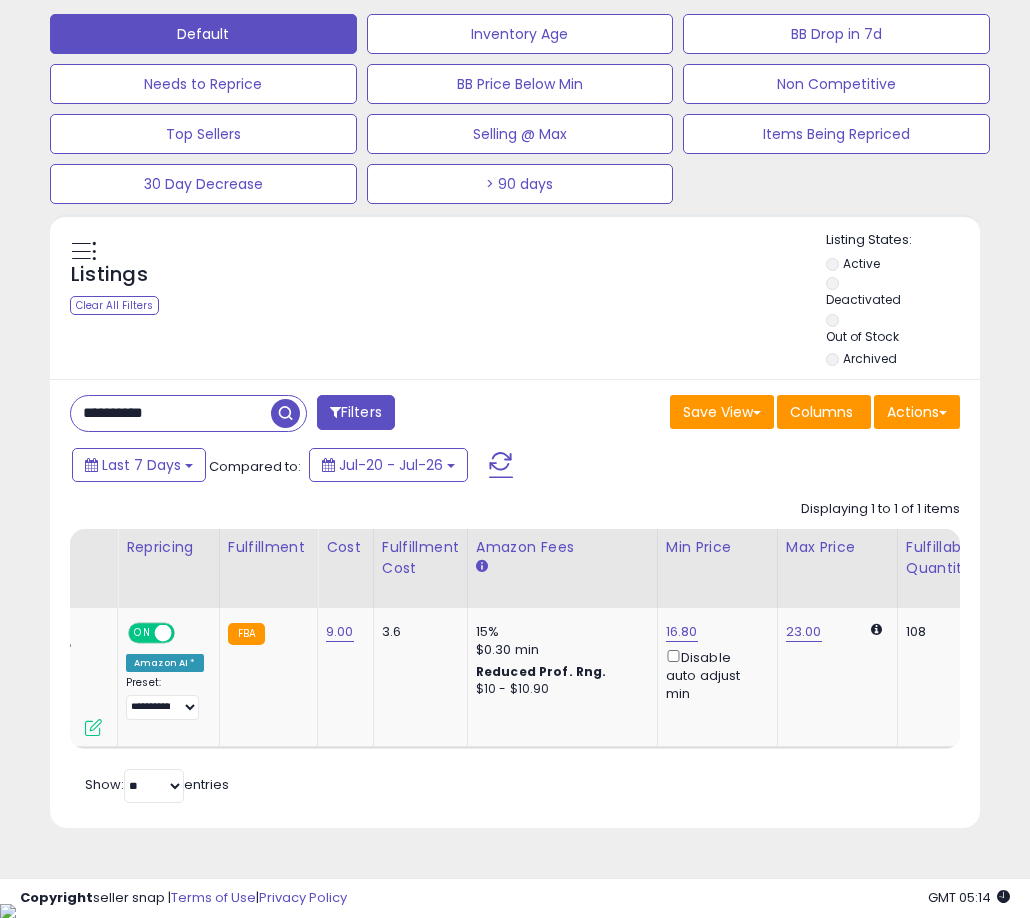 click on "**********" at bounding box center (171, 413) 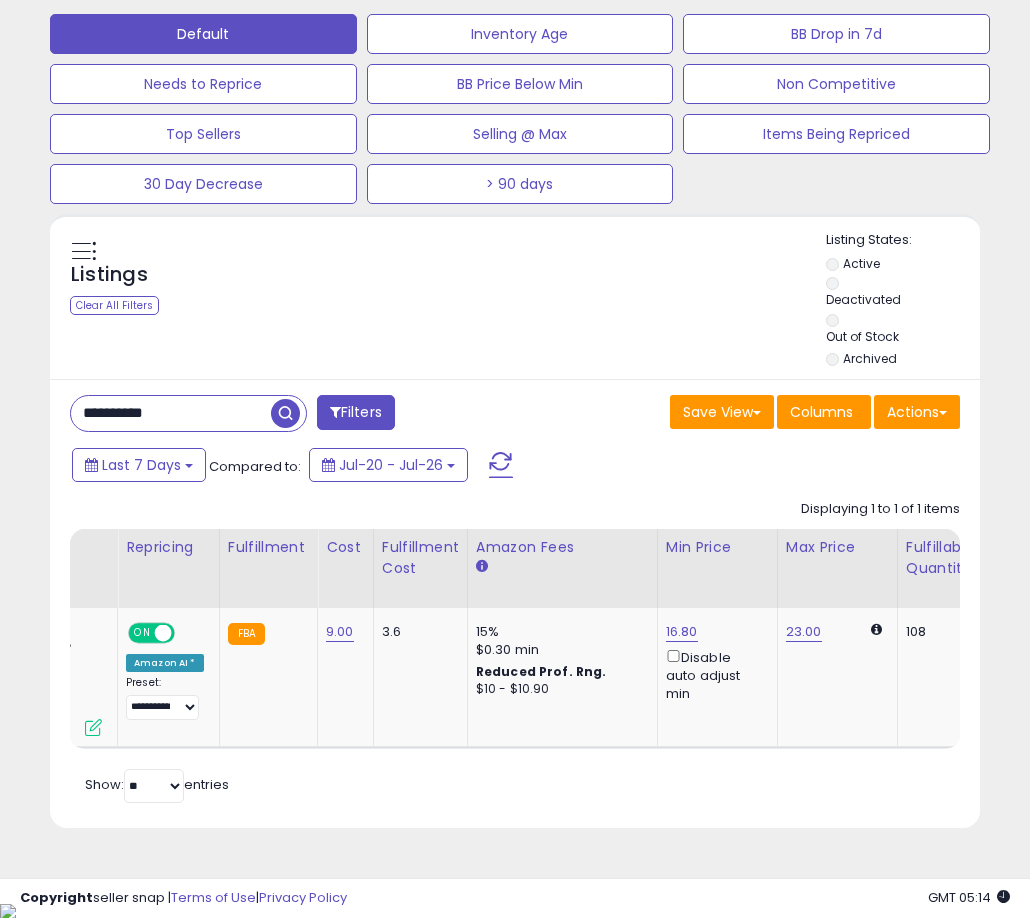 click on "**********" at bounding box center [171, 413] 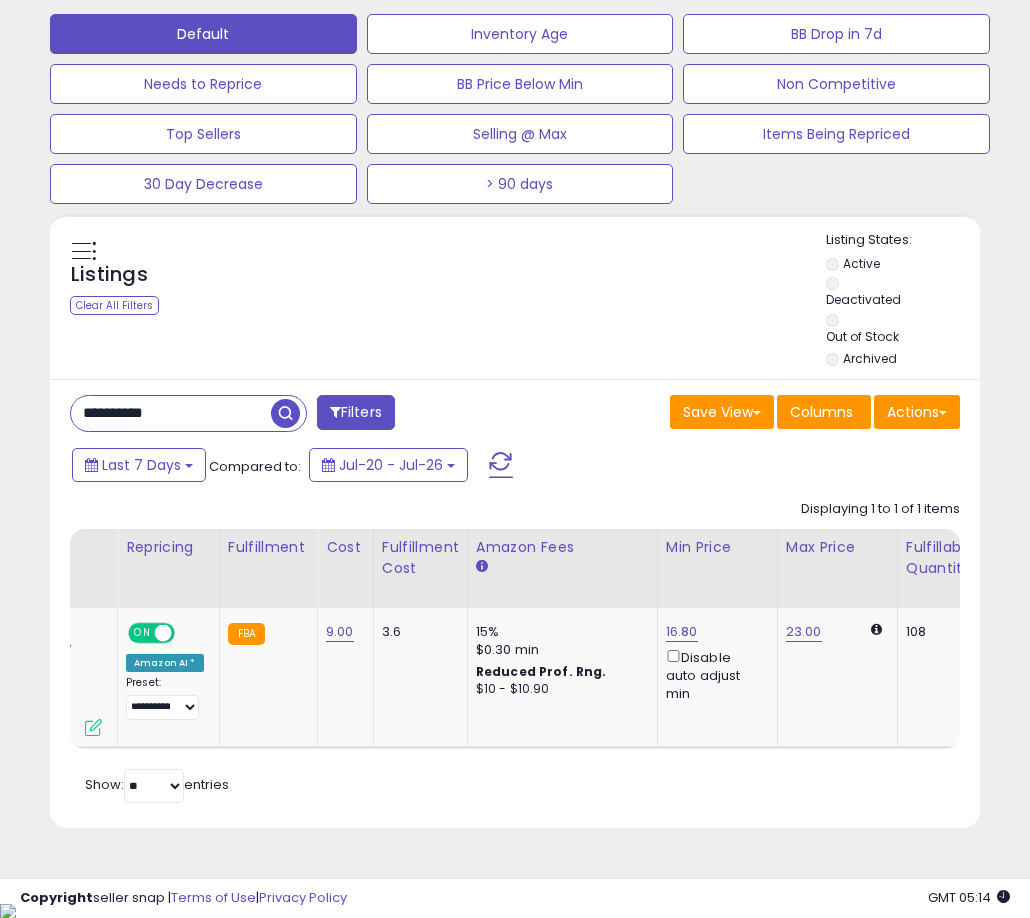 click on "Retrieving listings data..
Displaying 1 to 1 of 1 items
Title
Repricing" at bounding box center (515, 649) 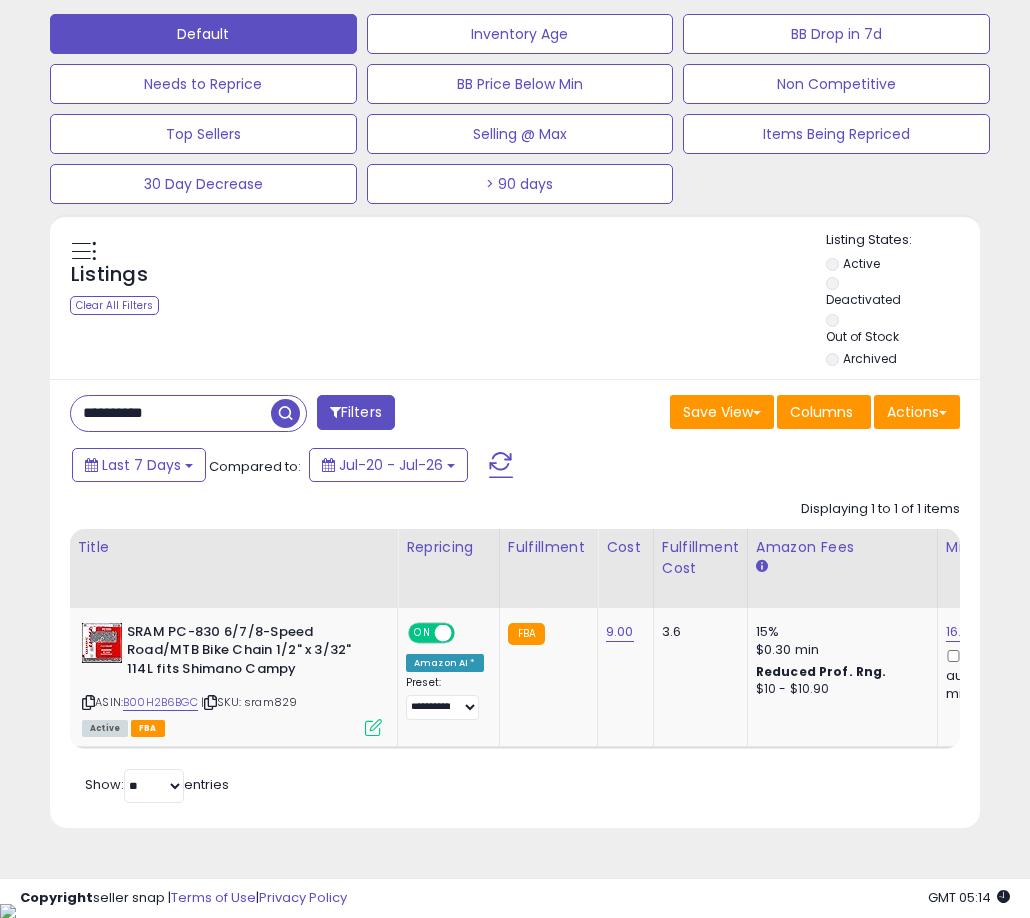 scroll, scrollTop: 0, scrollLeft: 40, axis: horizontal 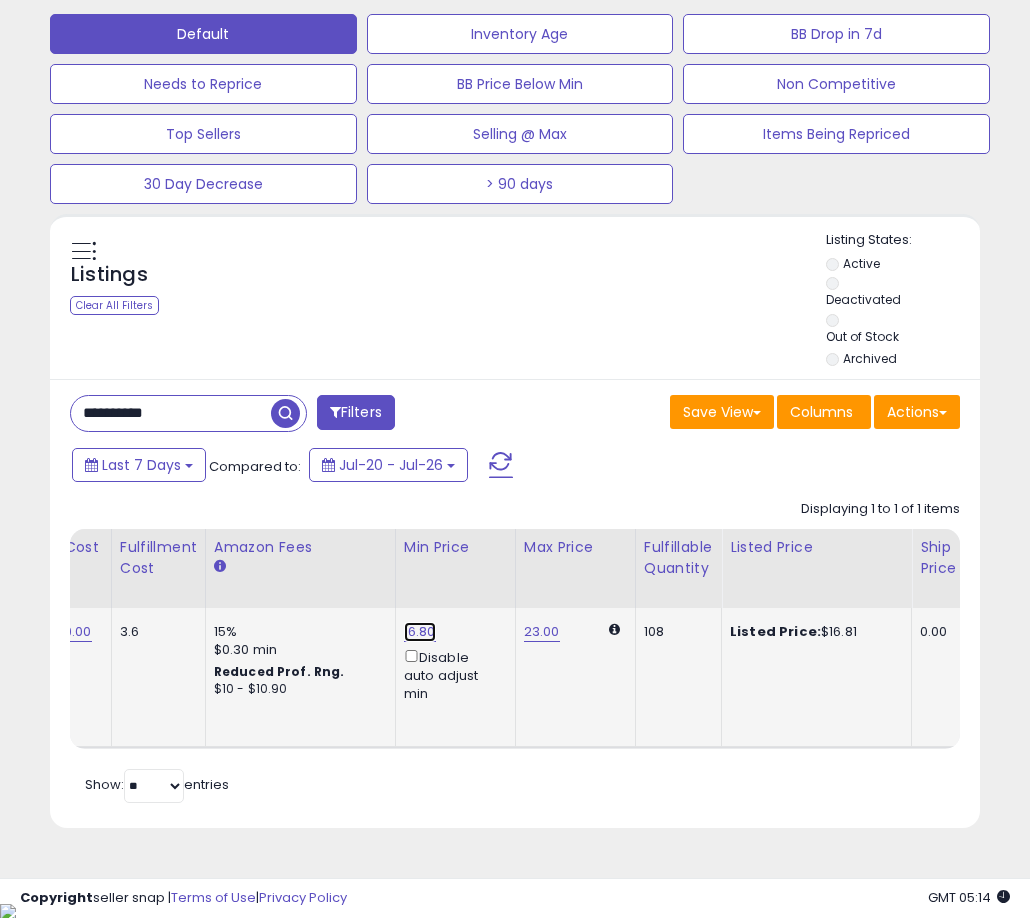 click on "16.80" at bounding box center (420, 632) 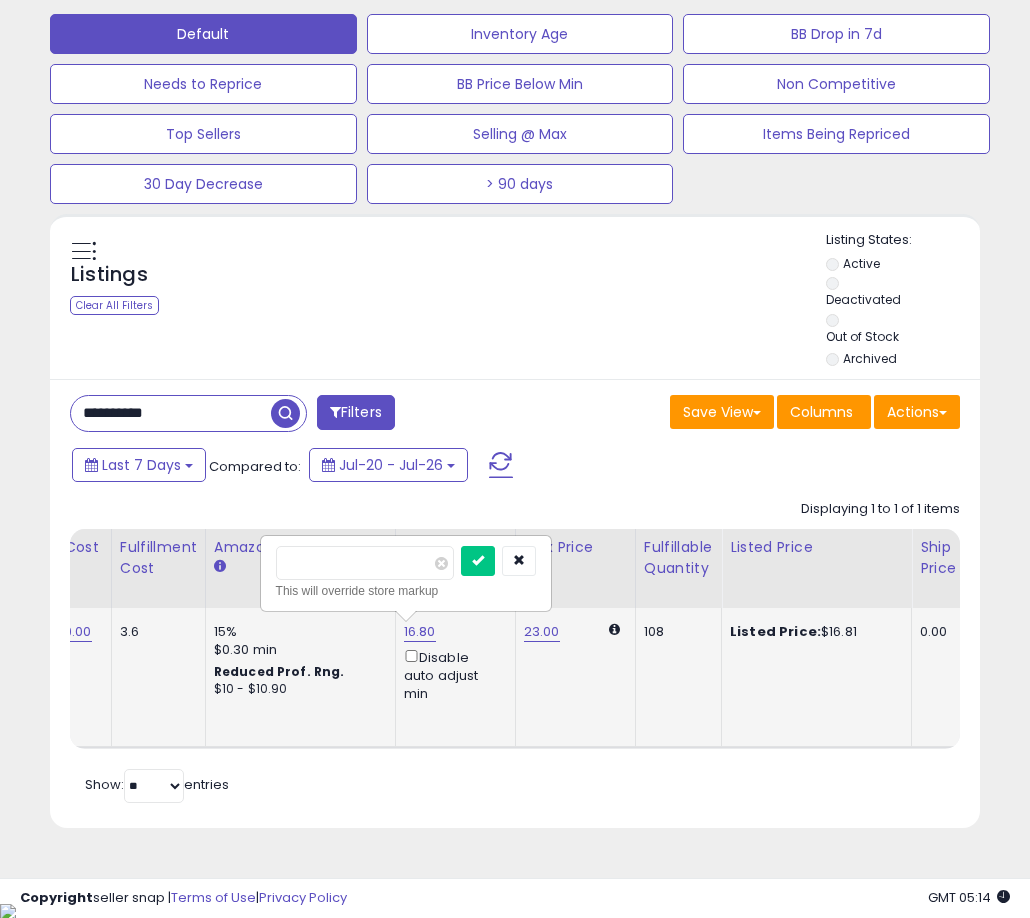 click on "*****" at bounding box center (365, 563) 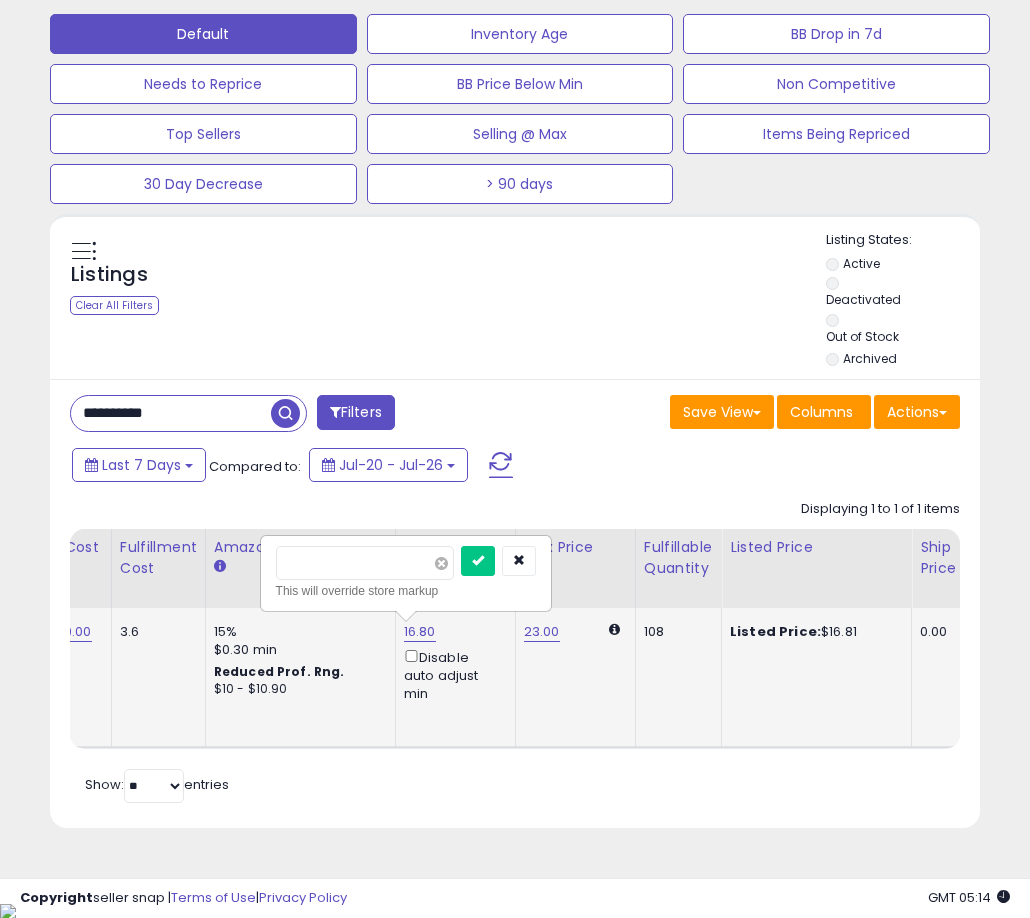 click at bounding box center (441, 563) 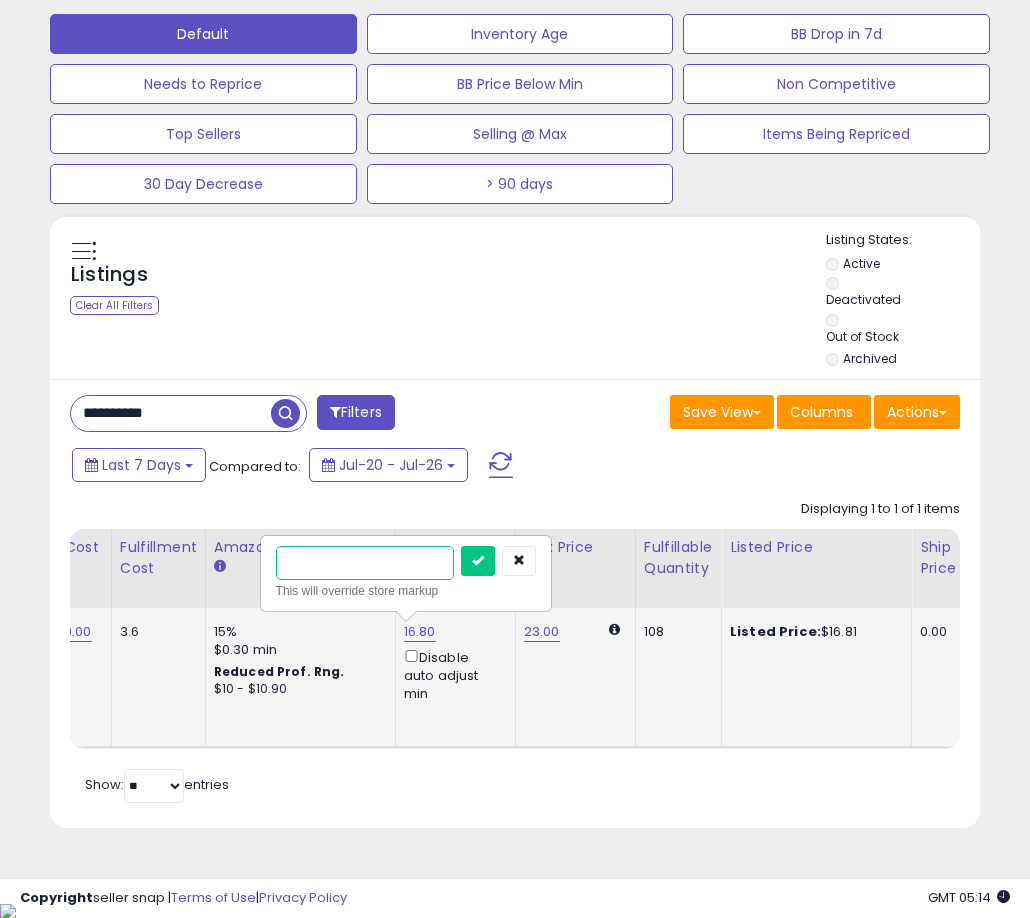 click at bounding box center (365, 563) 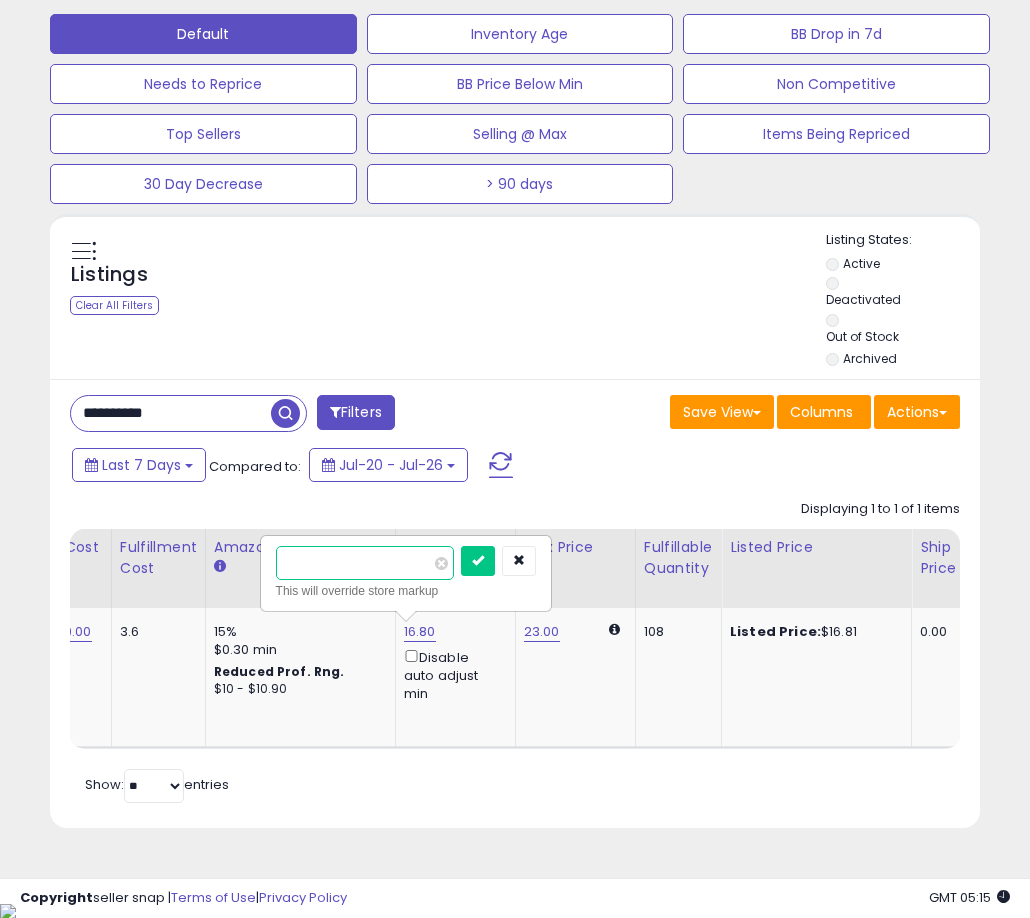 type on "*****" 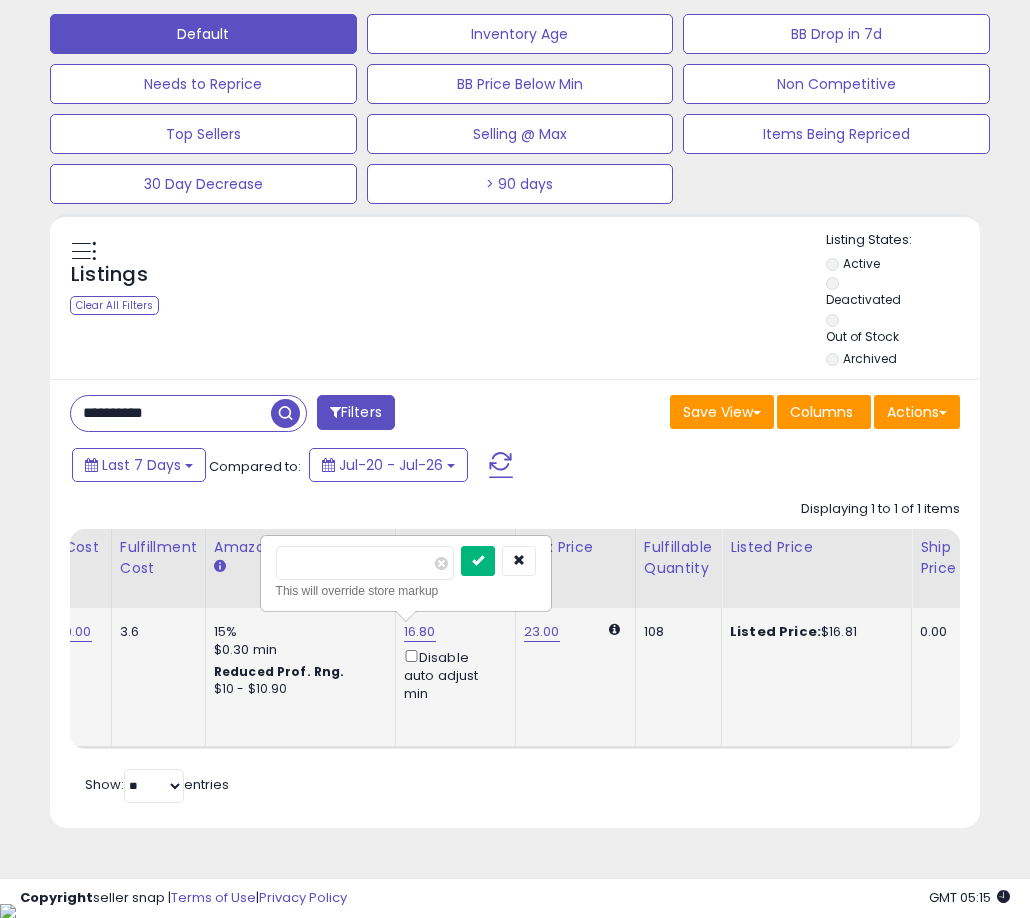 click at bounding box center [478, 560] 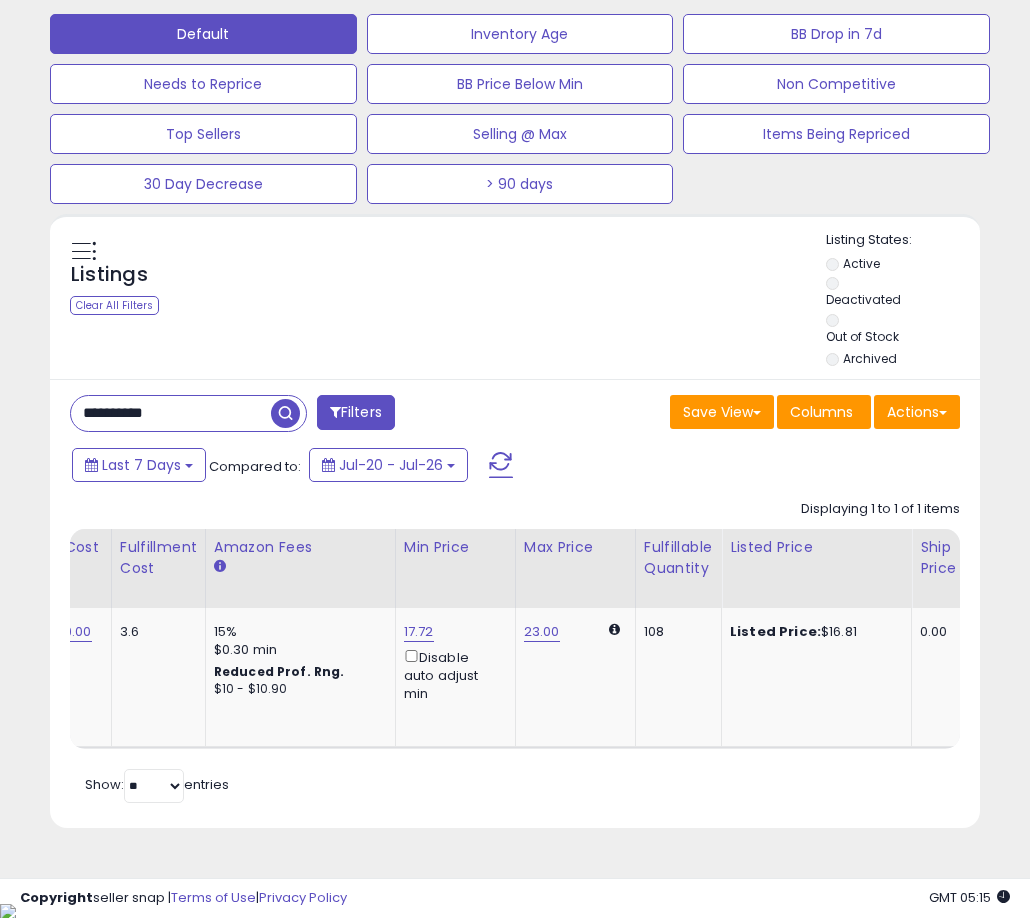 click on "Retrieving listings data..
Displaying 1 to 1 of 1 items
Title
Repricing" at bounding box center (515, 649) 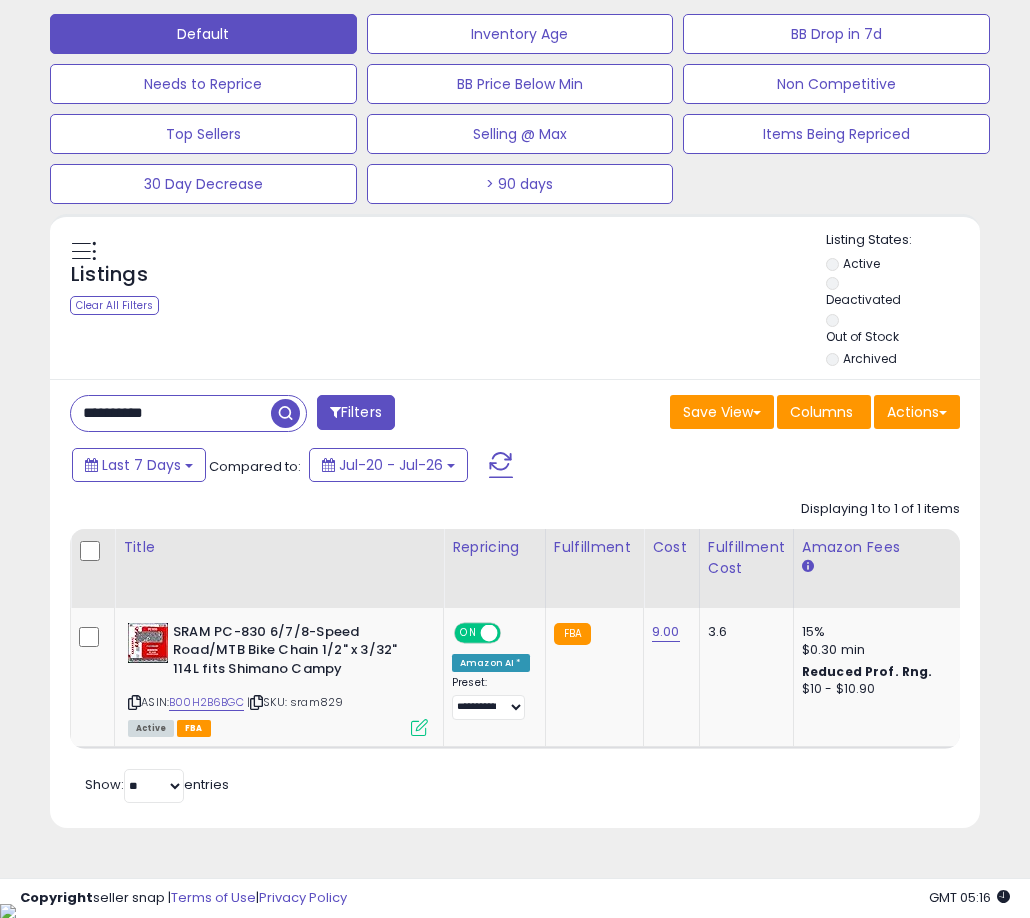 click on "**********" at bounding box center (171, 413) 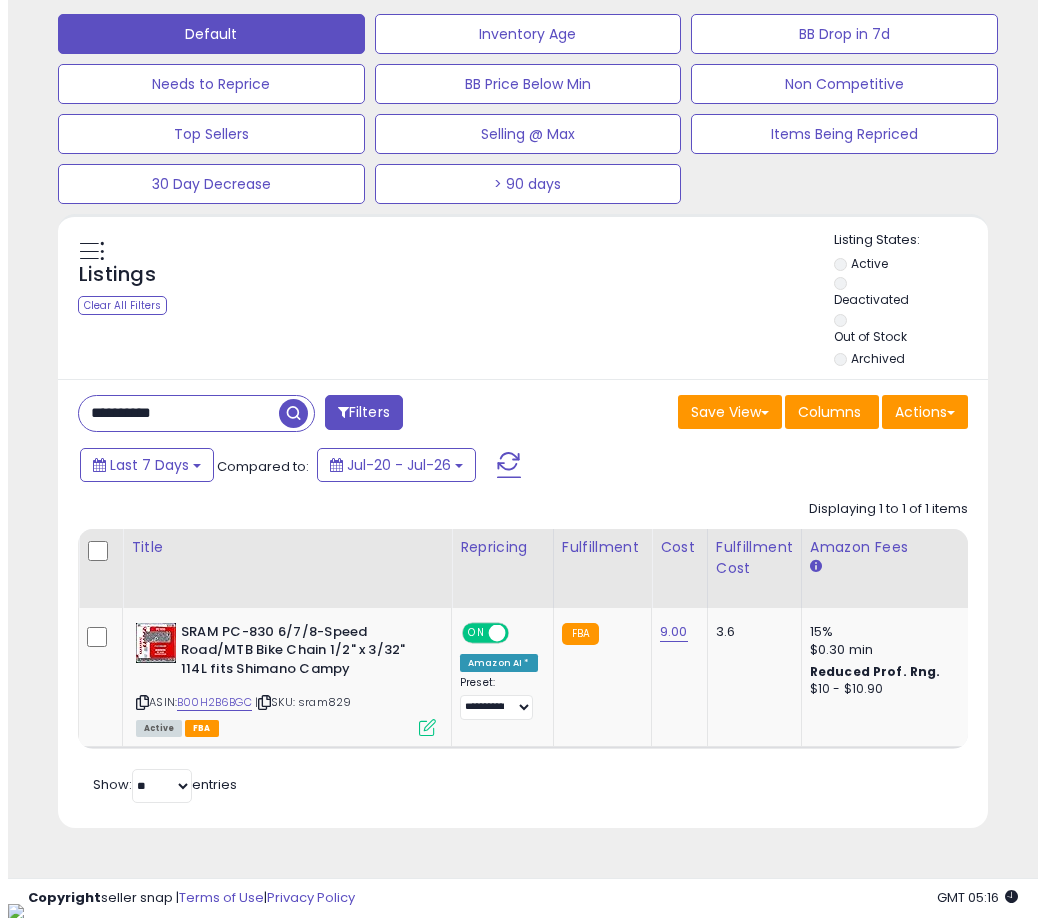 scroll, scrollTop: 504, scrollLeft: 0, axis: vertical 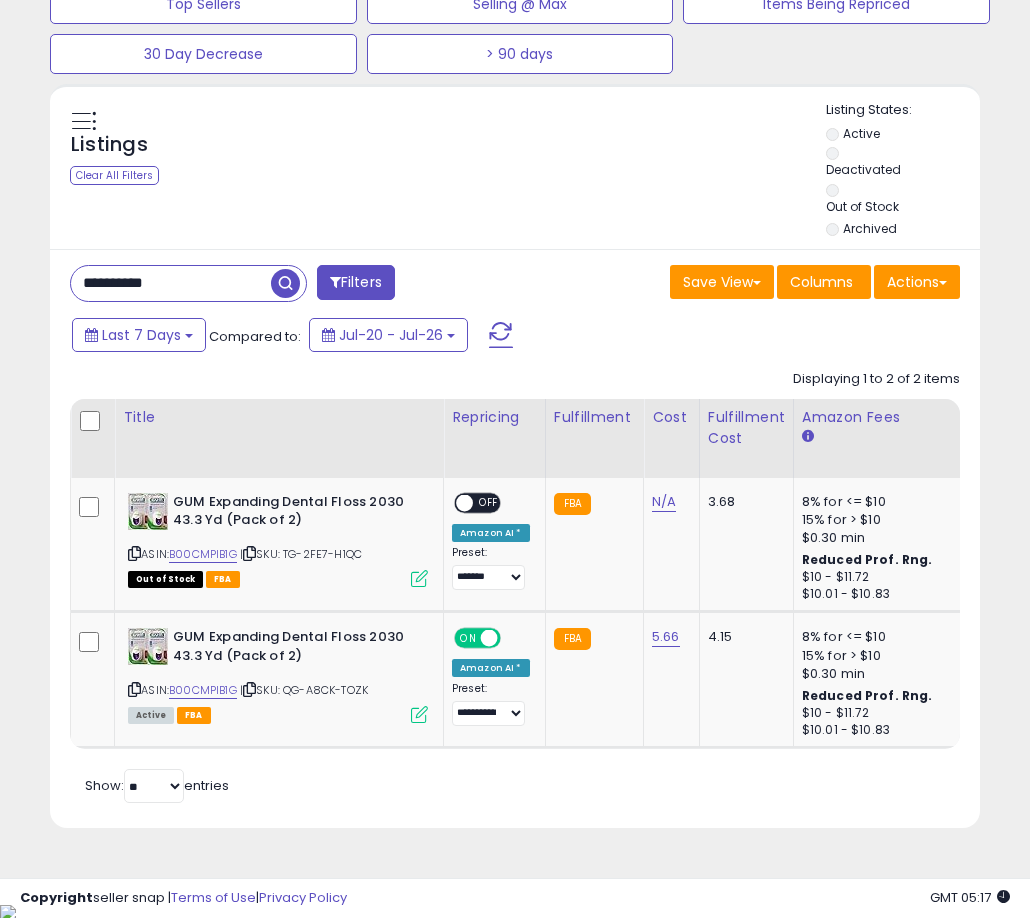 click on "**********" at bounding box center (171, 283) 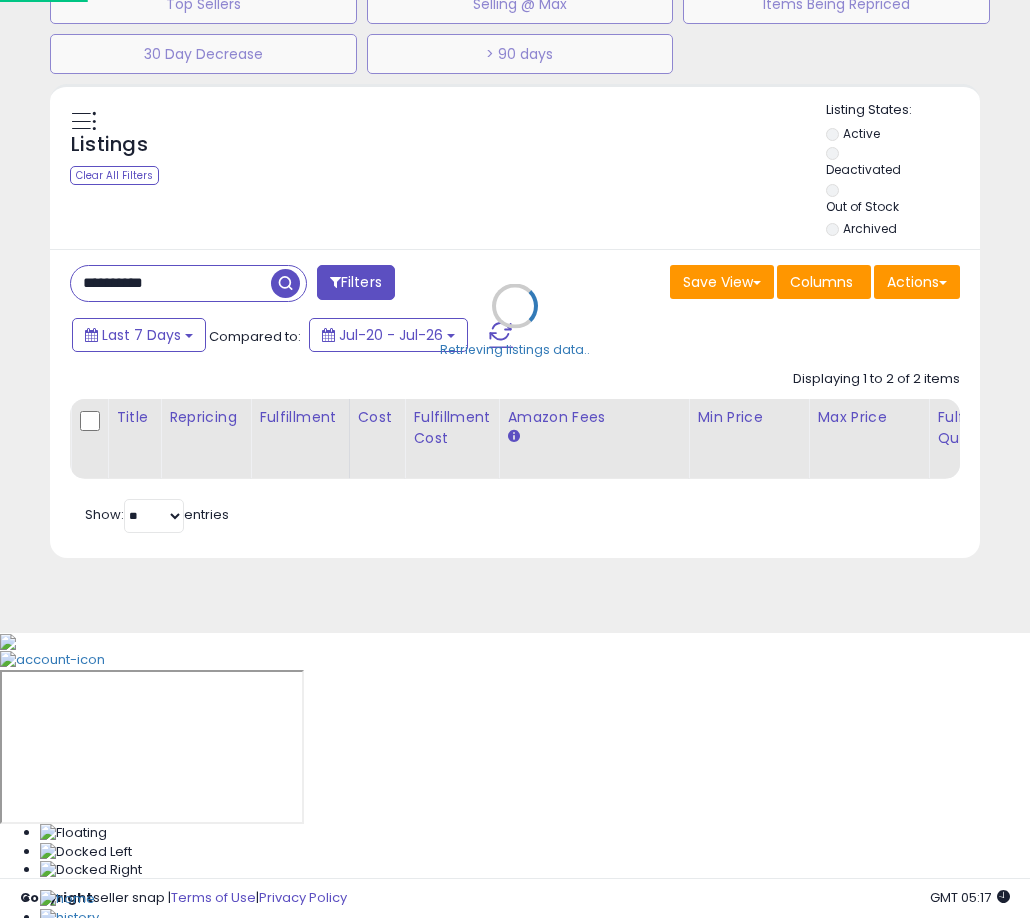 scroll, scrollTop: 999590, scrollLeft: 999455, axis: both 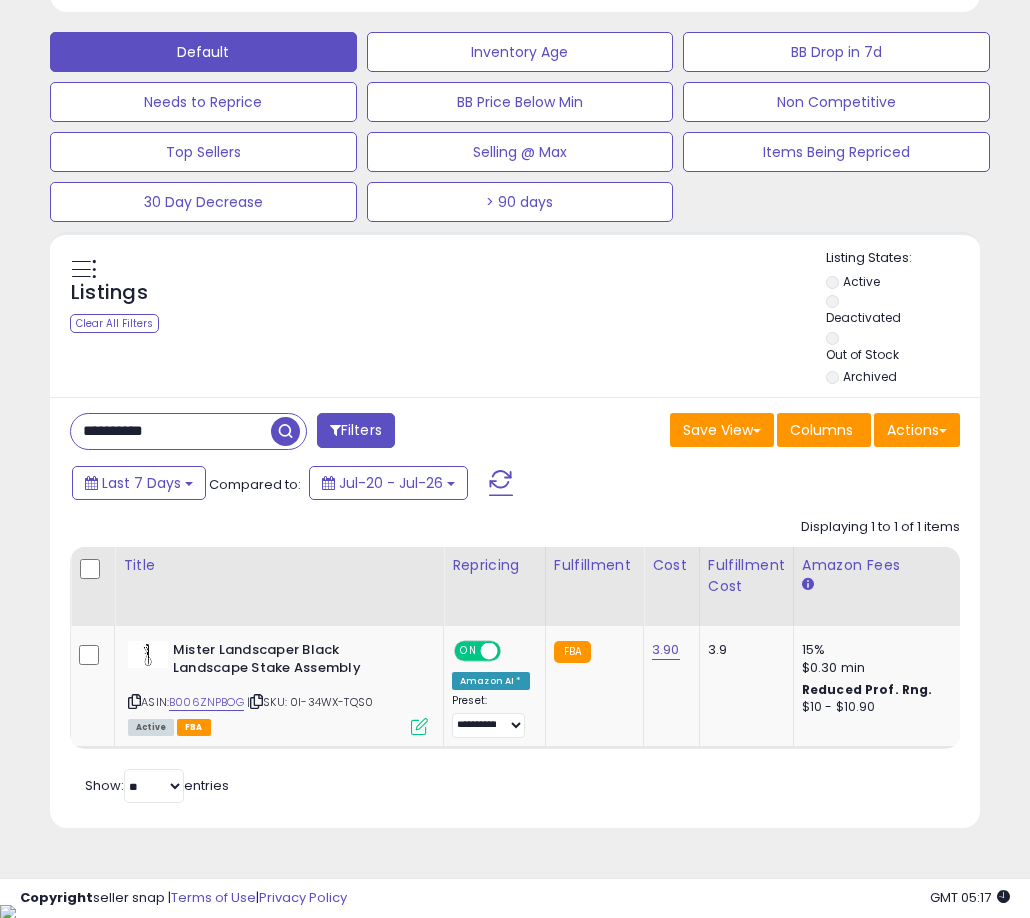 click on "Retrieving listings data..
Displaying 1 to 1 of 1 items
Title
Repricing" at bounding box center [515, 658] 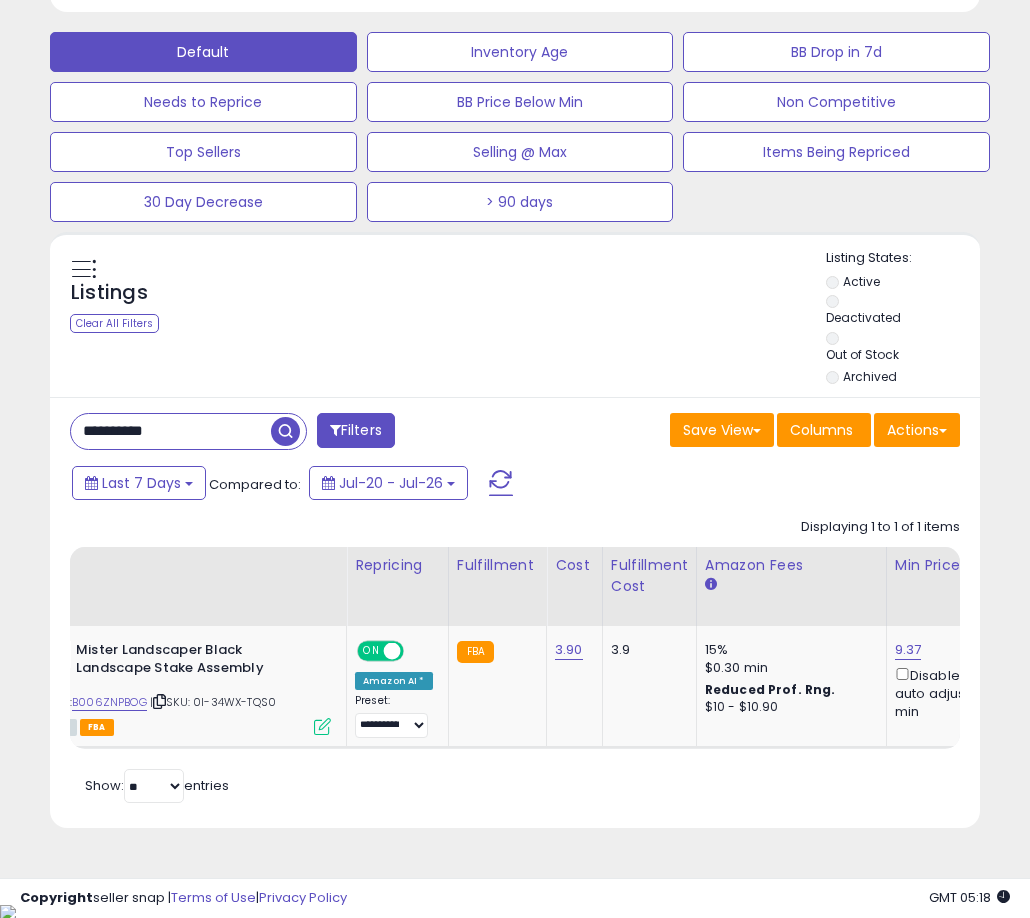 scroll, scrollTop: 0, scrollLeft: 132, axis: horizontal 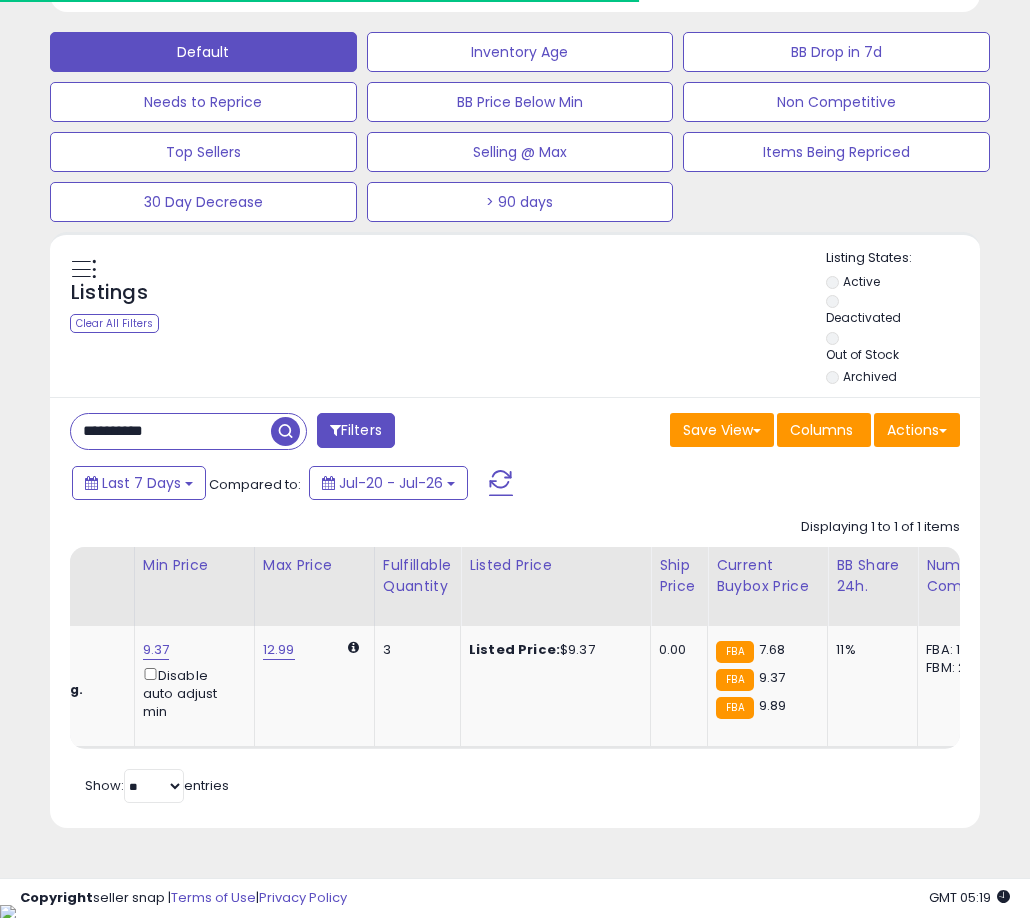 click on "**********" at bounding box center (171, 431) 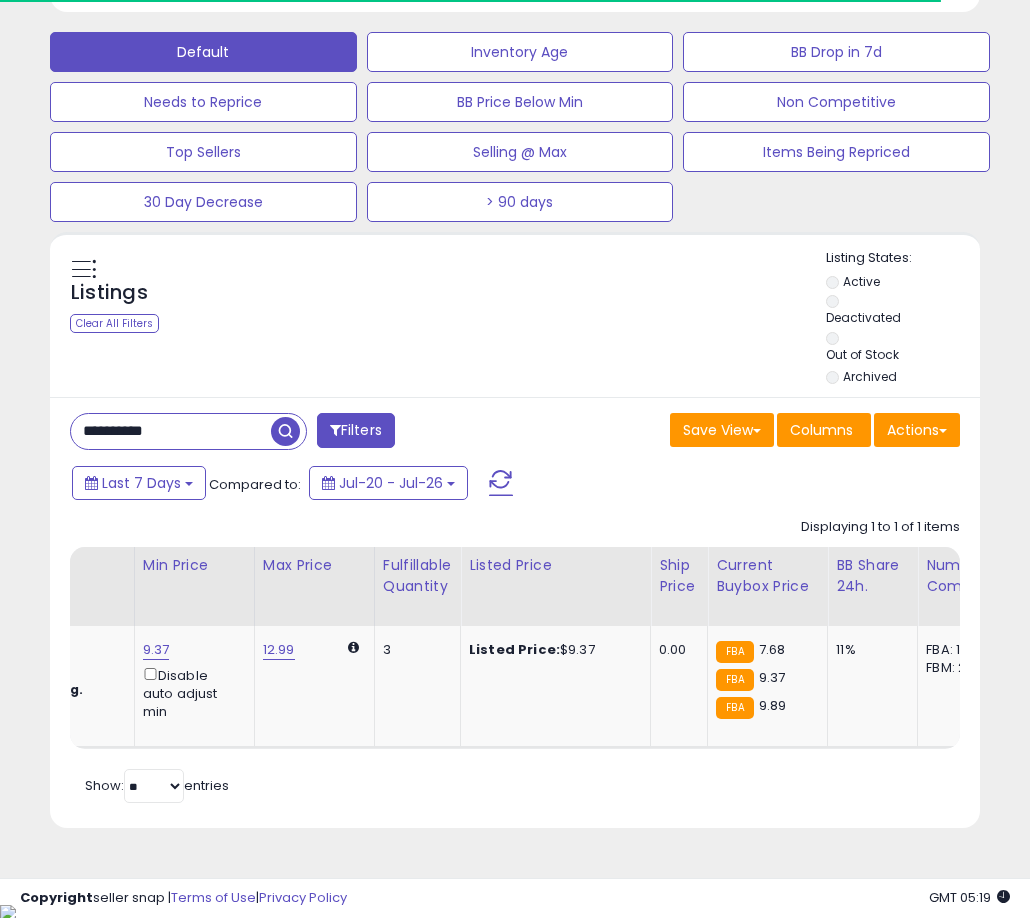 paste 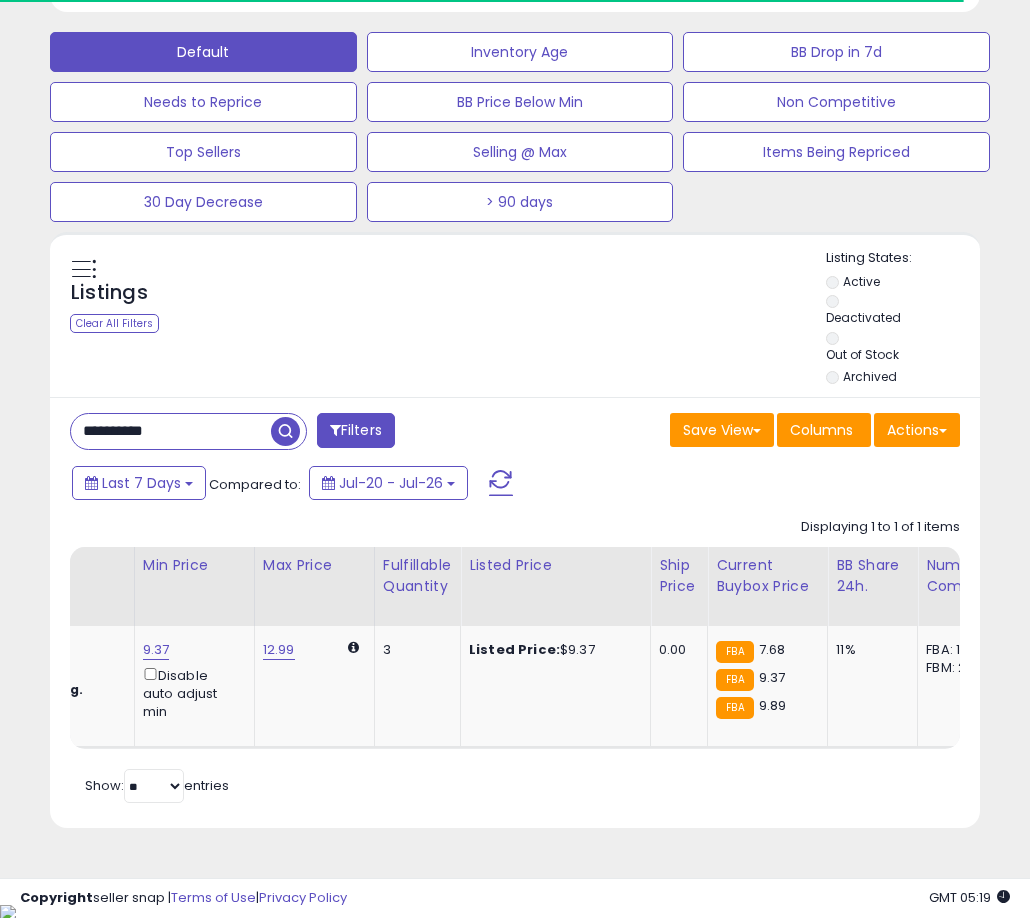 click at bounding box center [285, 431] 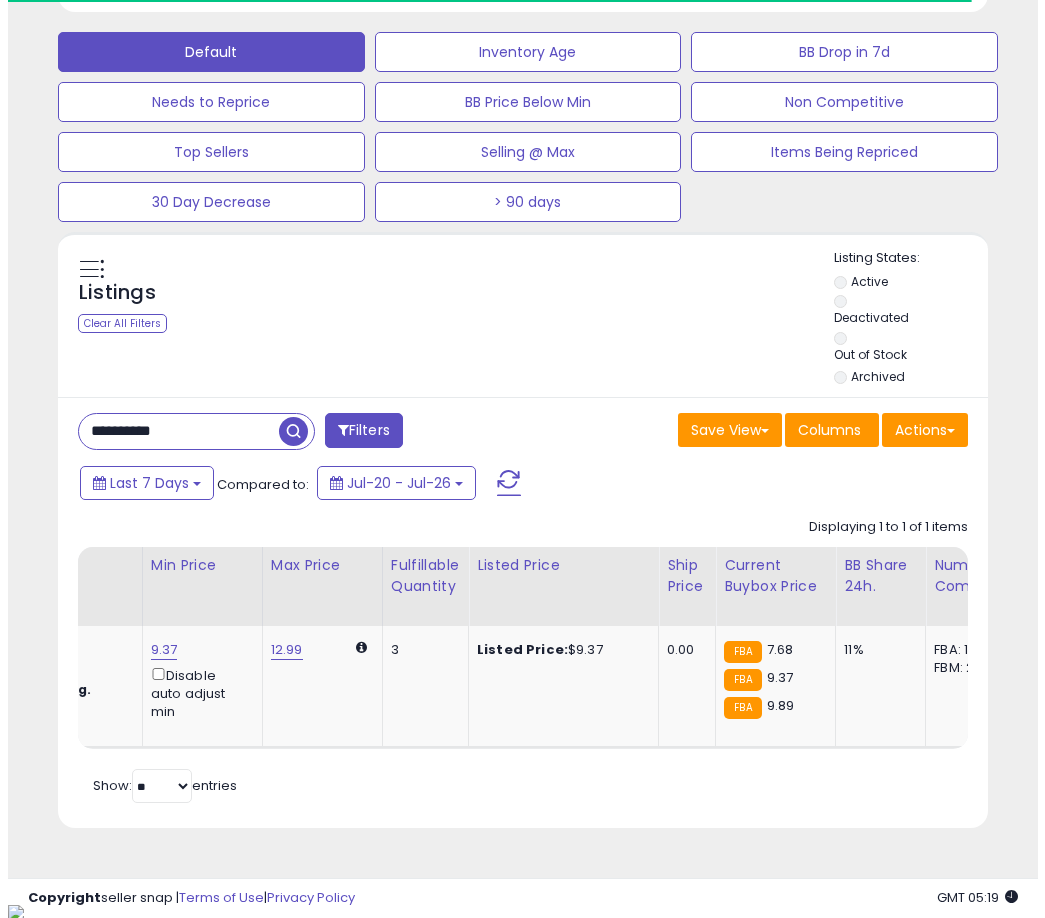 scroll, scrollTop: 504, scrollLeft: 0, axis: vertical 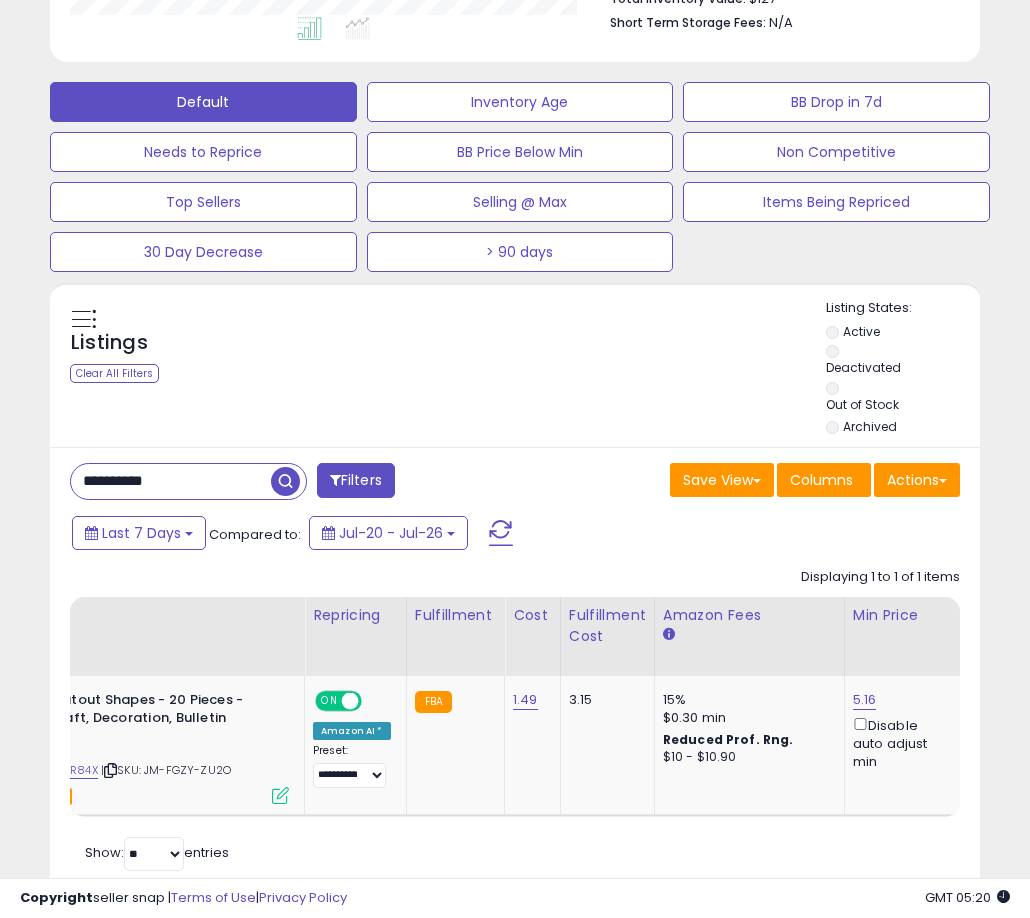 click on "Retrieving listings data..
Displaying 1 to 1 of 1 items
Title
Repricing" at bounding box center (515, 717) 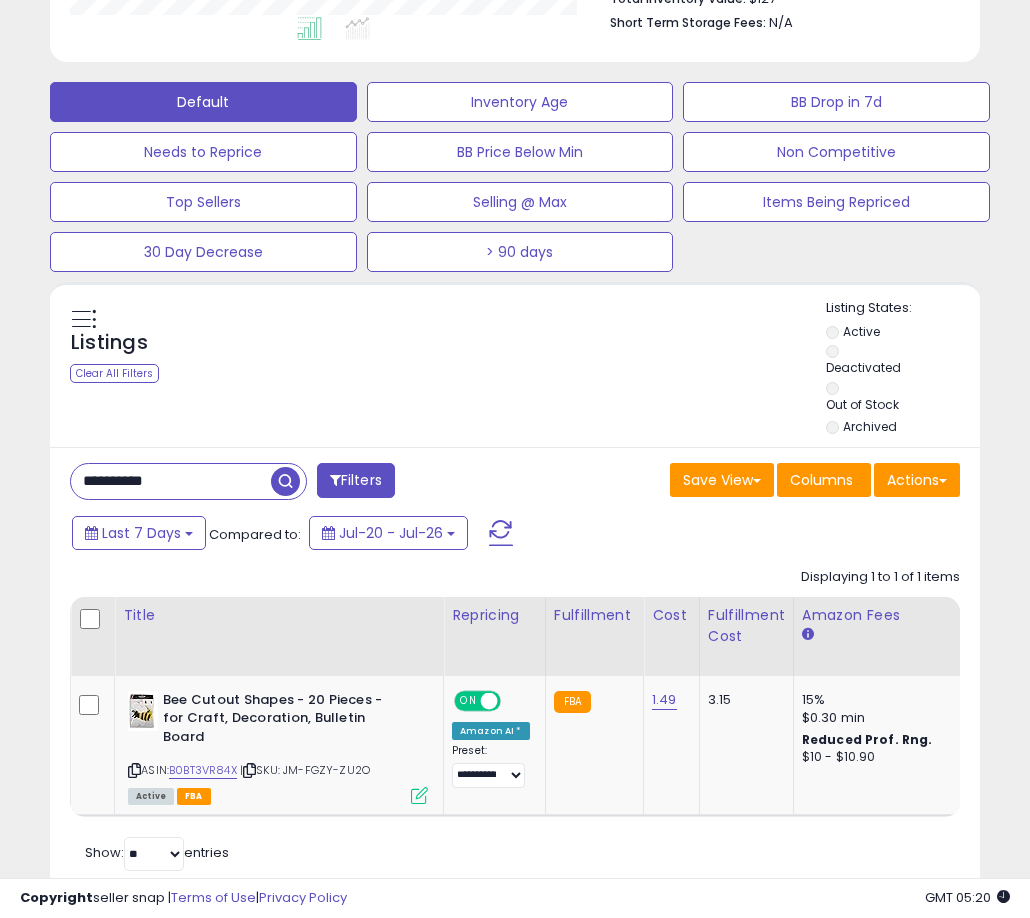 click on "**********" at bounding box center (171, 481) 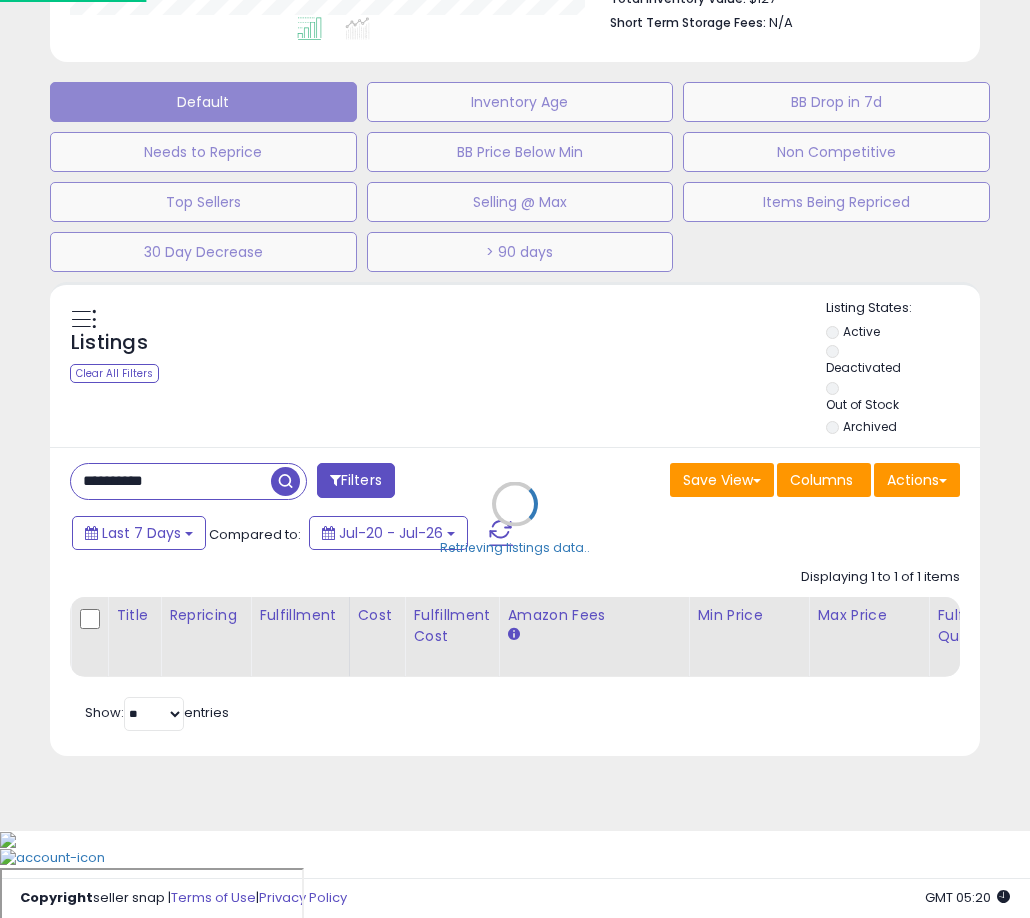 scroll, scrollTop: 999590, scrollLeft: 999455, axis: both 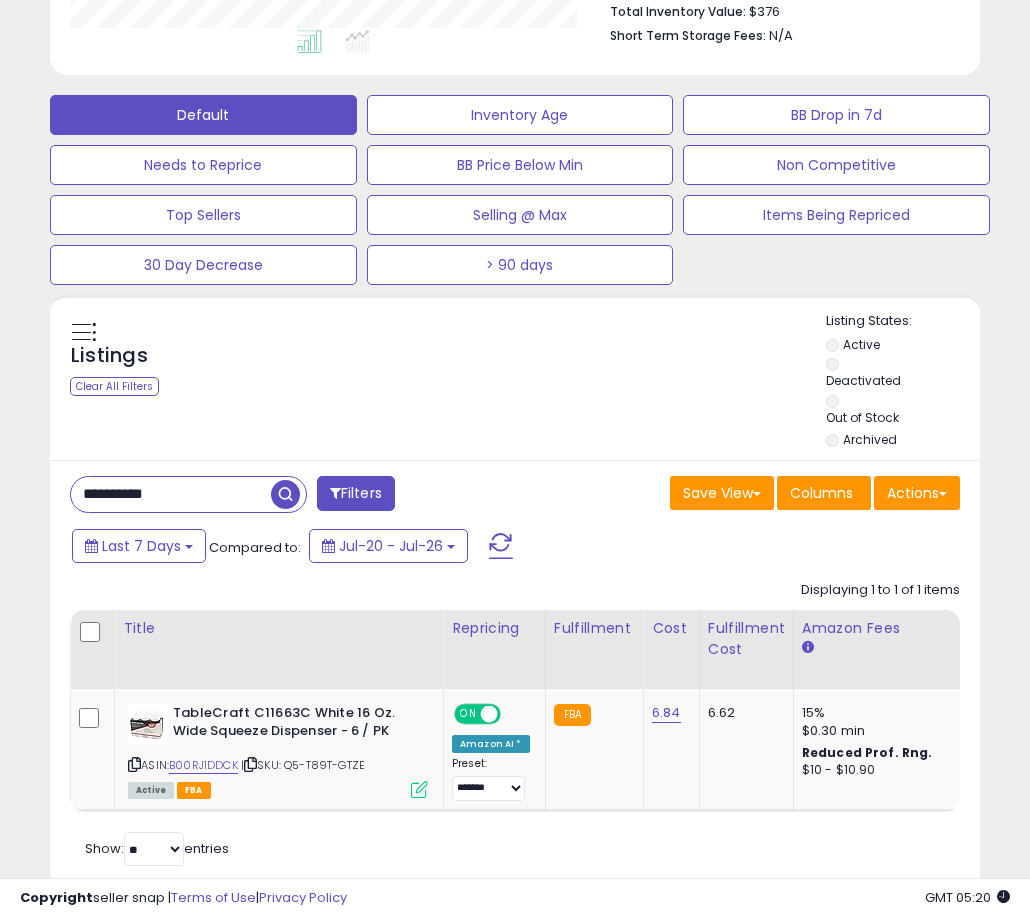 click on "Retrieving listings data..
Displaying 1 to 1 of 1 items
Title
Repricing" at bounding box center [515, 721] 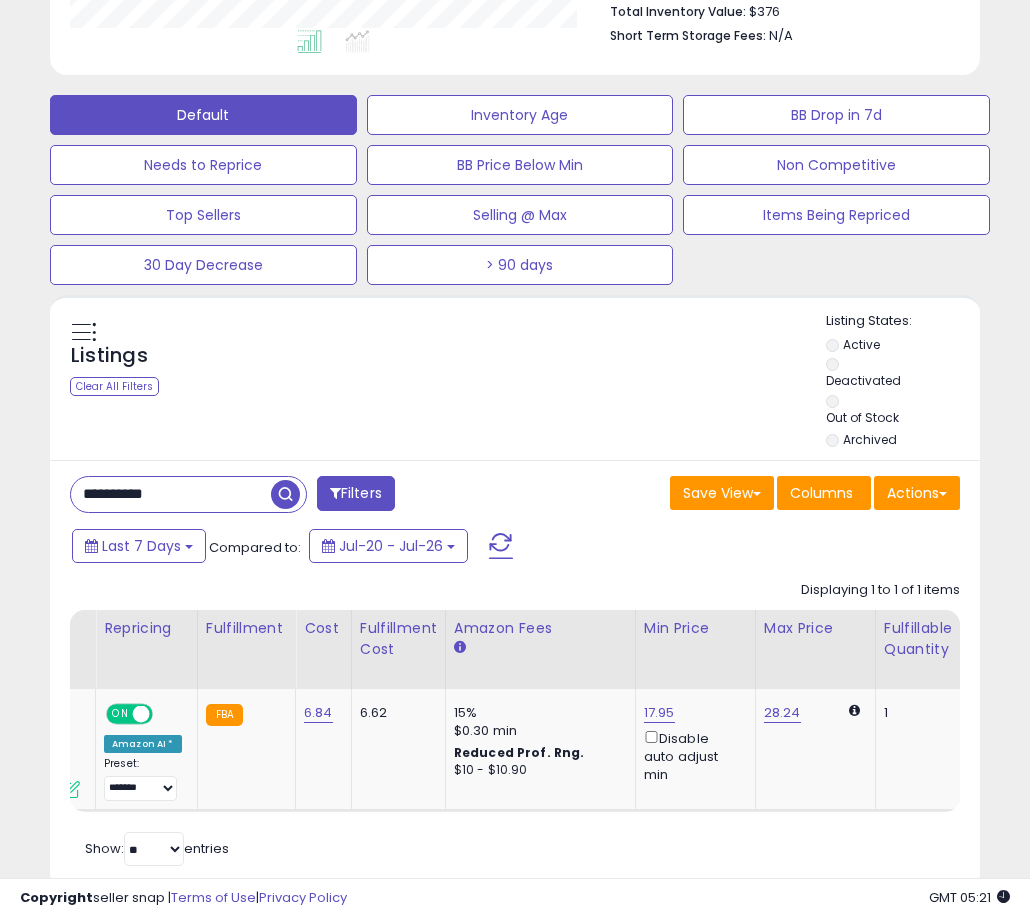 click on "**********" at bounding box center (171, 494) 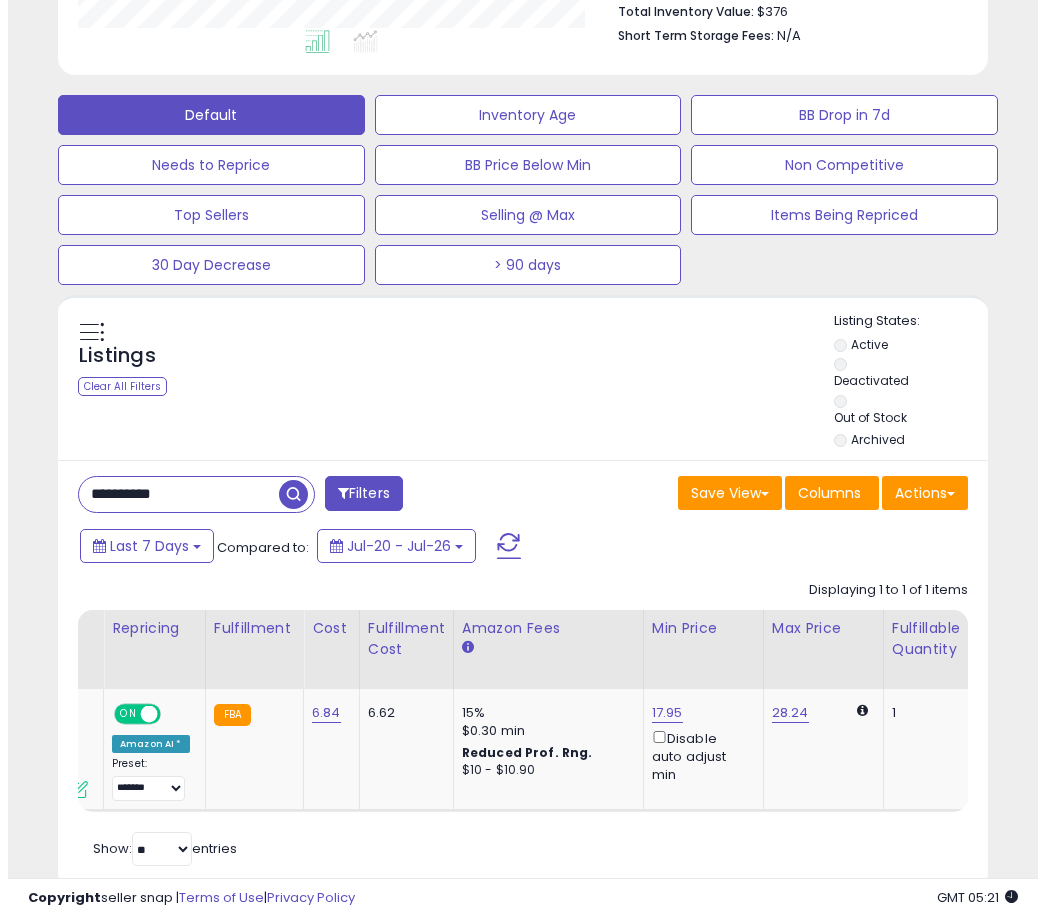 scroll, scrollTop: 504, scrollLeft: 0, axis: vertical 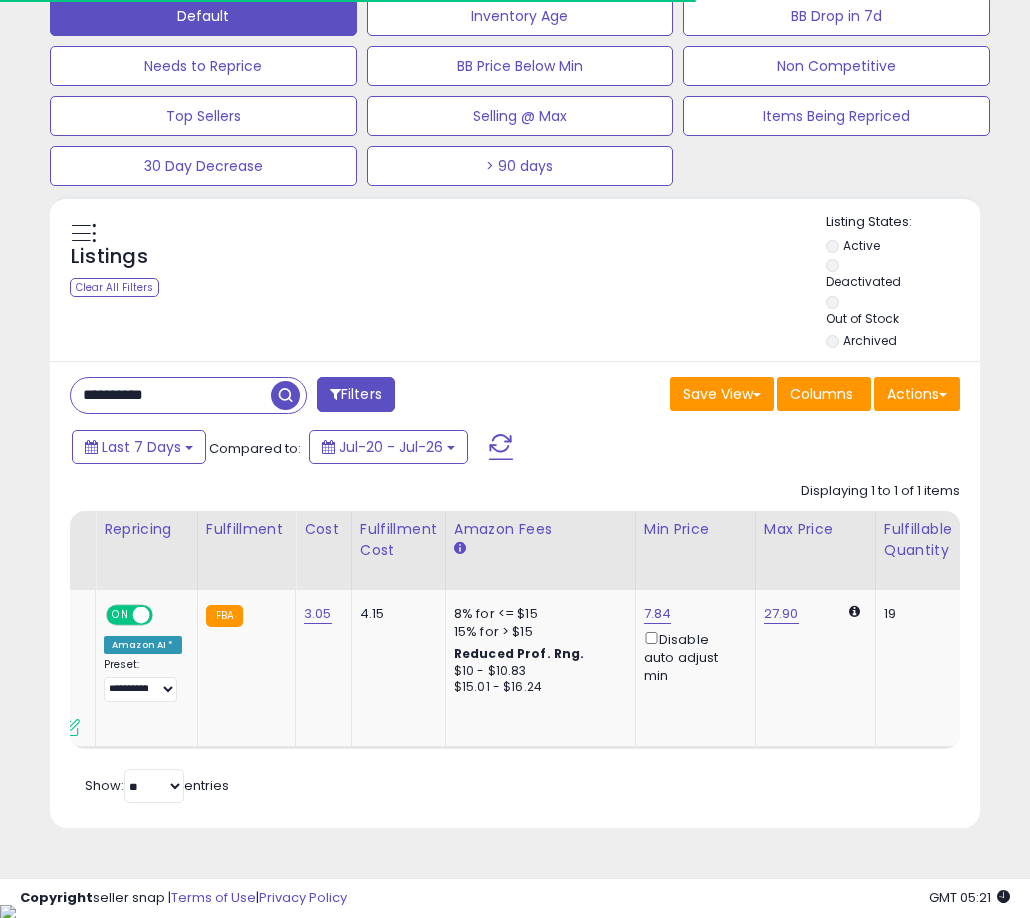 click on "Retrieving listings data..
Displaying 1 to 1 of 1 items
Title
Repricing" at bounding box center (515, 640) 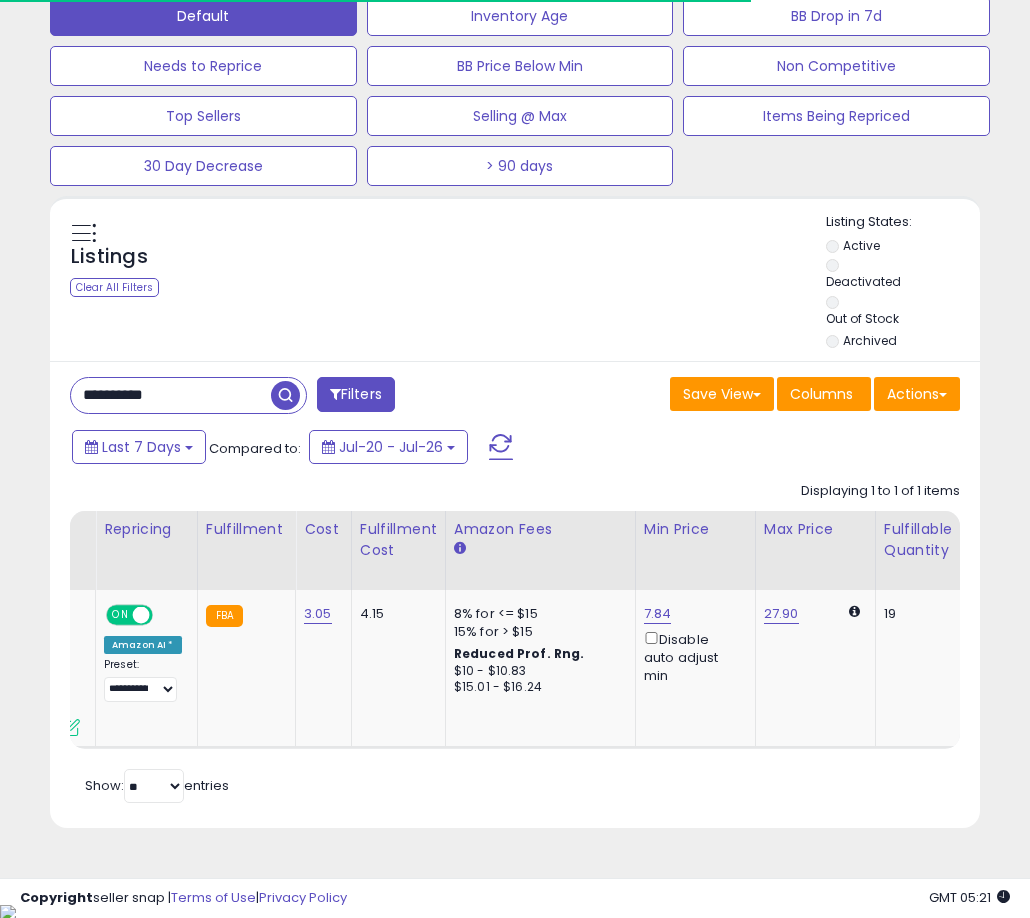 scroll, scrollTop: 0, scrollLeft: 598, axis: horizontal 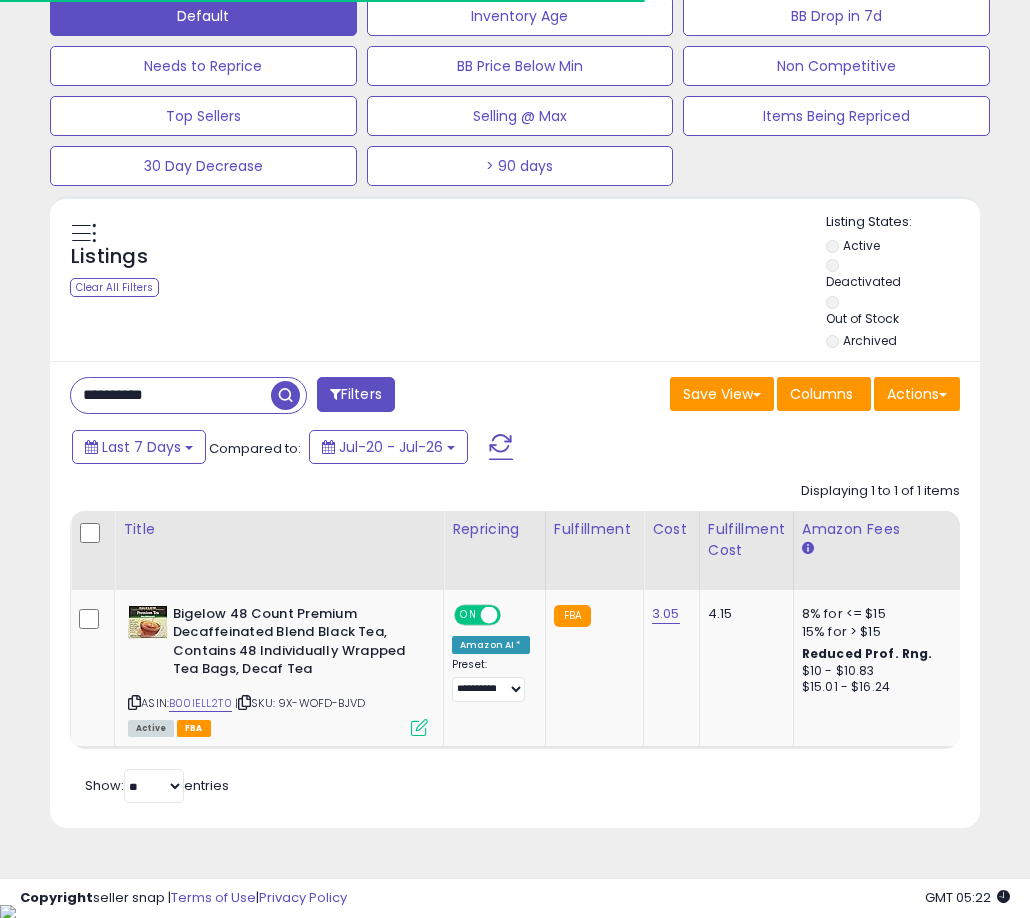 click on "**********" at bounding box center [171, 395] 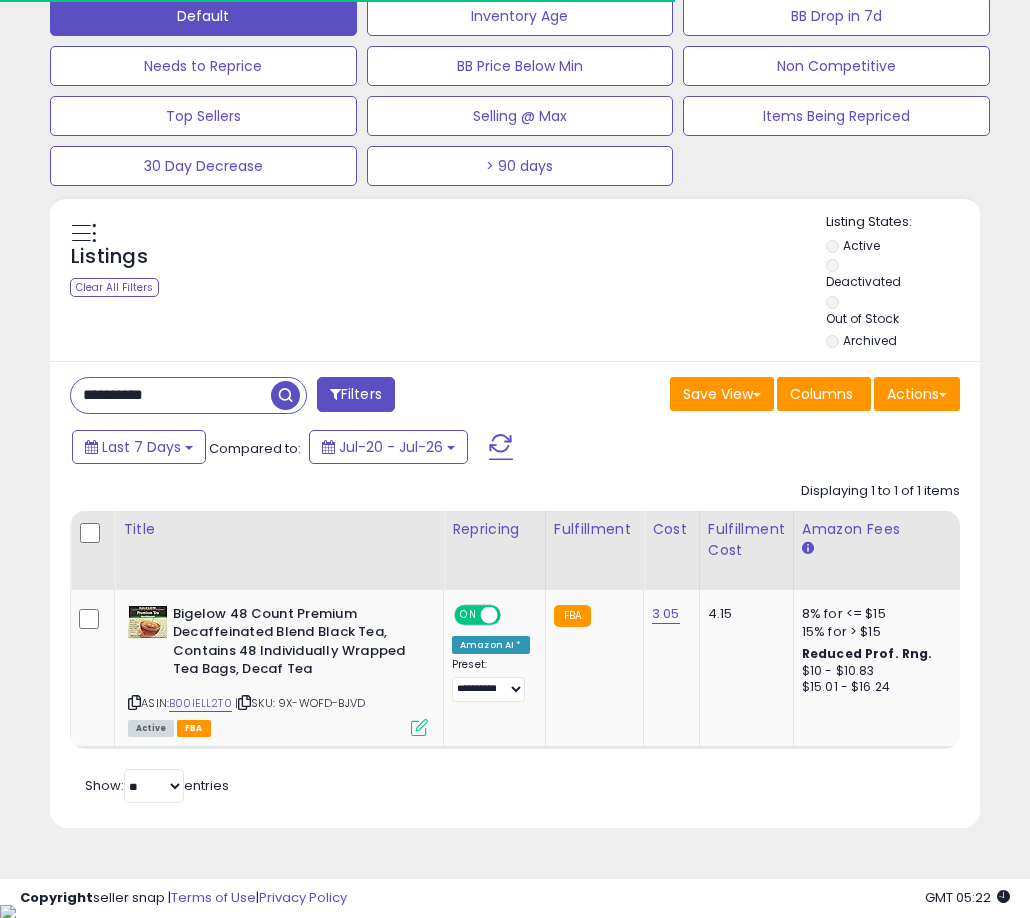 click on "**********" at bounding box center [171, 395] 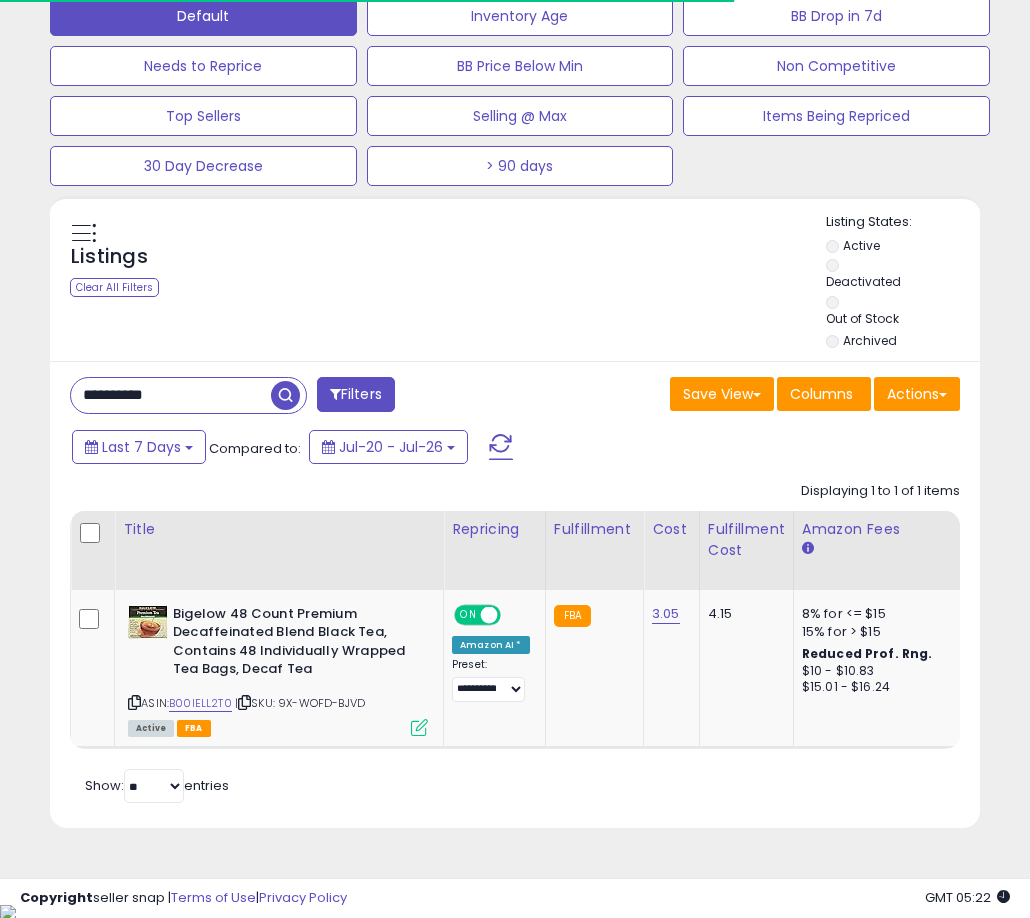 paste 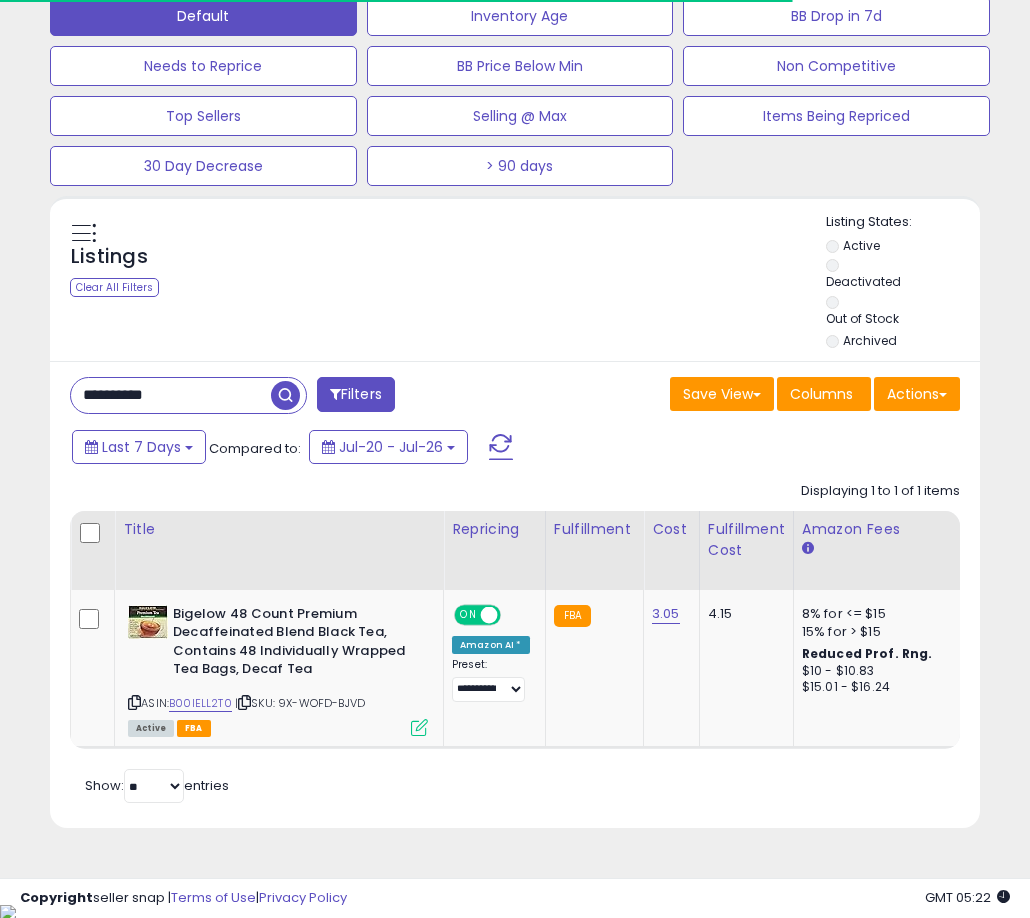 type on "**********" 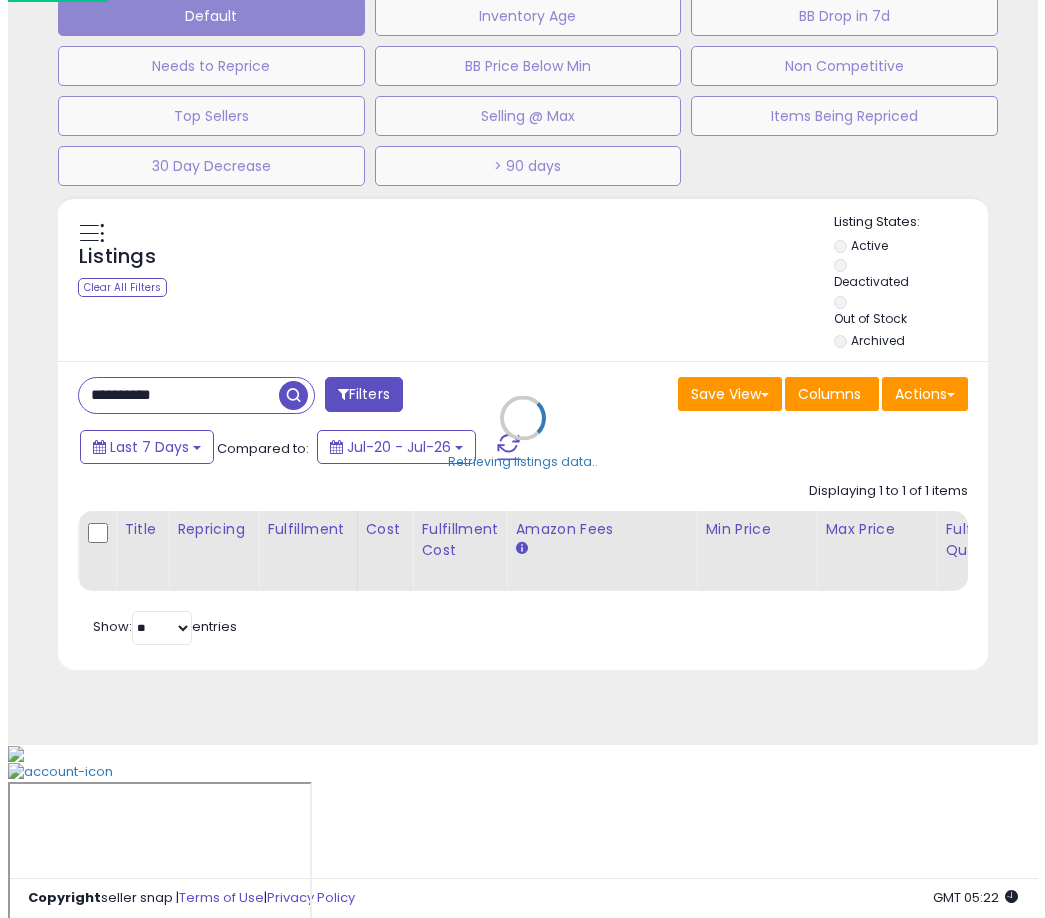 scroll, scrollTop: 504, scrollLeft: 0, axis: vertical 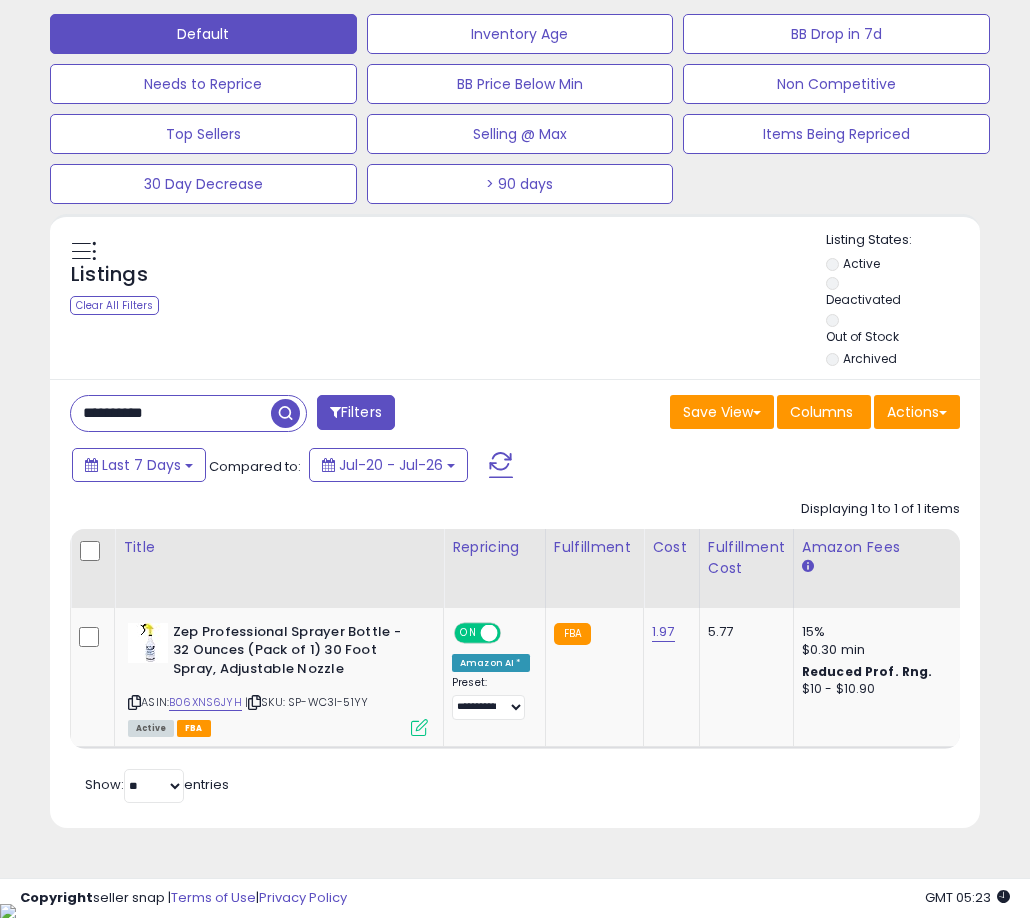 click on "Retrieving listings data..
Displaying 1 to 1 of 1 items
Title
Repricing" at bounding box center [515, 649] 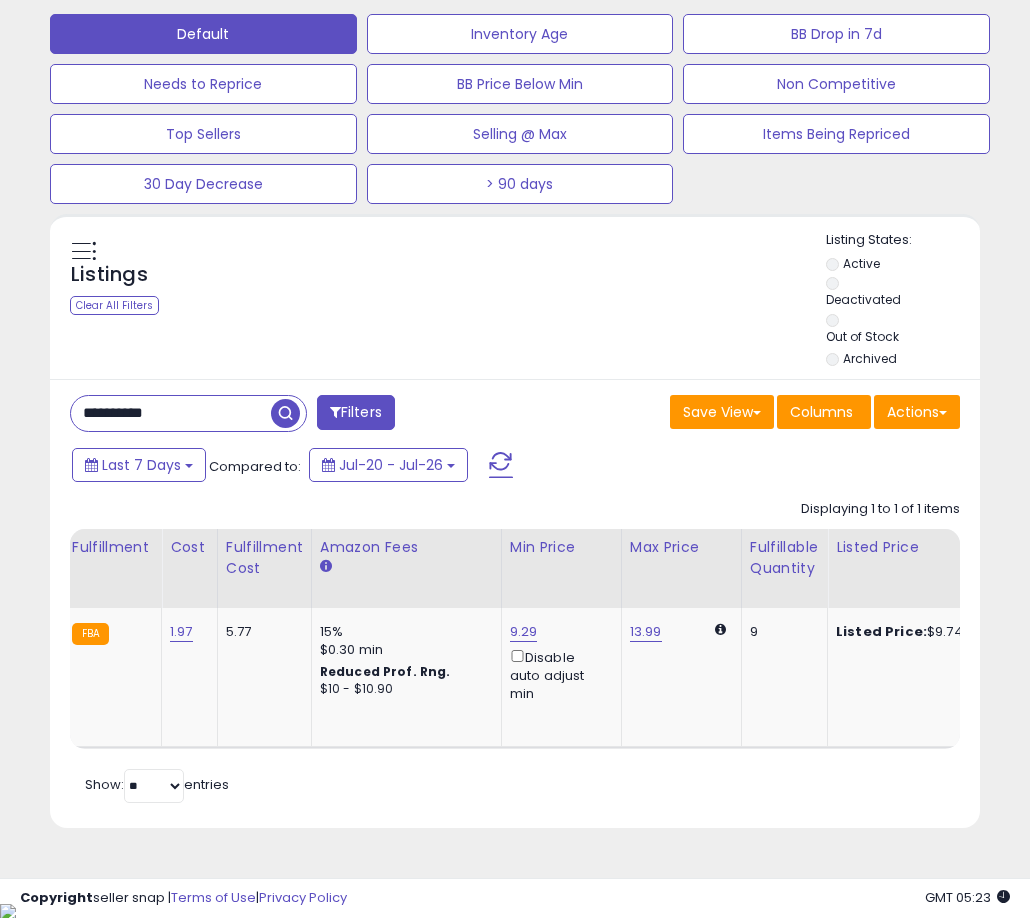 scroll, scrollTop: 0, scrollLeft: 485, axis: horizontal 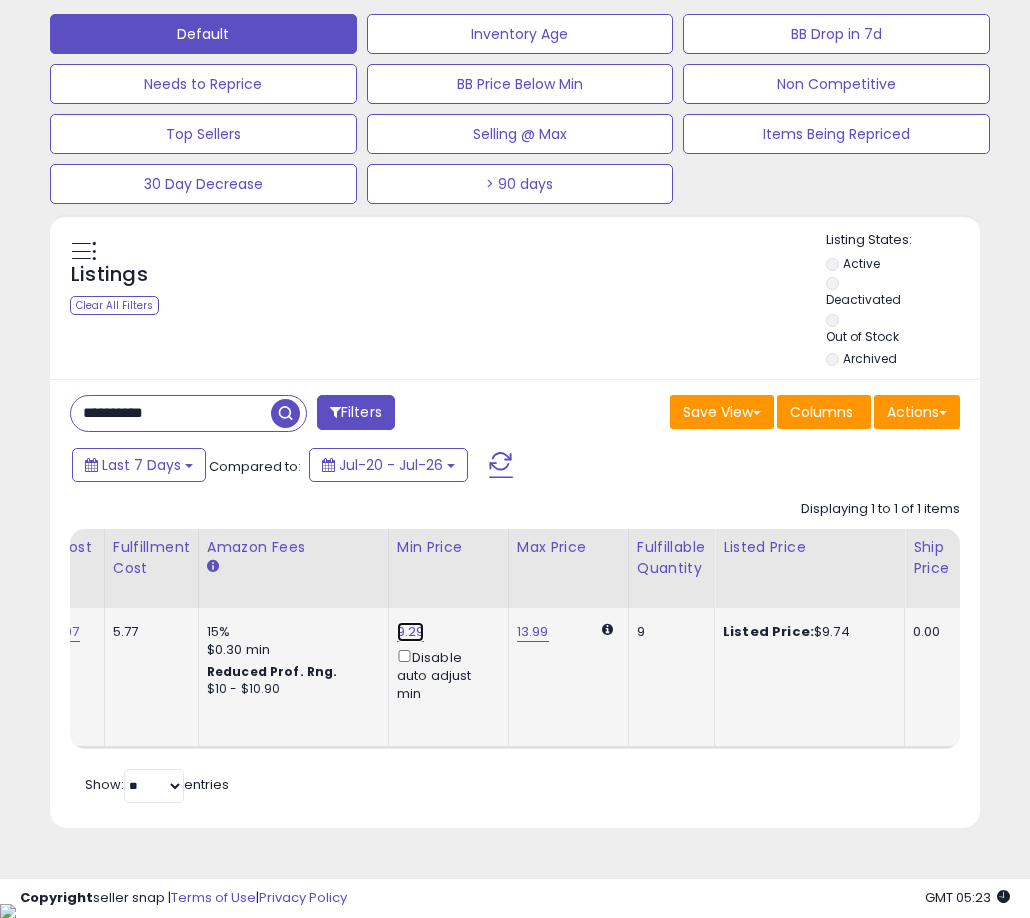 click on "9.29" at bounding box center [411, 632] 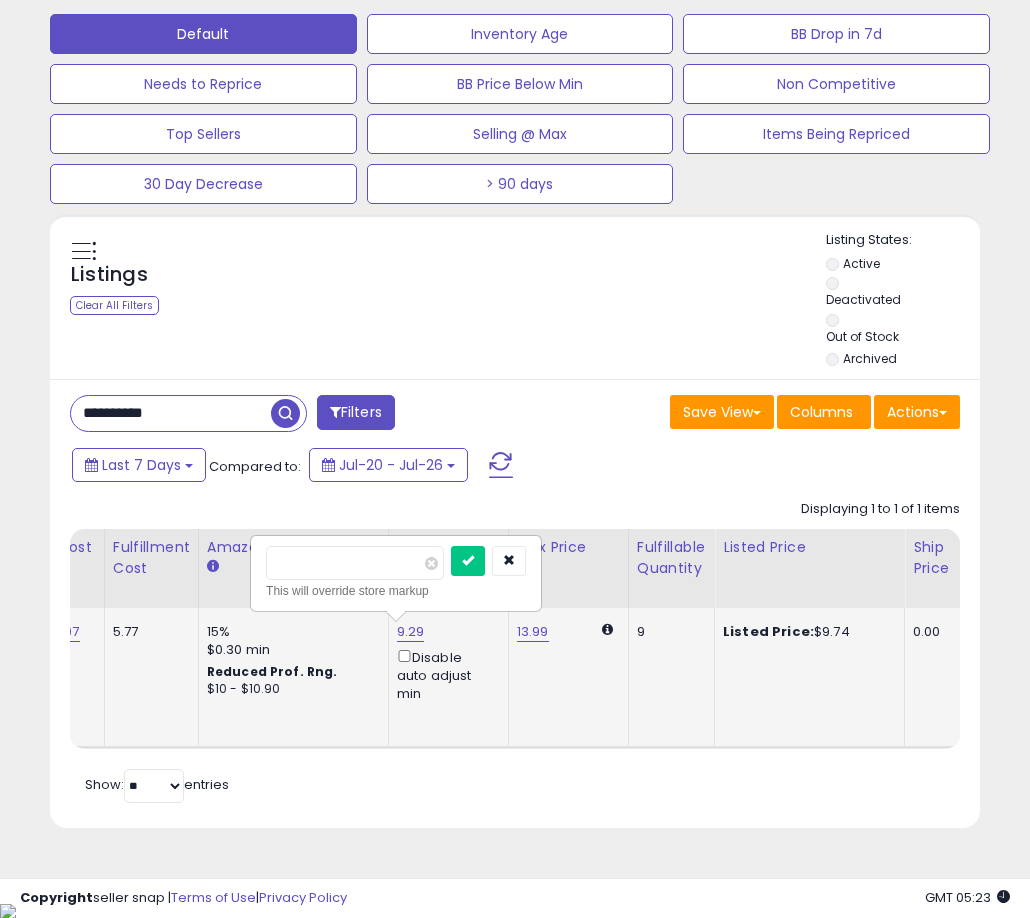 click on "****" at bounding box center [355, 563] 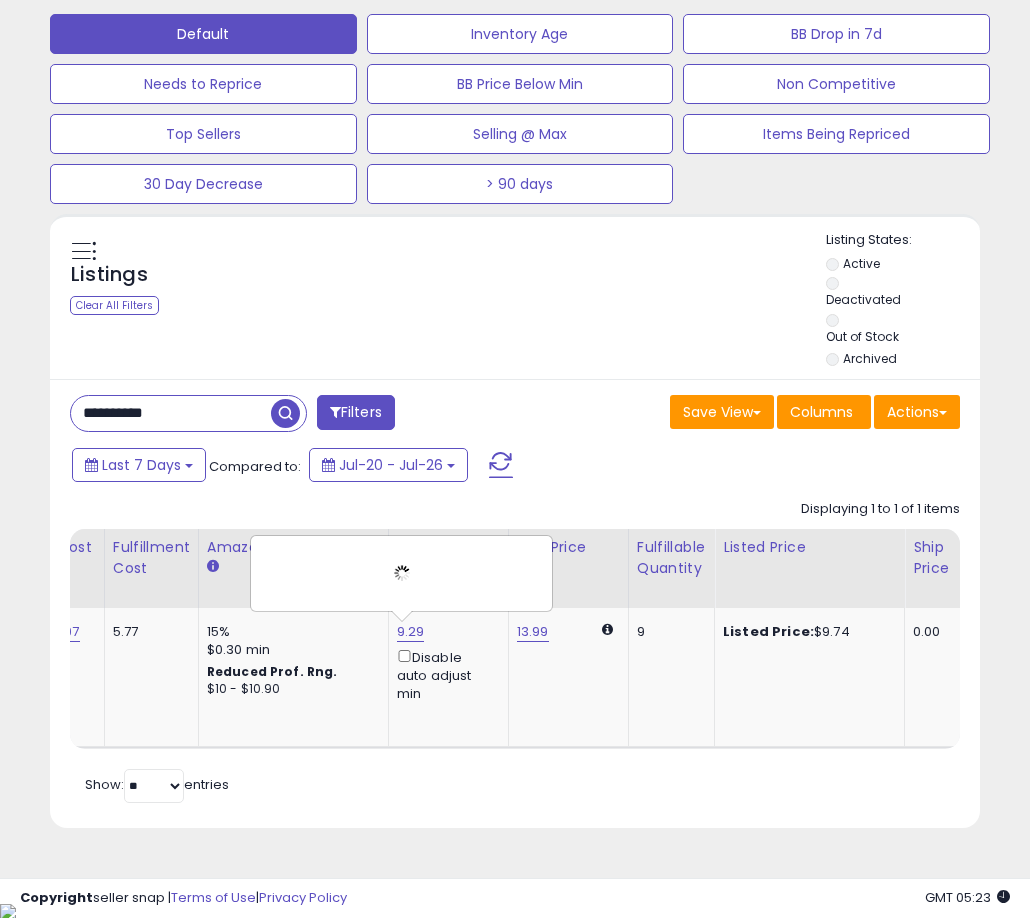 click on "Retrieving listings data..
Displaying 1 to 1 of 1 items
Title
Repricing" at bounding box center (515, 649) 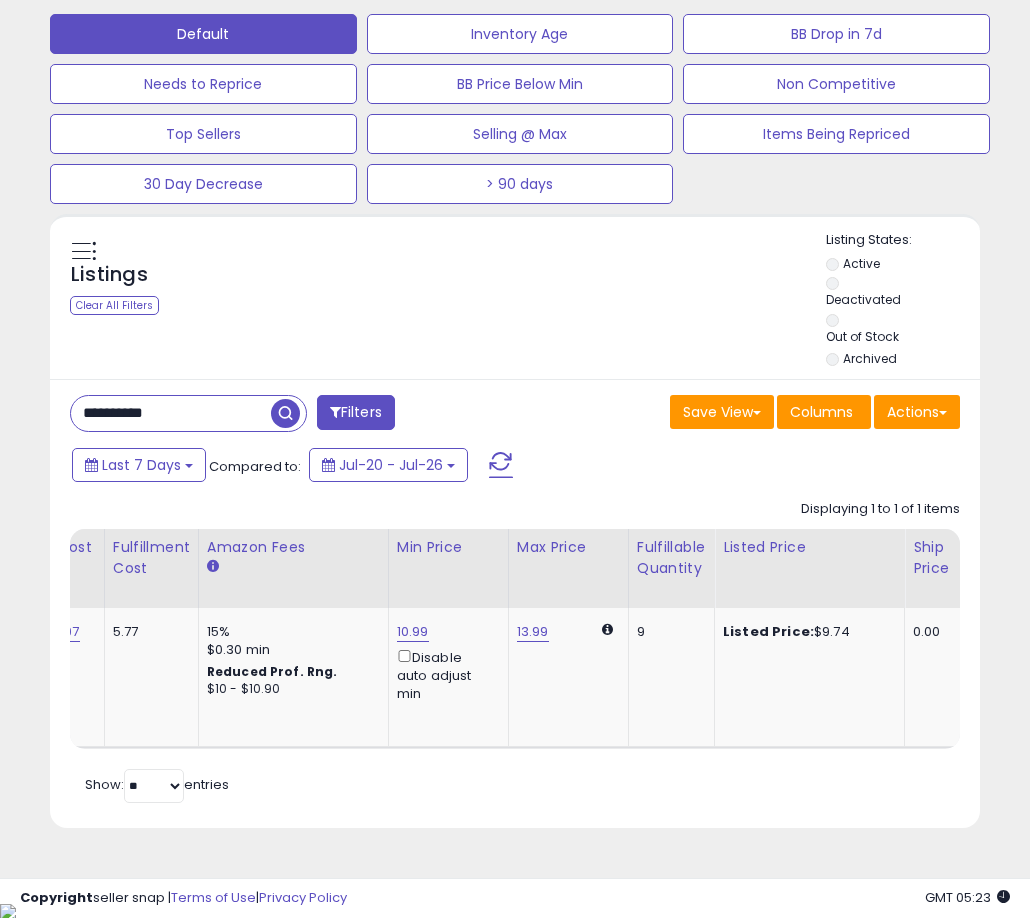 scroll, scrollTop: 0, scrollLeft: 860, axis: horizontal 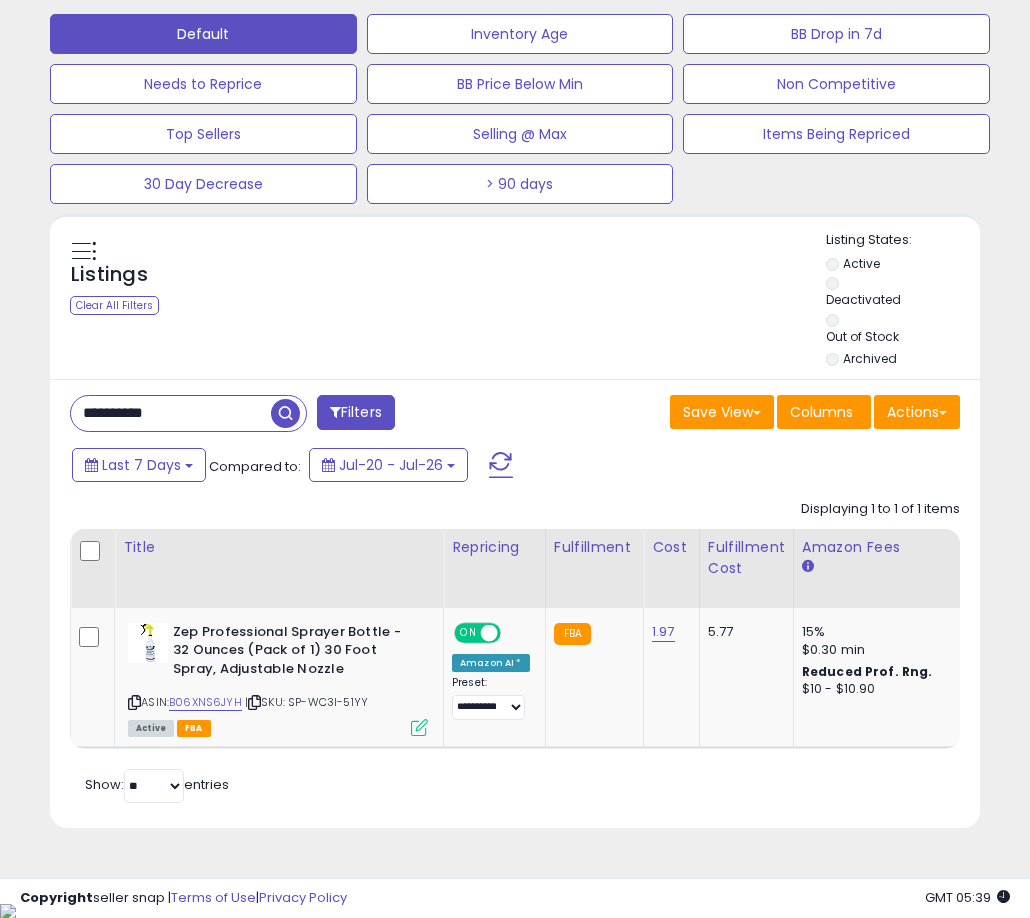 click on "**********" at bounding box center [171, 413] 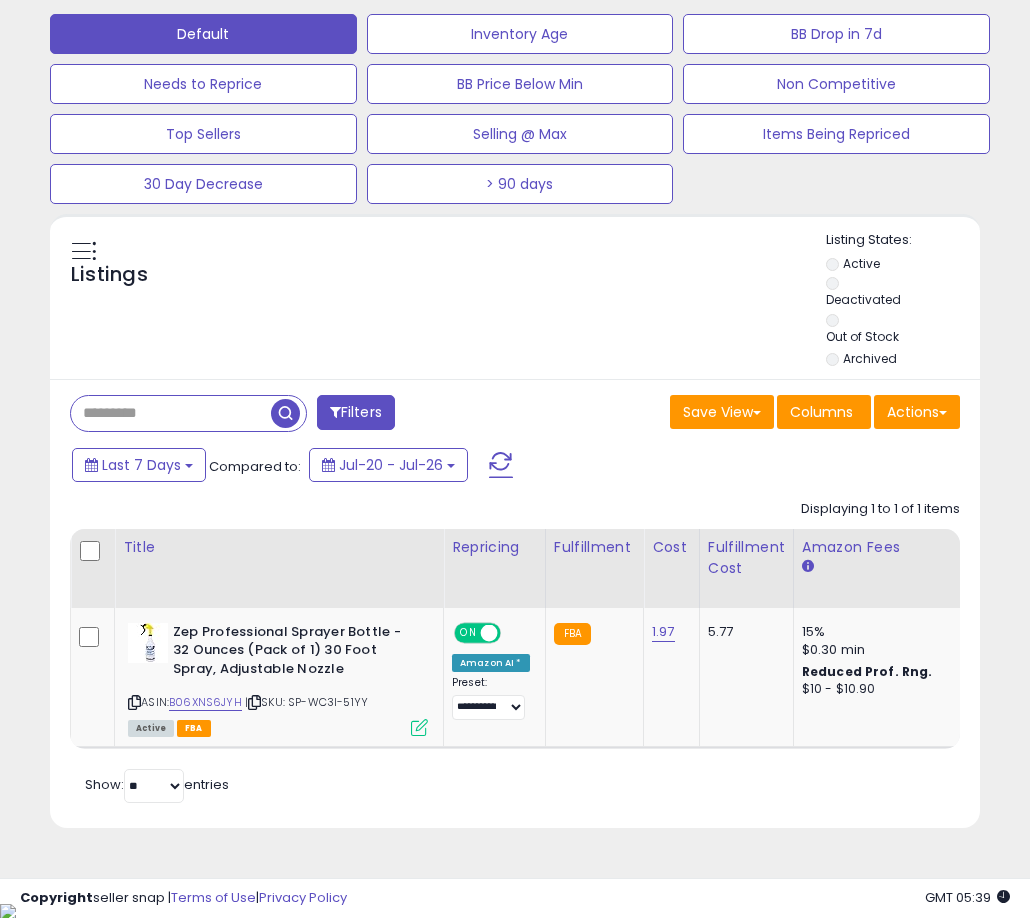 type 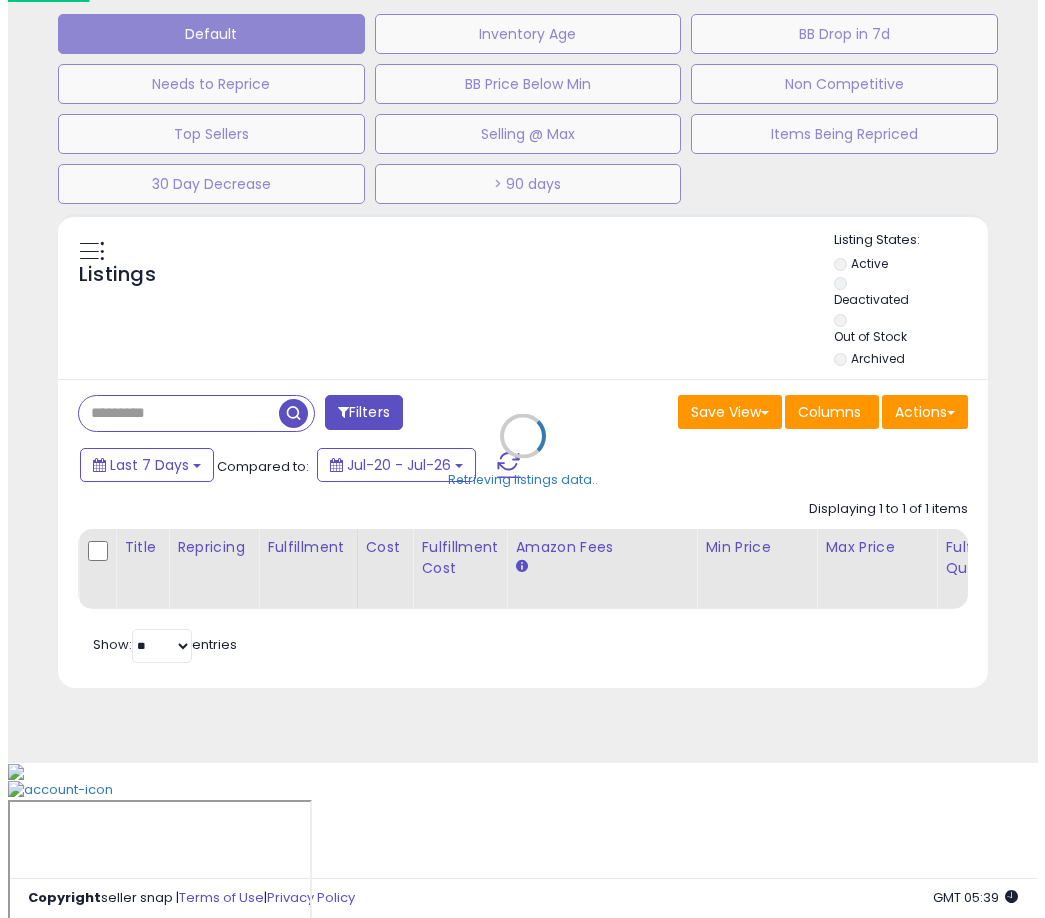scroll, scrollTop: 504, scrollLeft: 0, axis: vertical 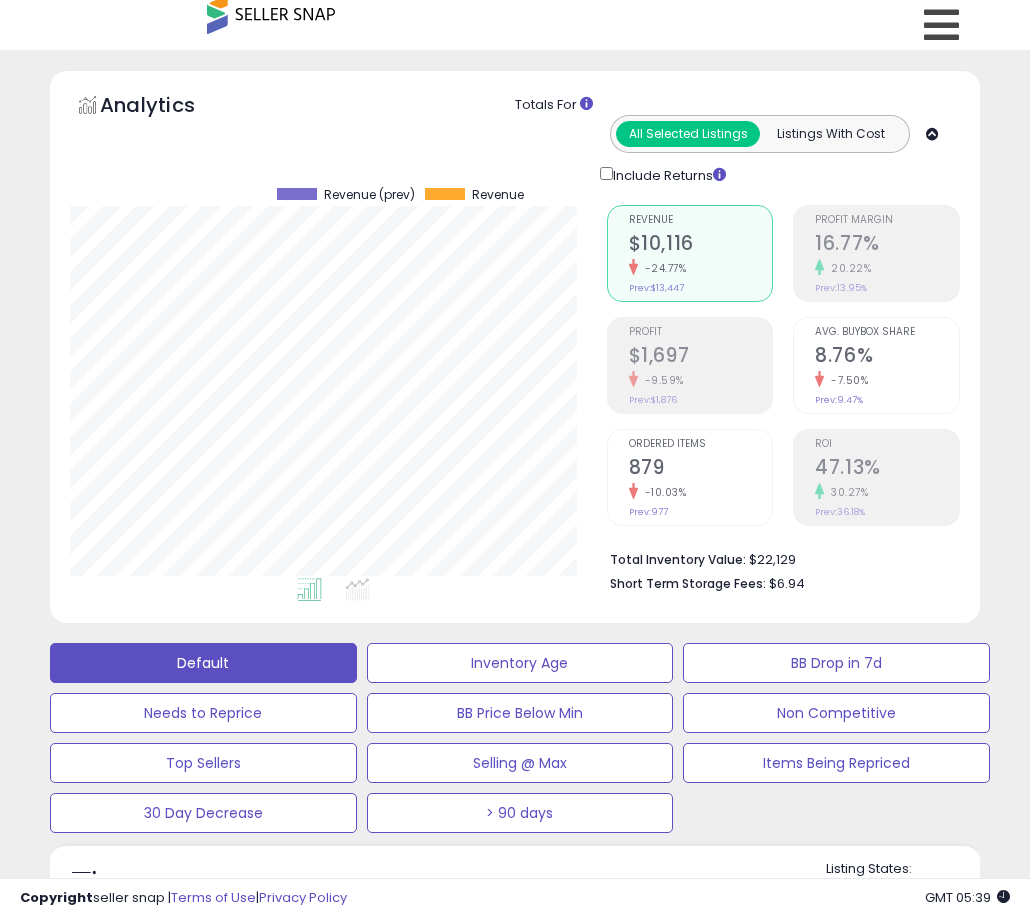 click on "16.77%" at bounding box center (887, 245) 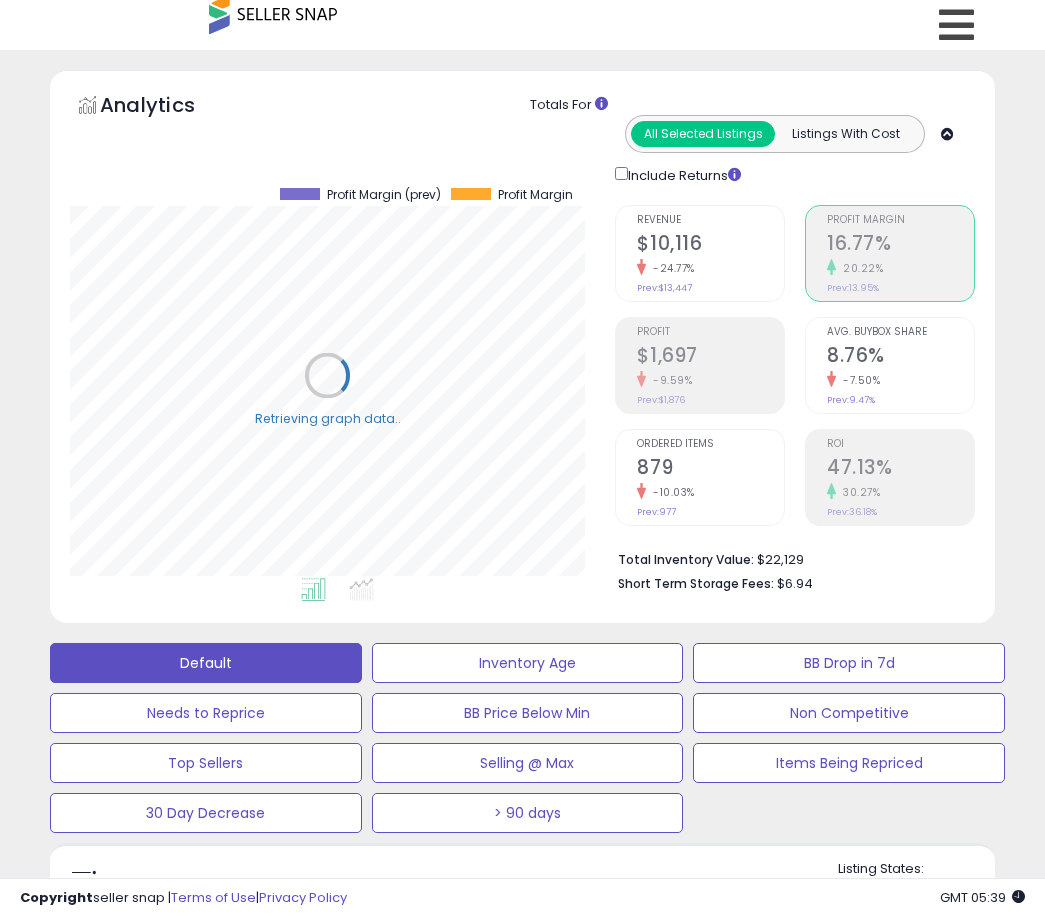 scroll, scrollTop: 999590, scrollLeft: 999455, axis: both 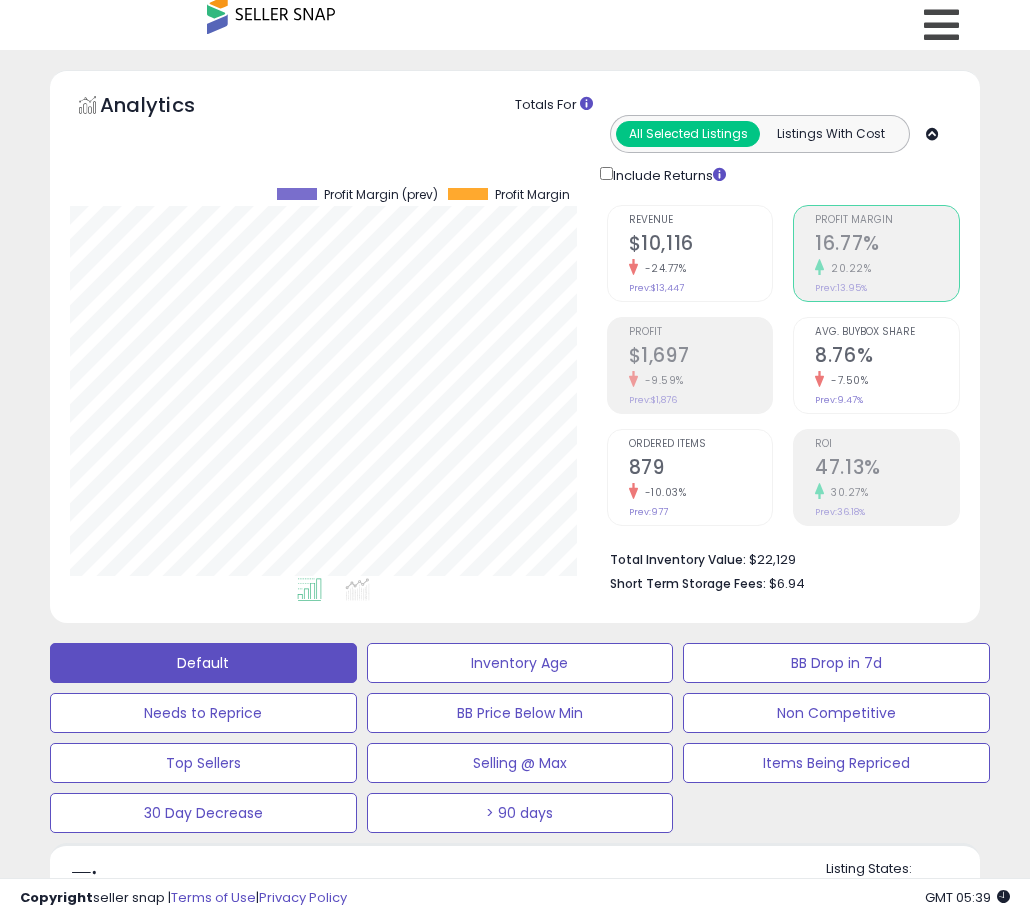 click on "30.27%" at bounding box center [887, 492] 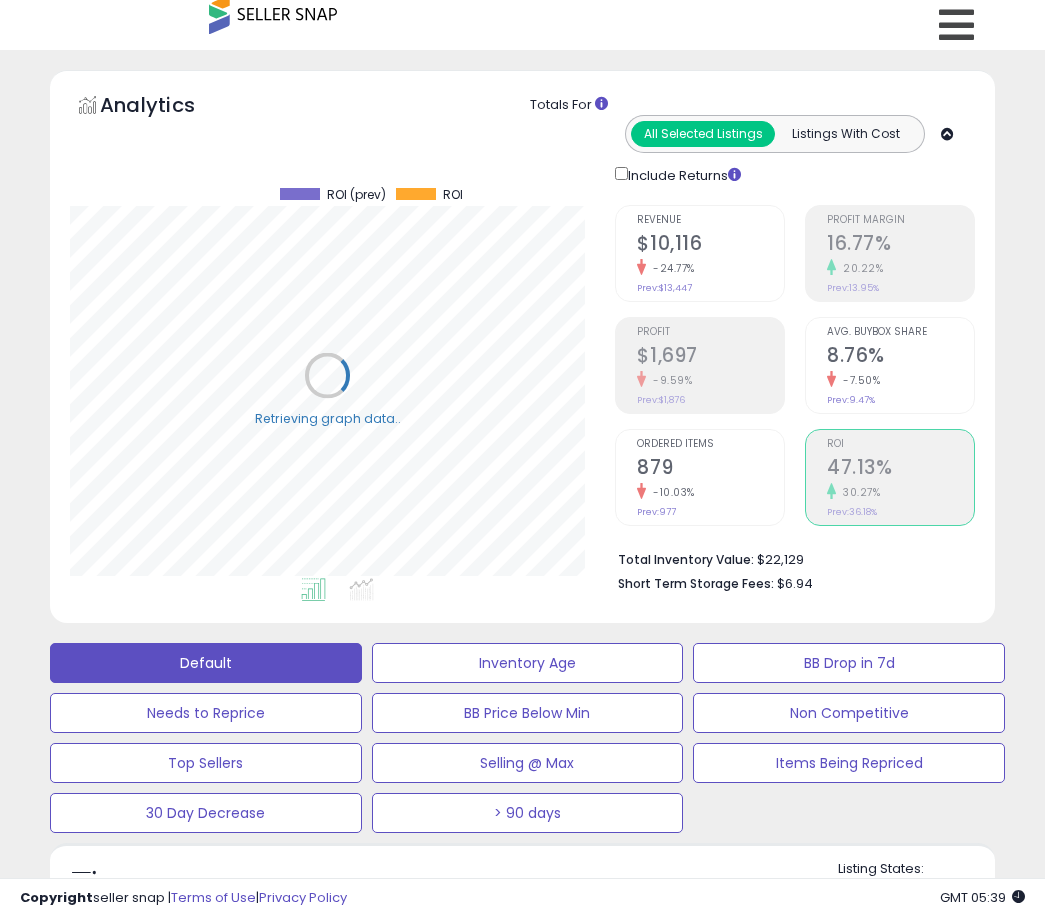 scroll, scrollTop: 999590, scrollLeft: 999455, axis: both 